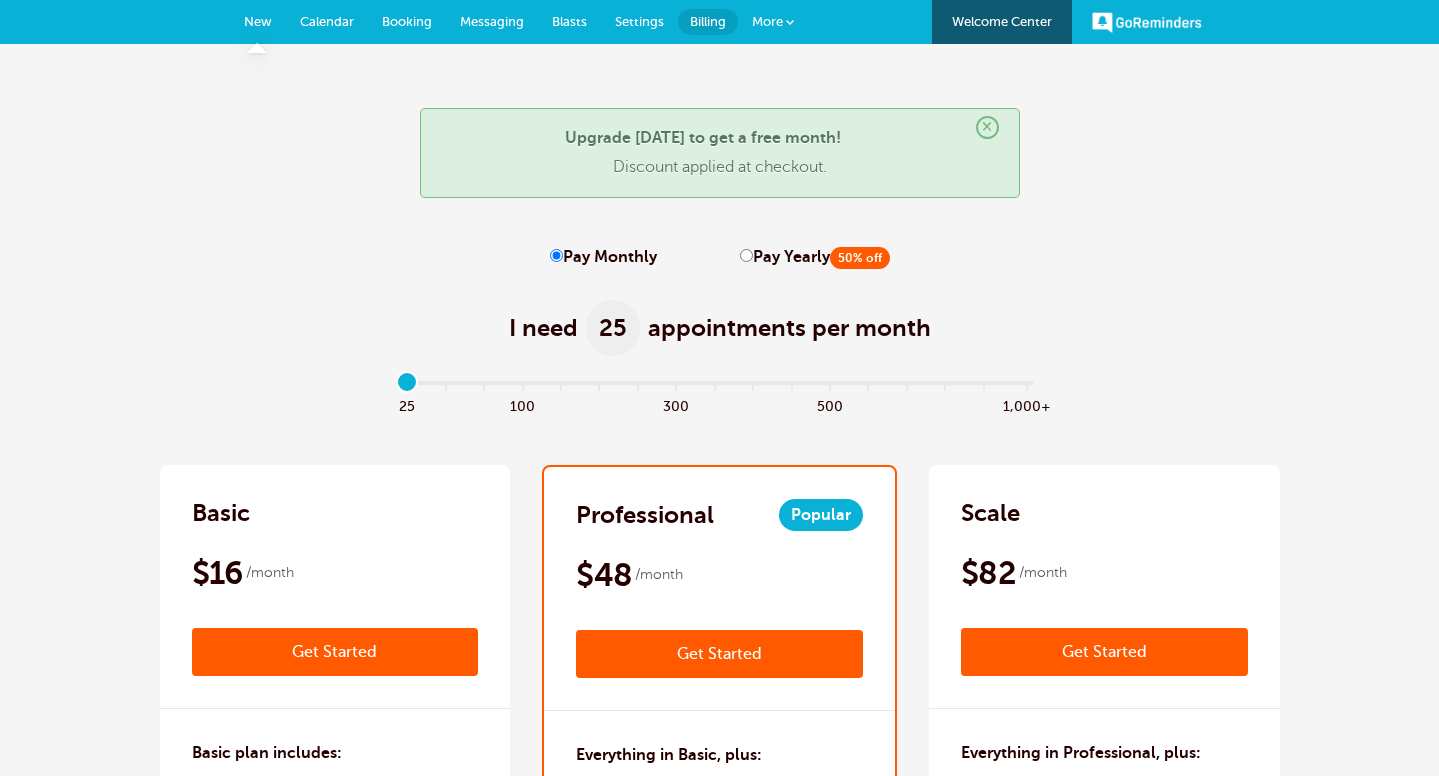 scroll, scrollTop: 0, scrollLeft: 0, axis: both 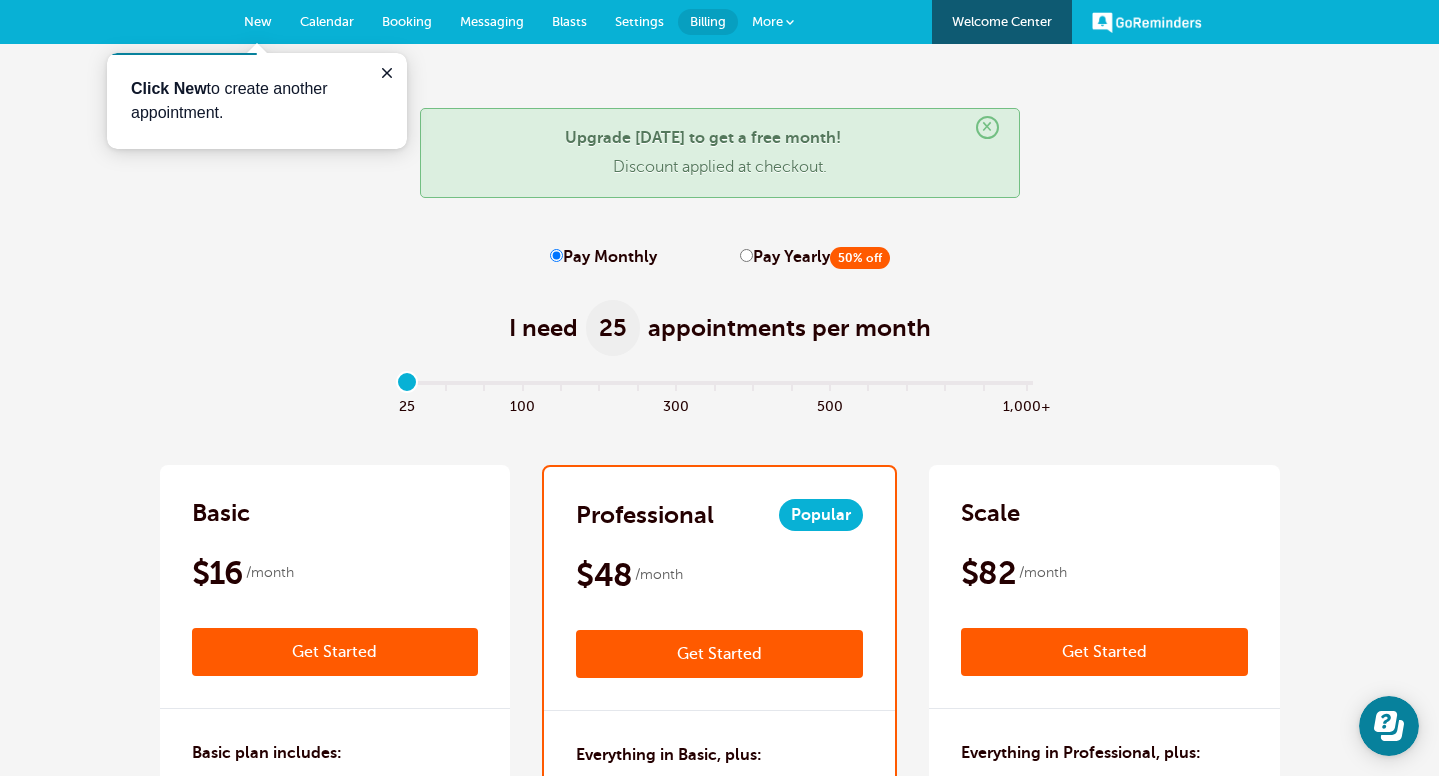 click on "×
Upgrade today to get a free month!
Discount applied at checkout.
Pay Monthly
Pay Yearly
50% off
I need
25
appointments per month" at bounding box center (720, 3609) 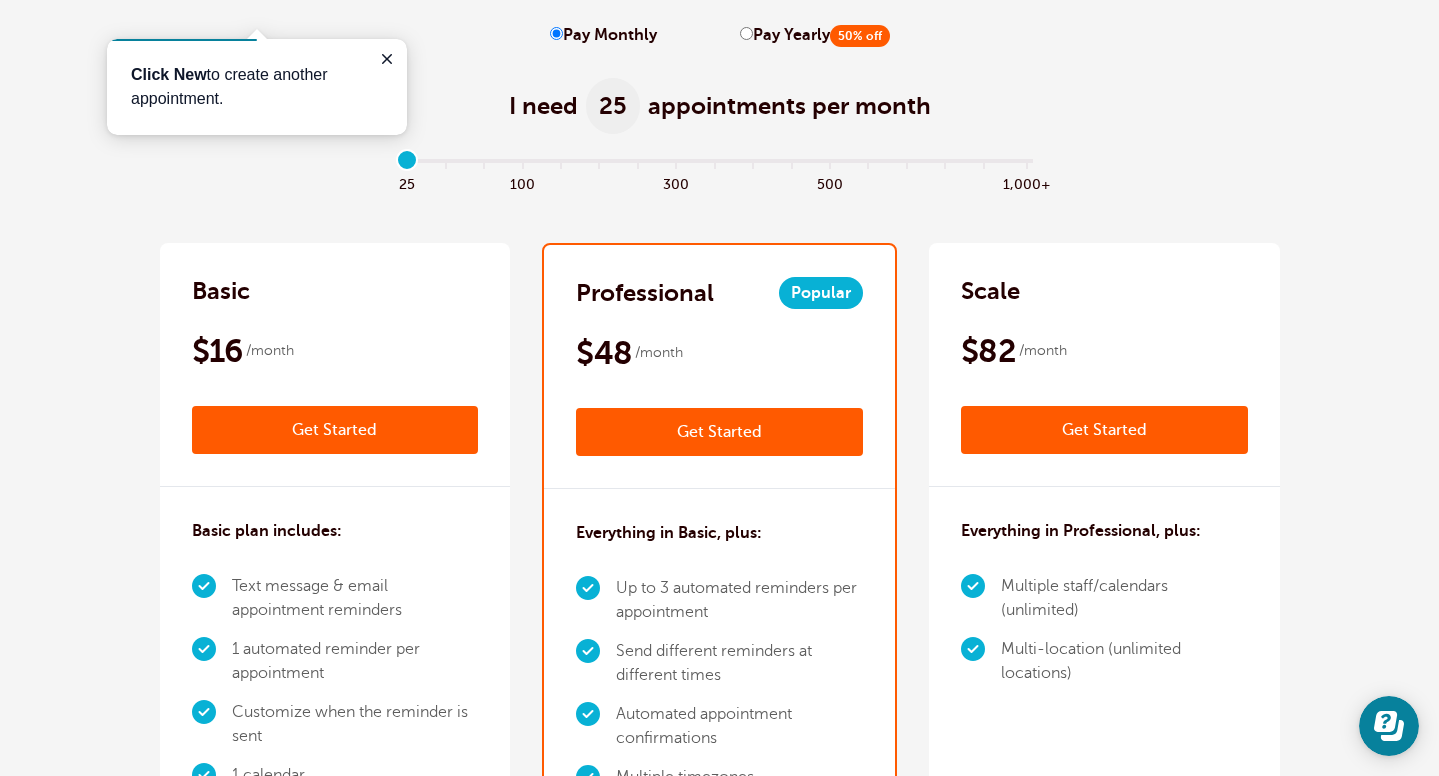 scroll, scrollTop: 0, scrollLeft: 0, axis: both 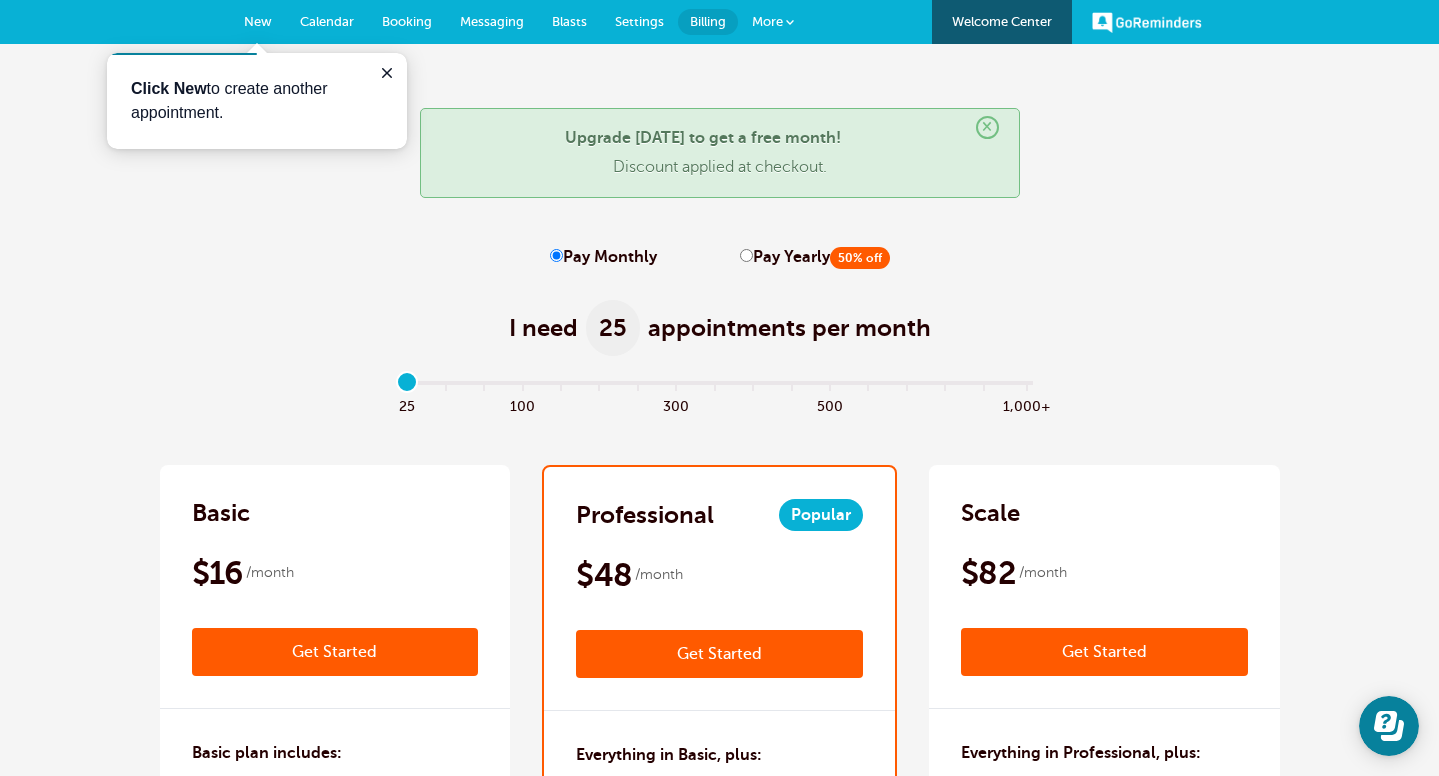 click on "GoReminders" at bounding box center (1147, 22) 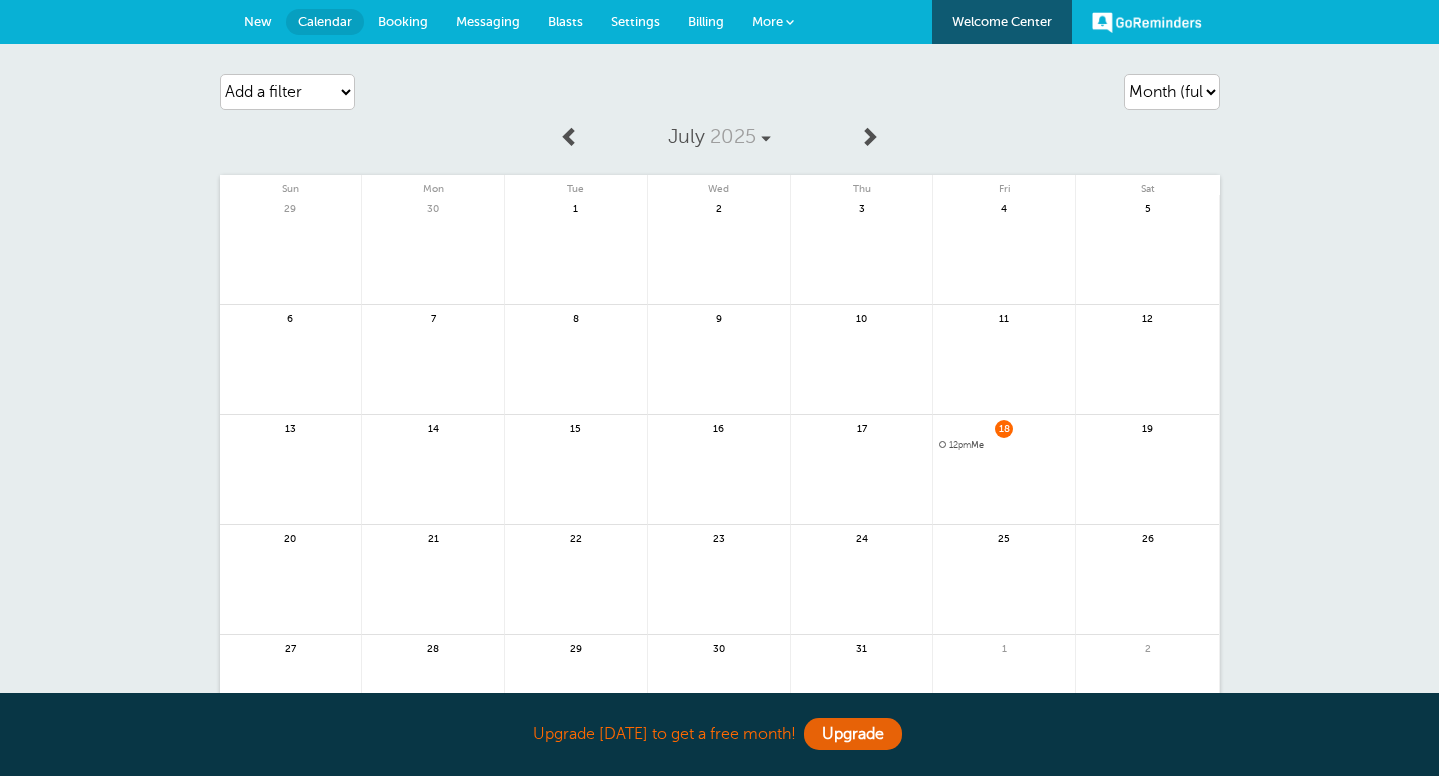 scroll, scrollTop: 0, scrollLeft: 0, axis: both 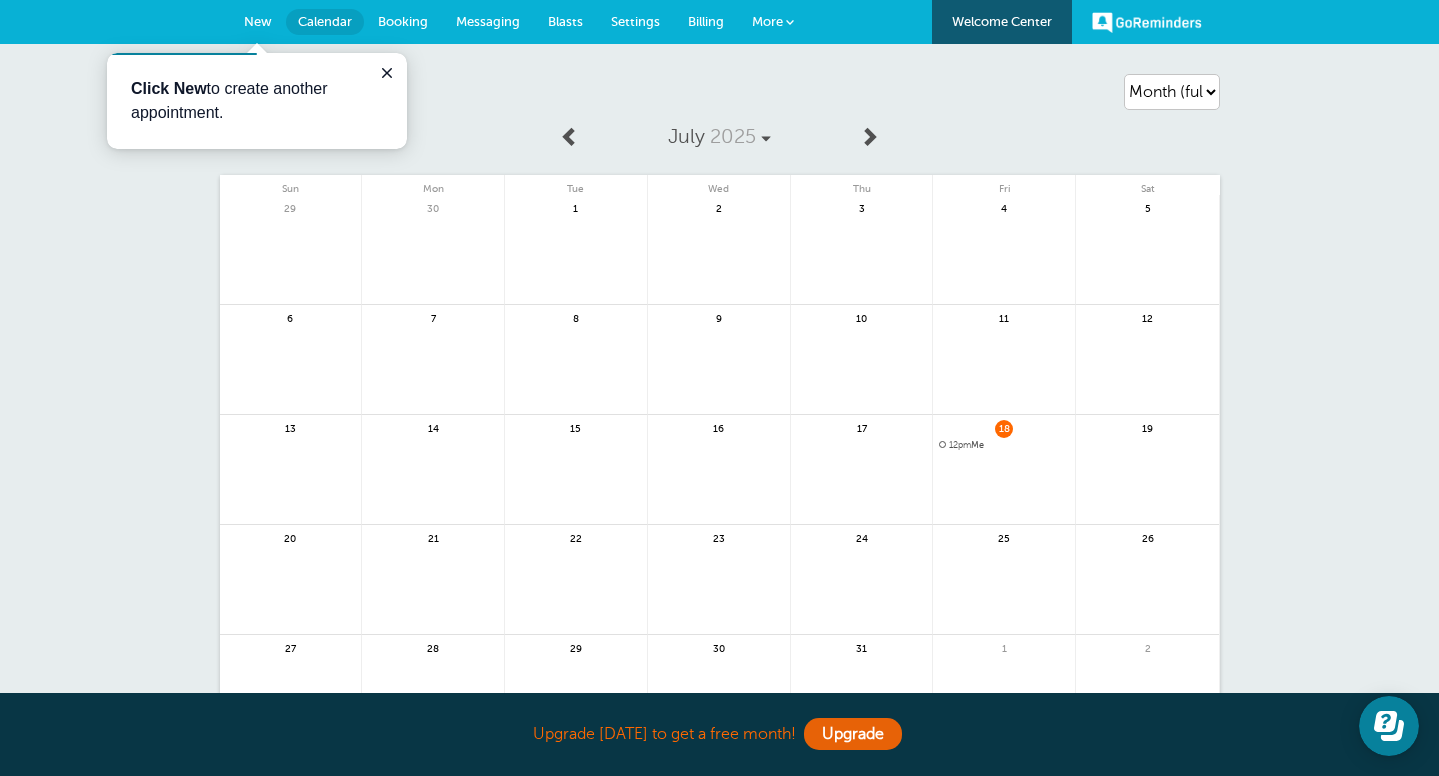 click on "Settings" at bounding box center [635, 21] 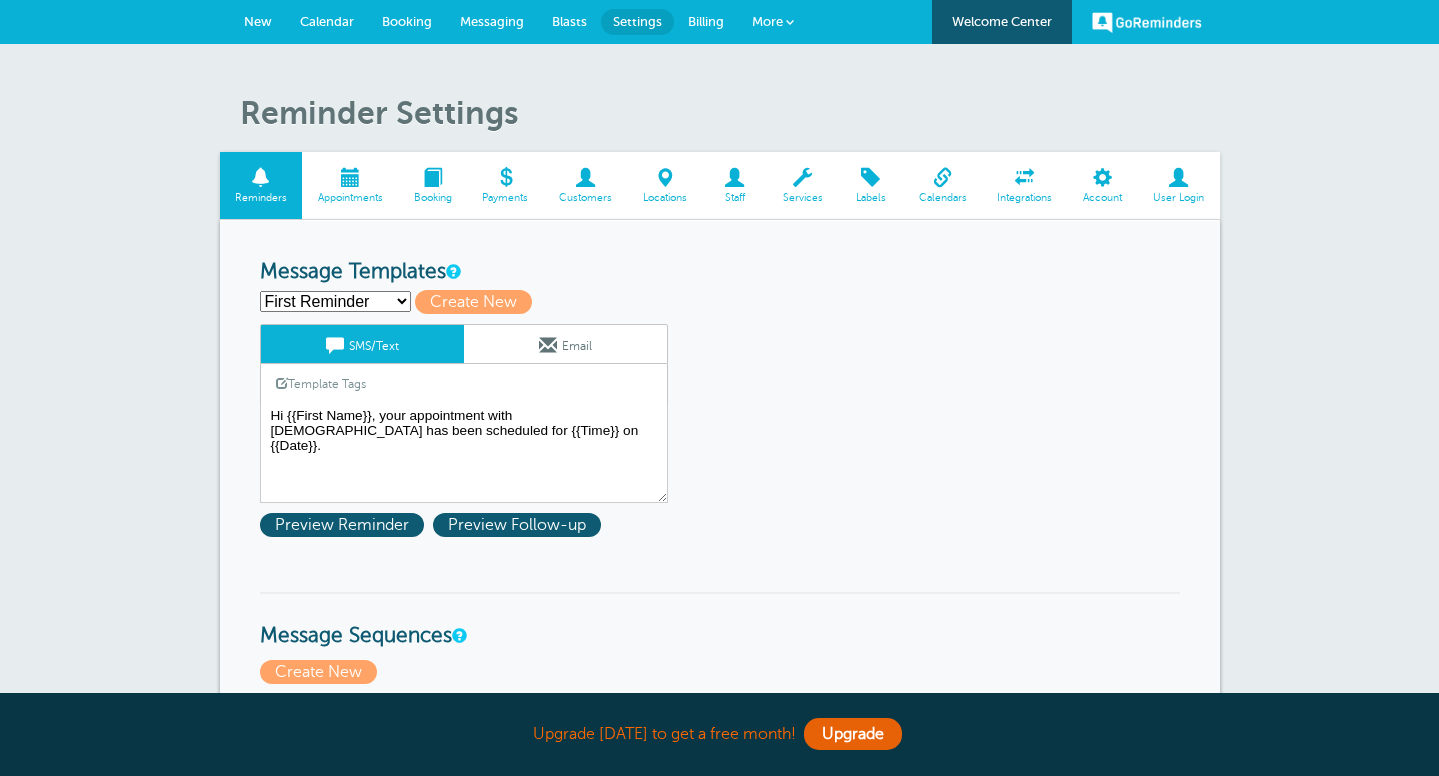 scroll, scrollTop: 0, scrollLeft: 0, axis: both 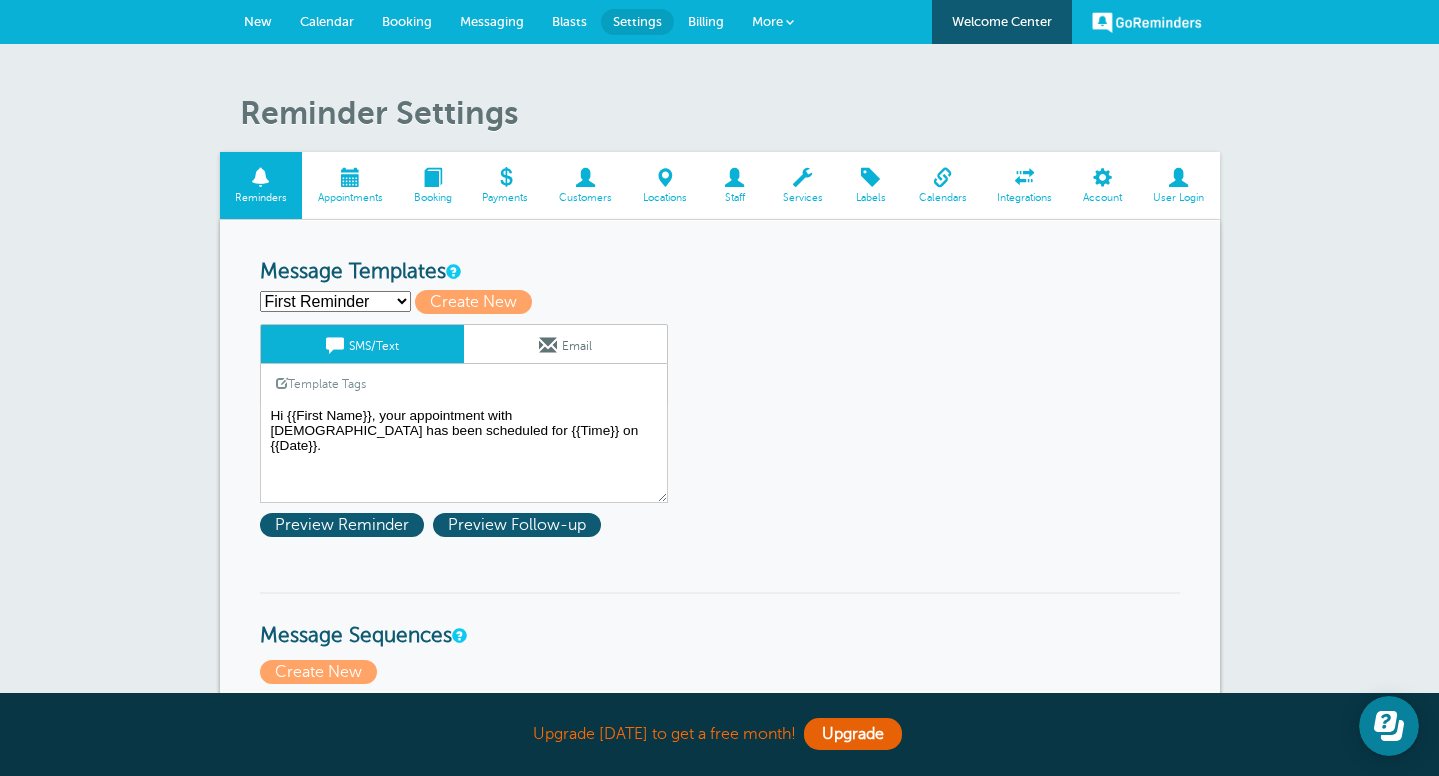 click on "Booking" at bounding box center [407, 21] 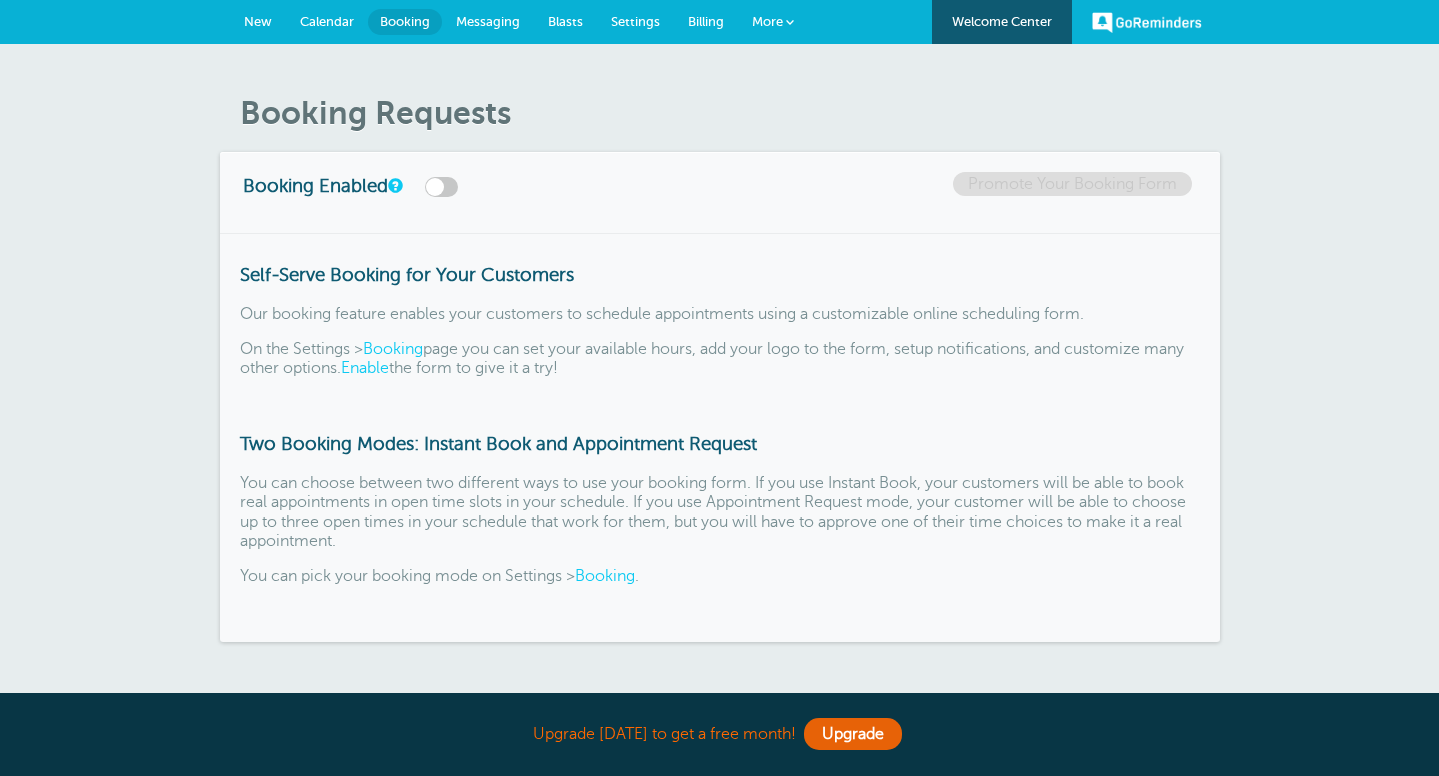 scroll, scrollTop: 0, scrollLeft: 0, axis: both 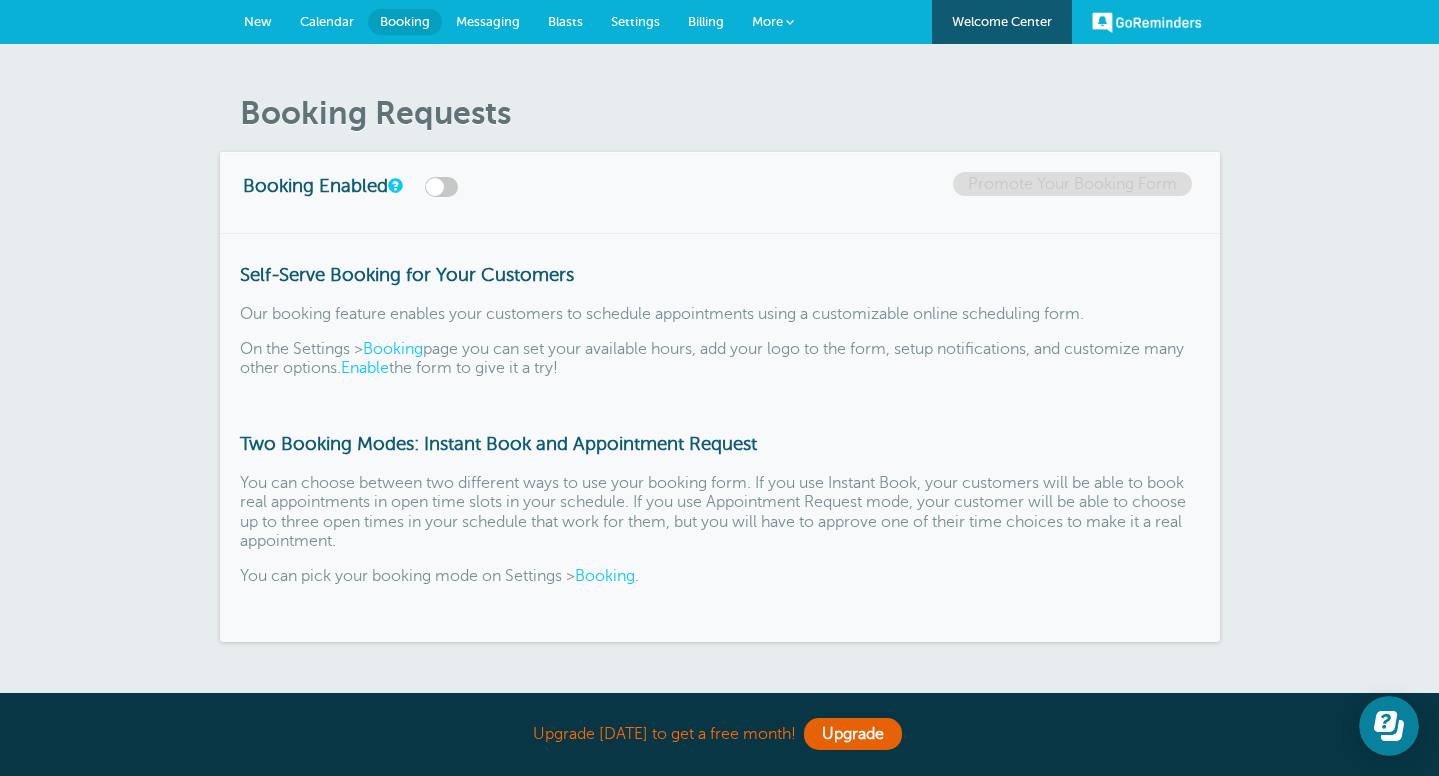 click on "Messaging" at bounding box center (488, 21) 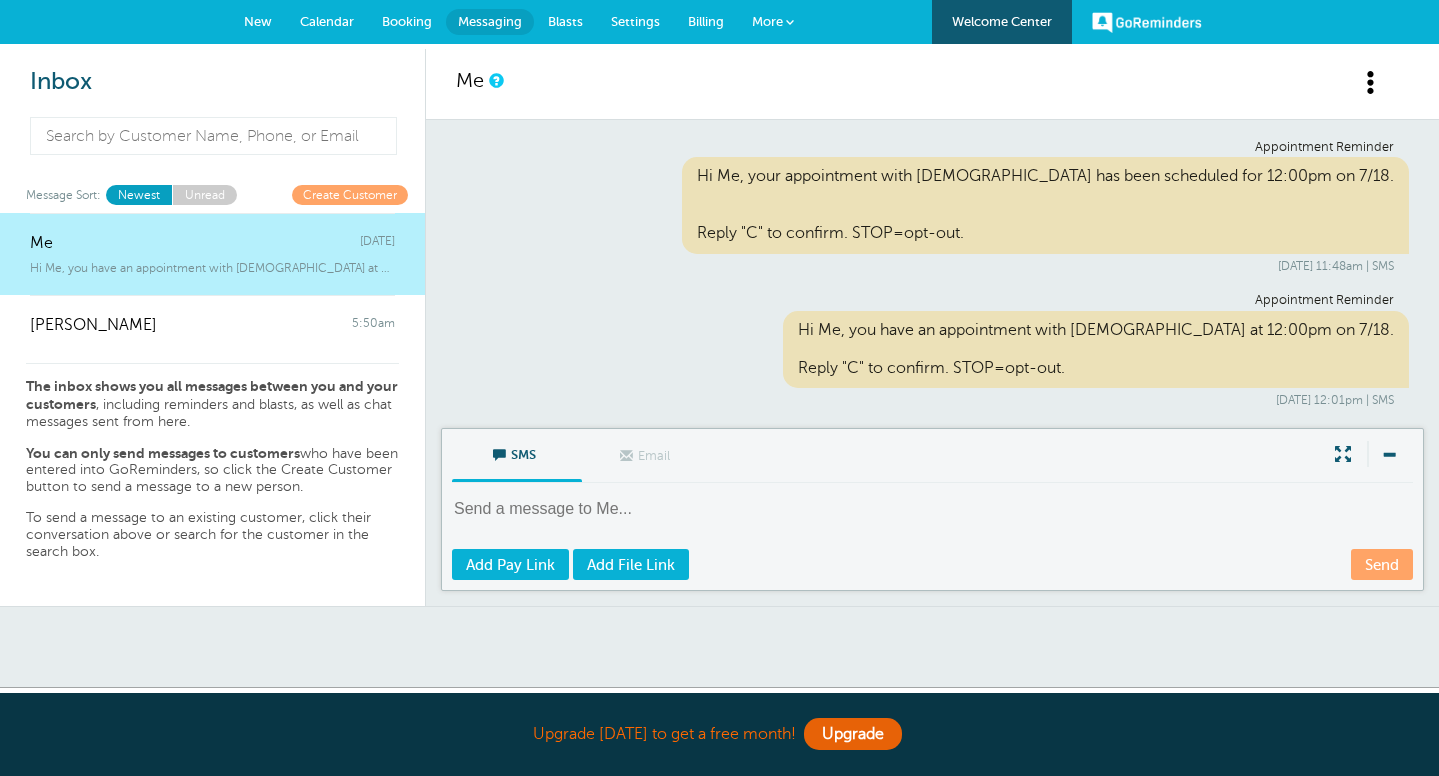scroll, scrollTop: 0, scrollLeft: 0, axis: both 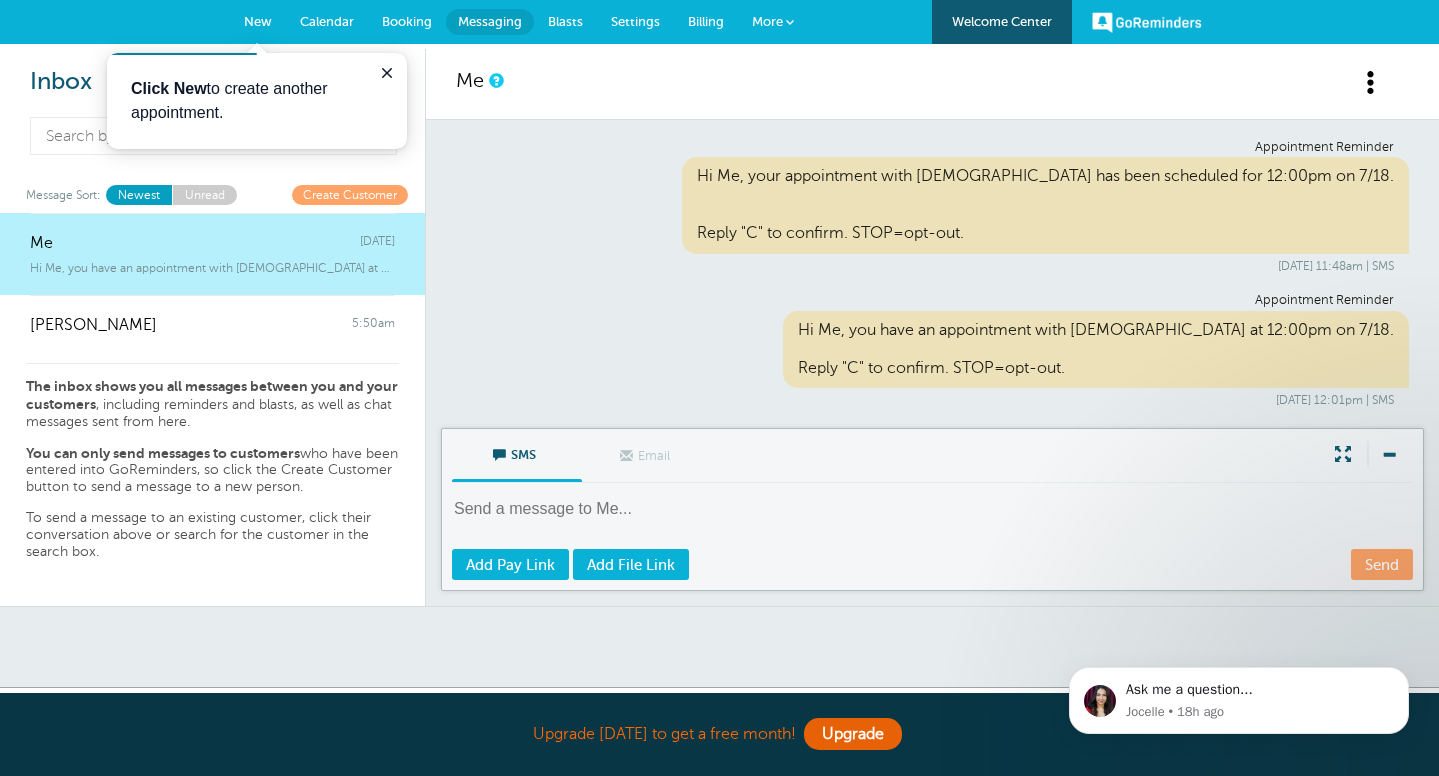 click on "Hi Me, you have an appointment with [DEMOGRAPHIC_DATA] at 12:00pm on 7/18.
Re" at bounding box center [212, 268] 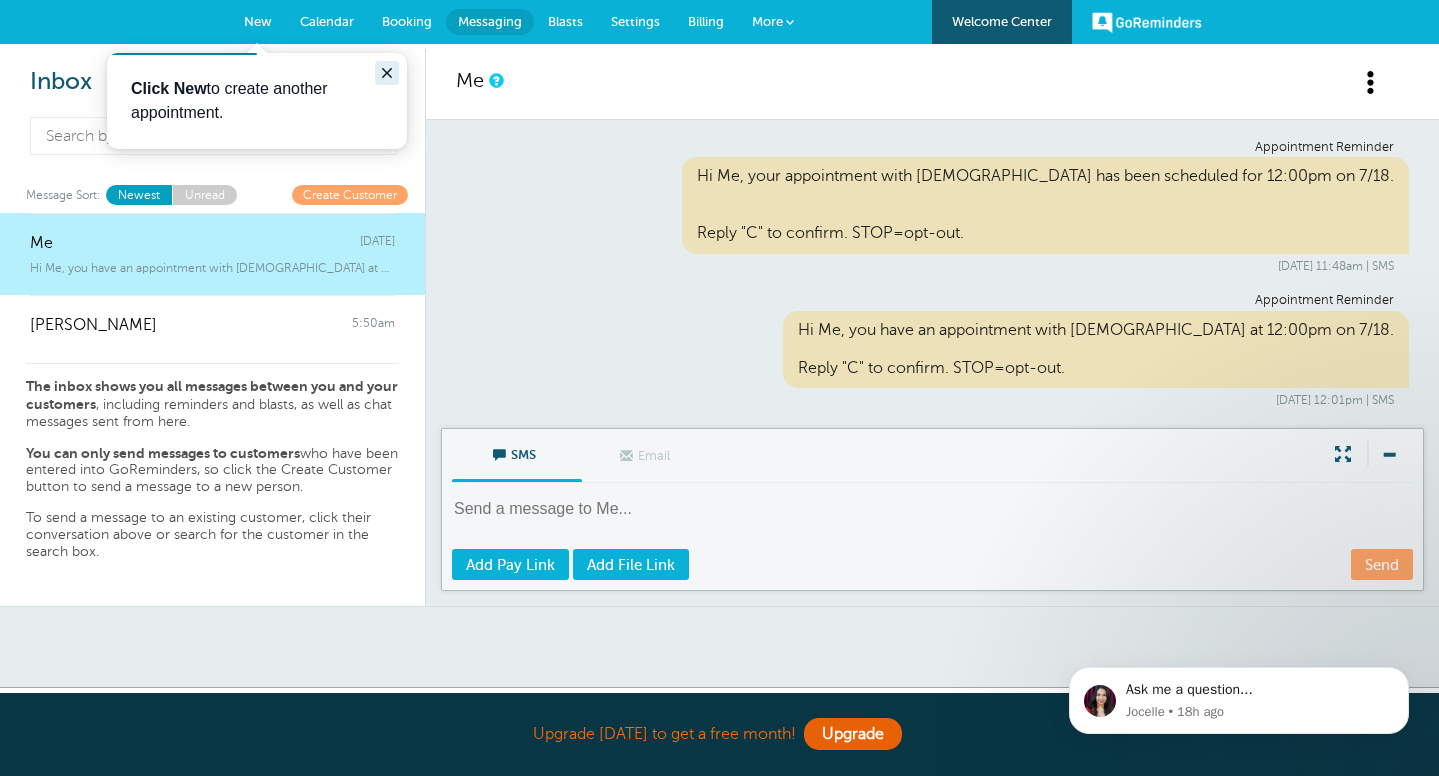 click 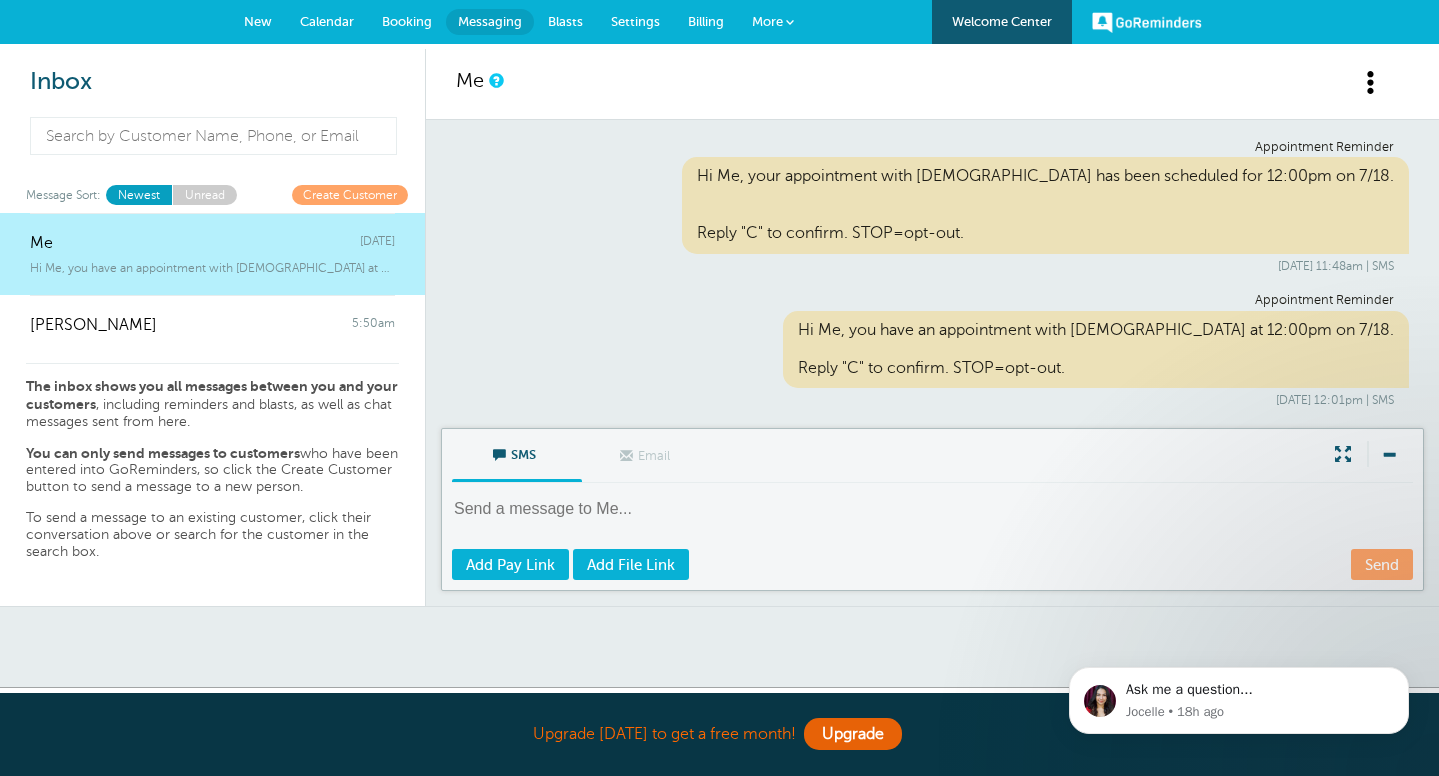 click at bounding box center (934, 522) 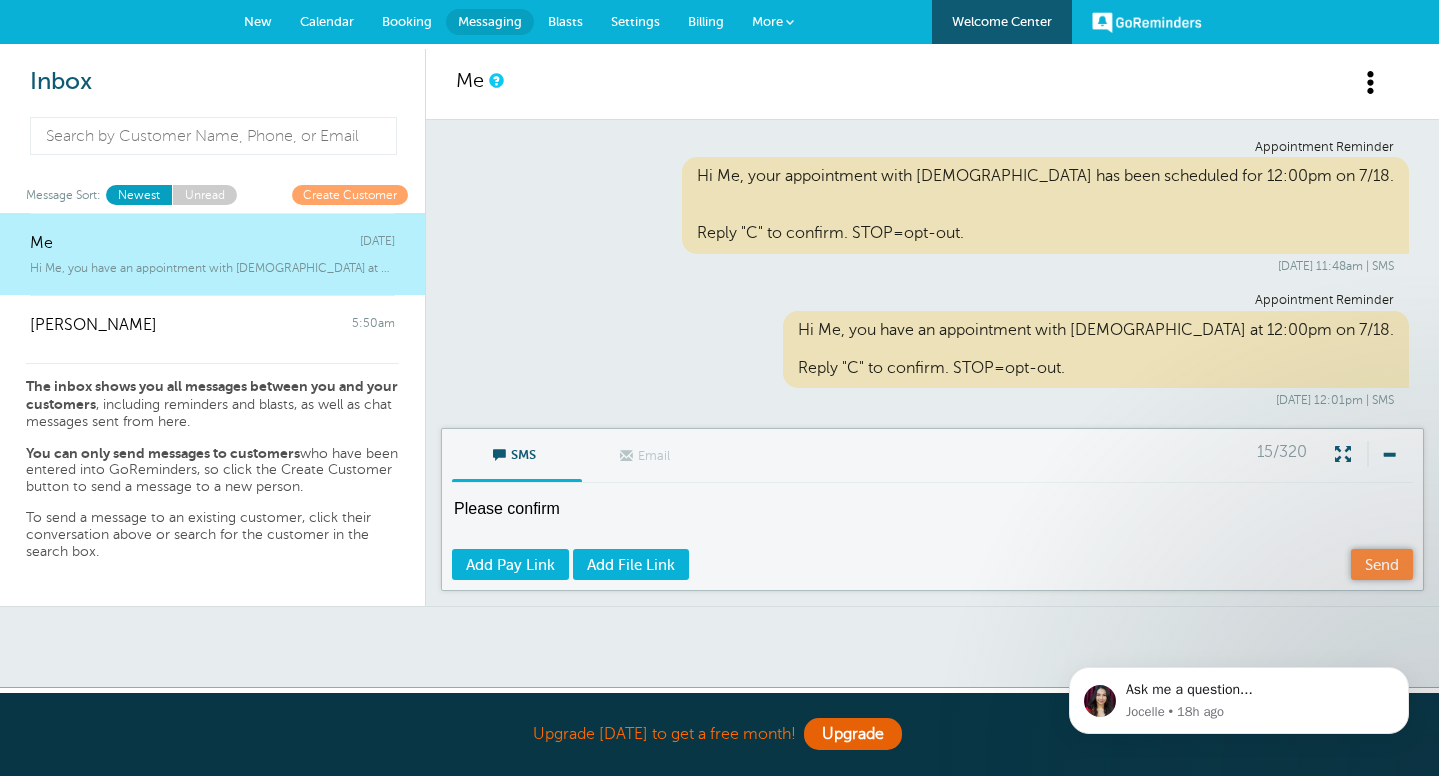 type on "Please confirm" 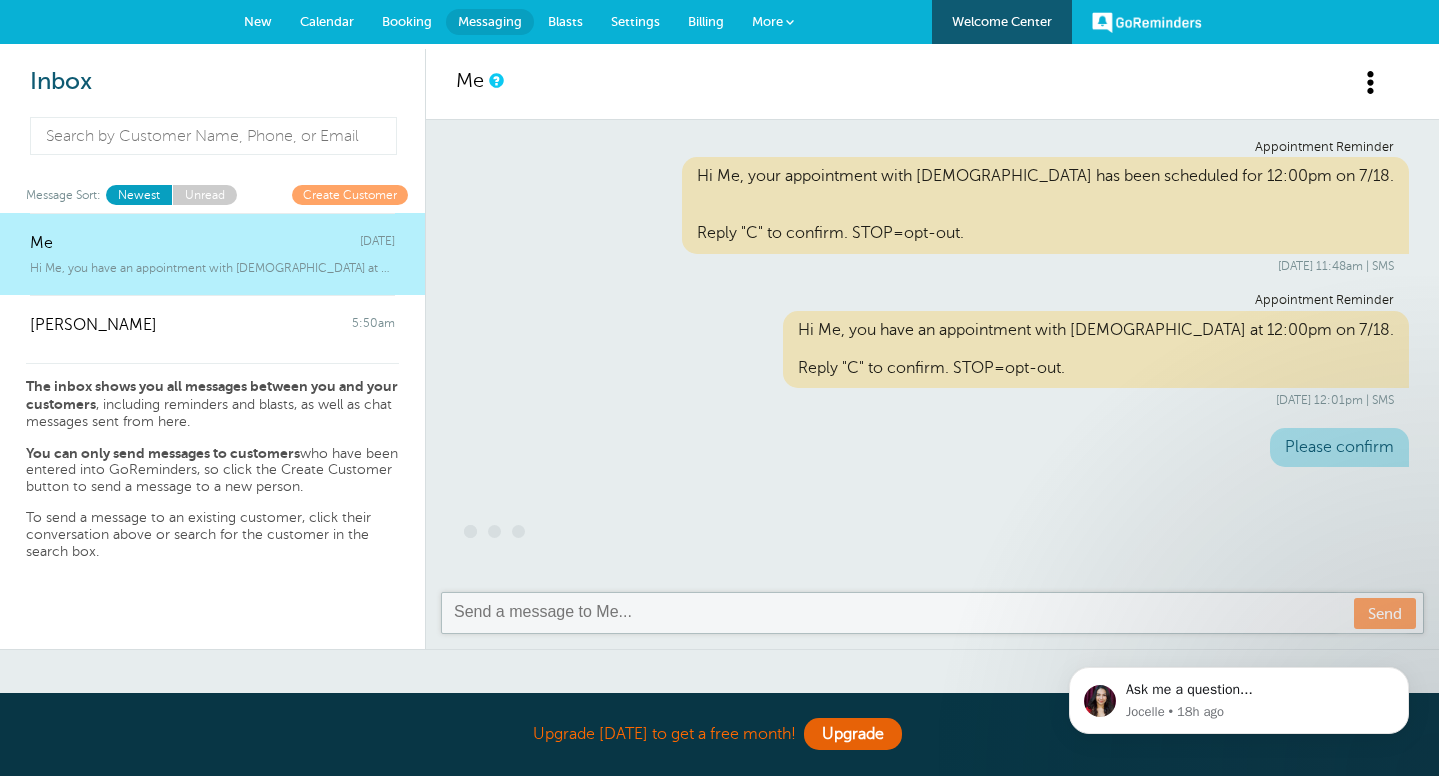 scroll, scrollTop: 39, scrollLeft: 0, axis: vertical 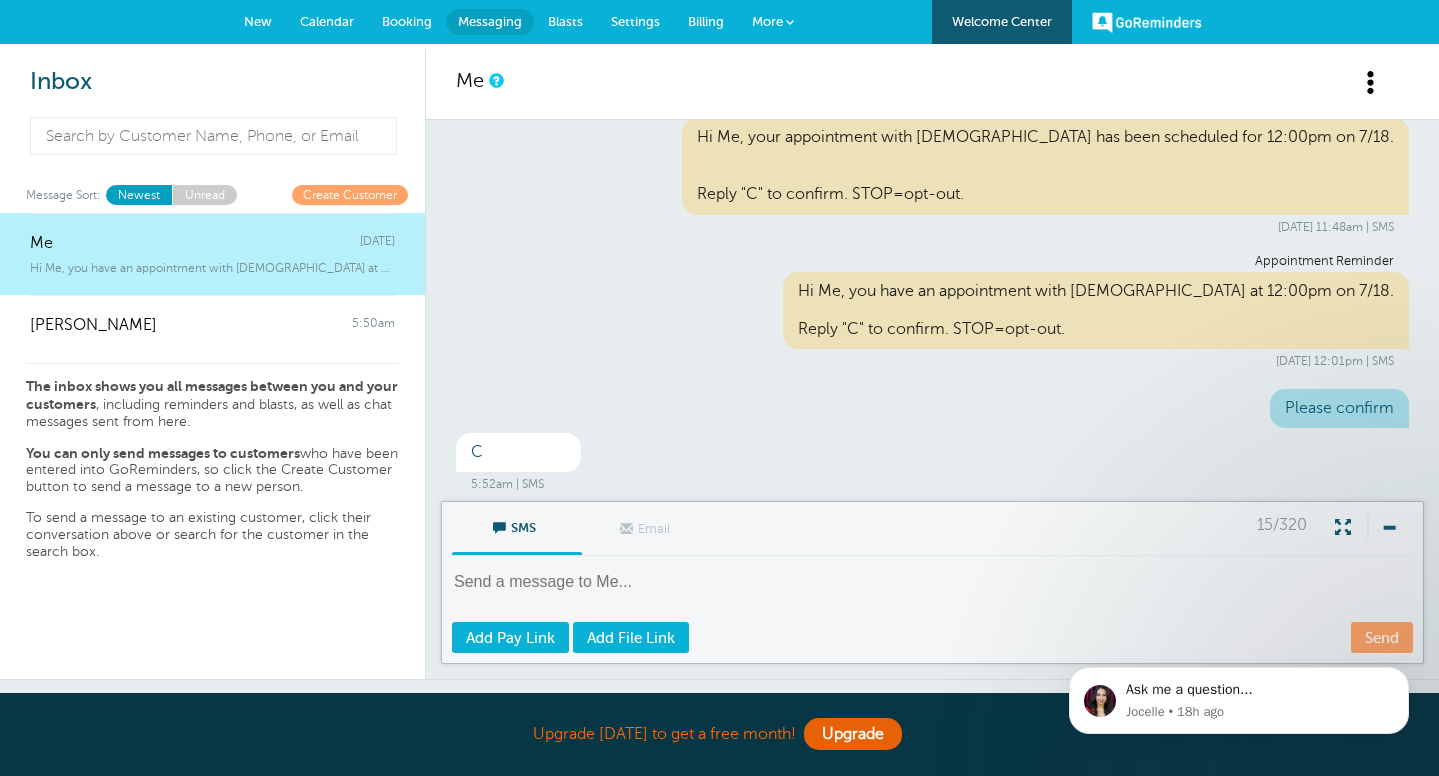 click on "Blasts" at bounding box center (565, 21) 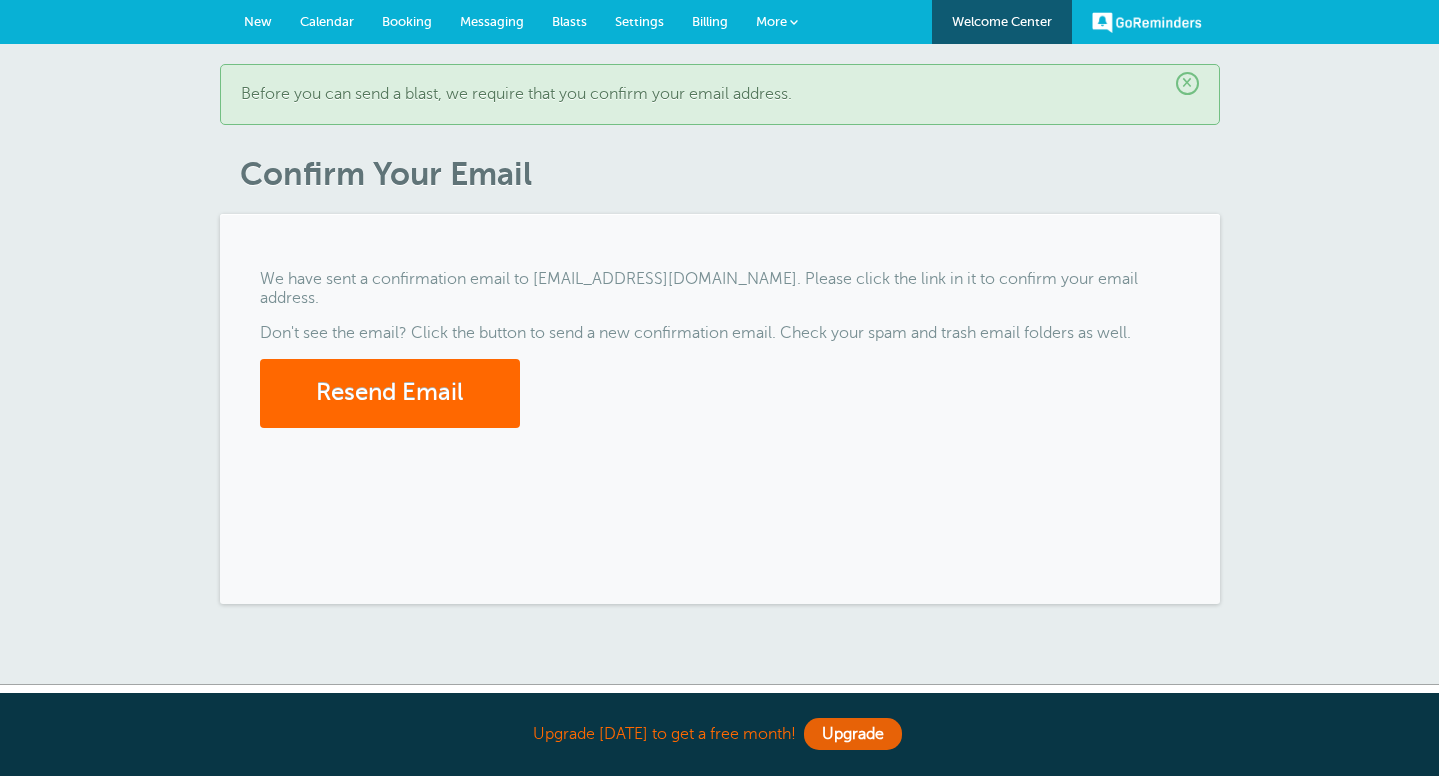 scroll, scrollTop: 0, scrollLeft: 0, axis: both 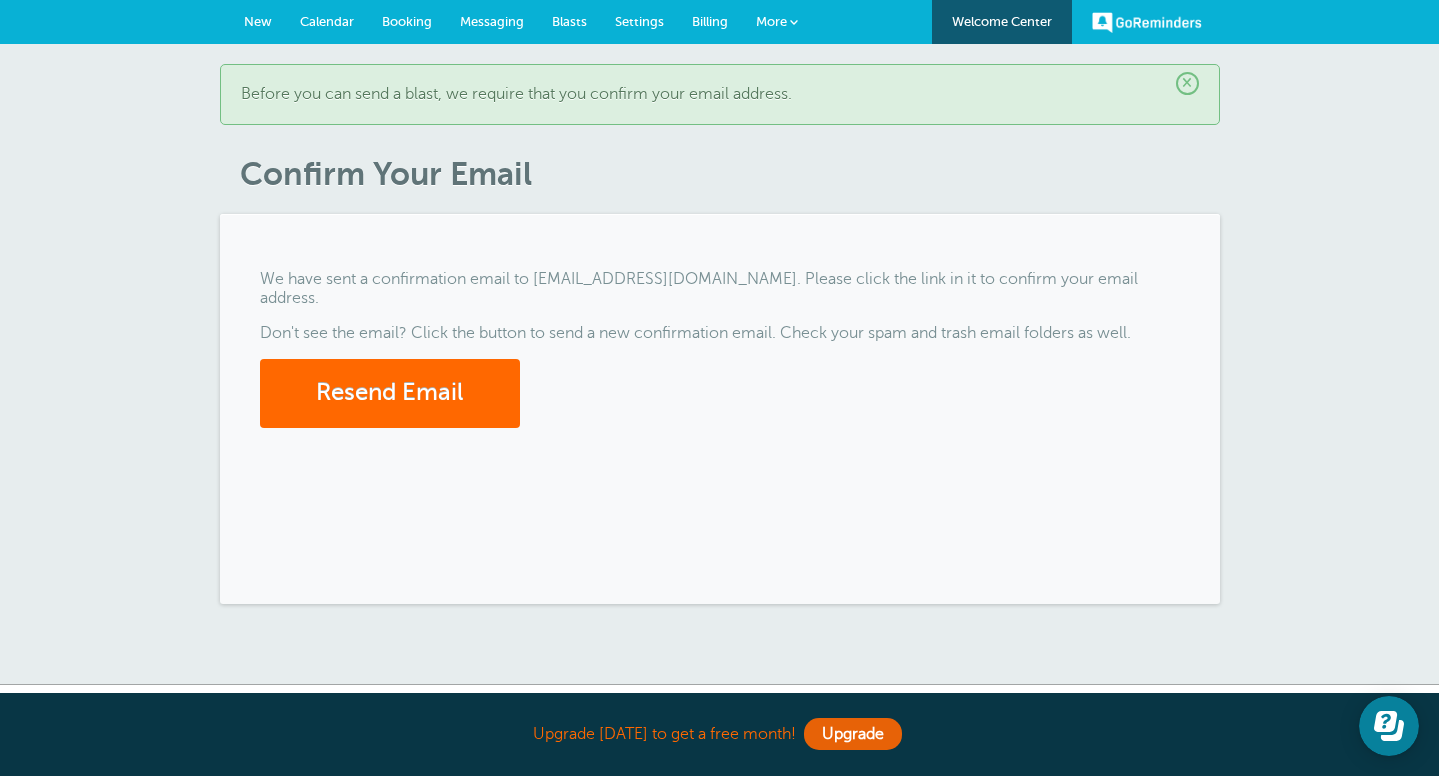 click on "Settings" at bounding box center [639, 21] 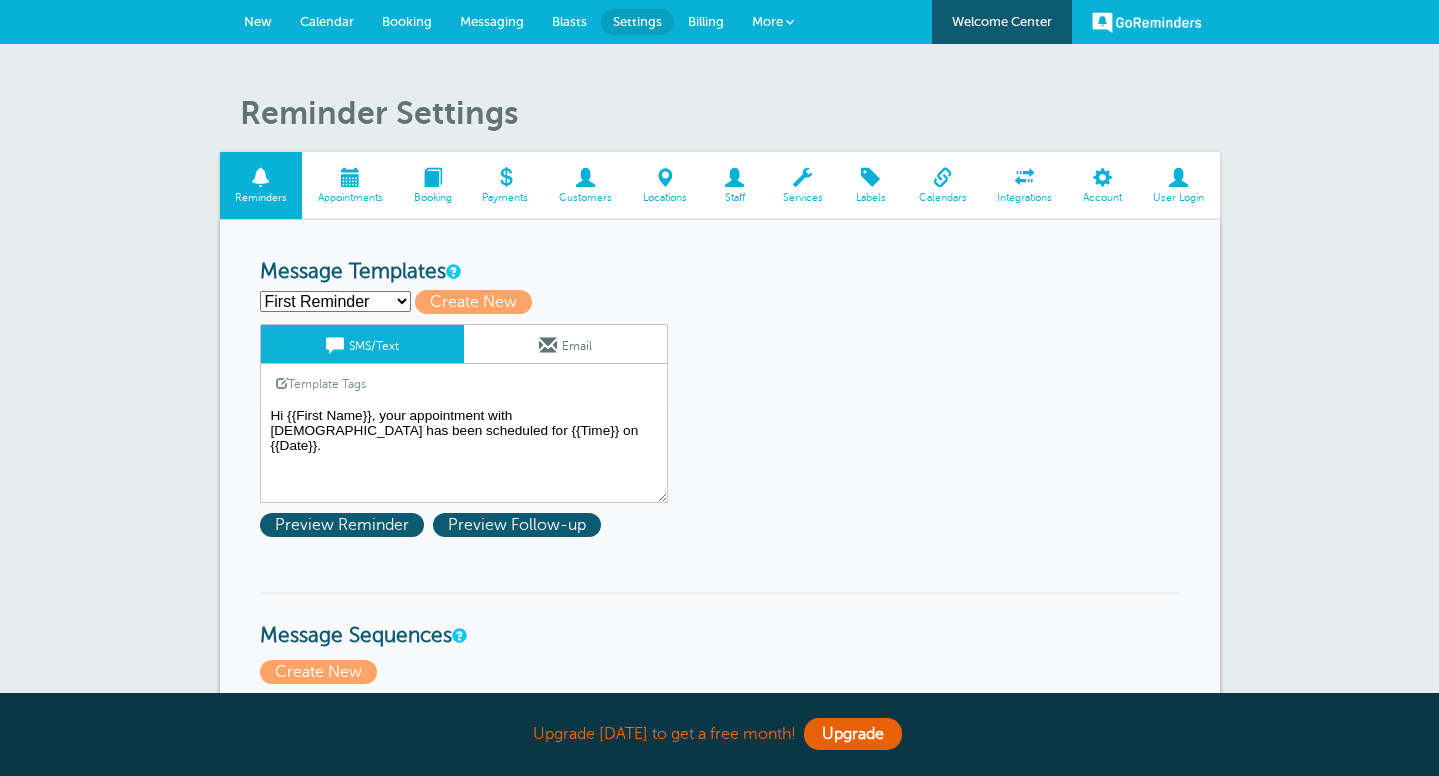 scroll, scrollTop: 0, scrollLeft: 0, axis: both 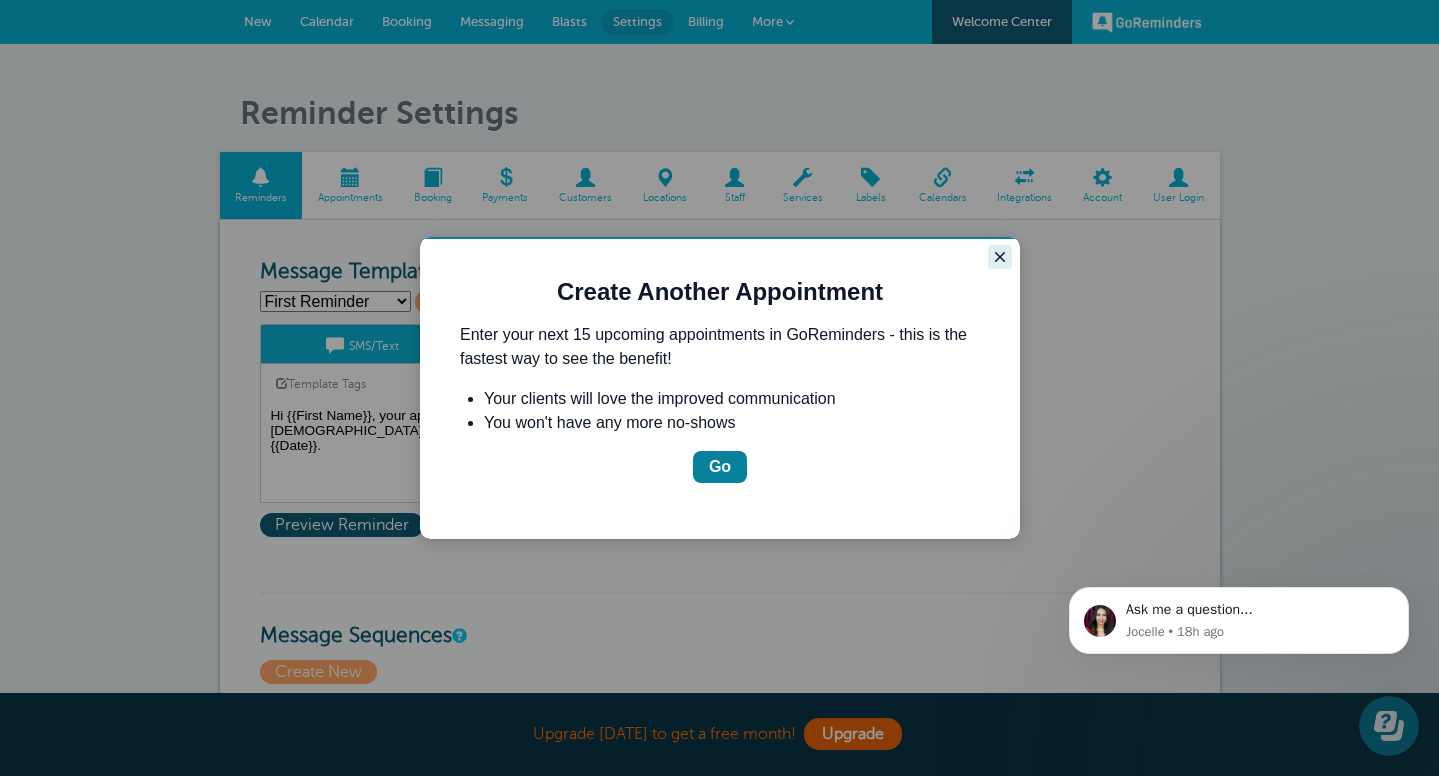click 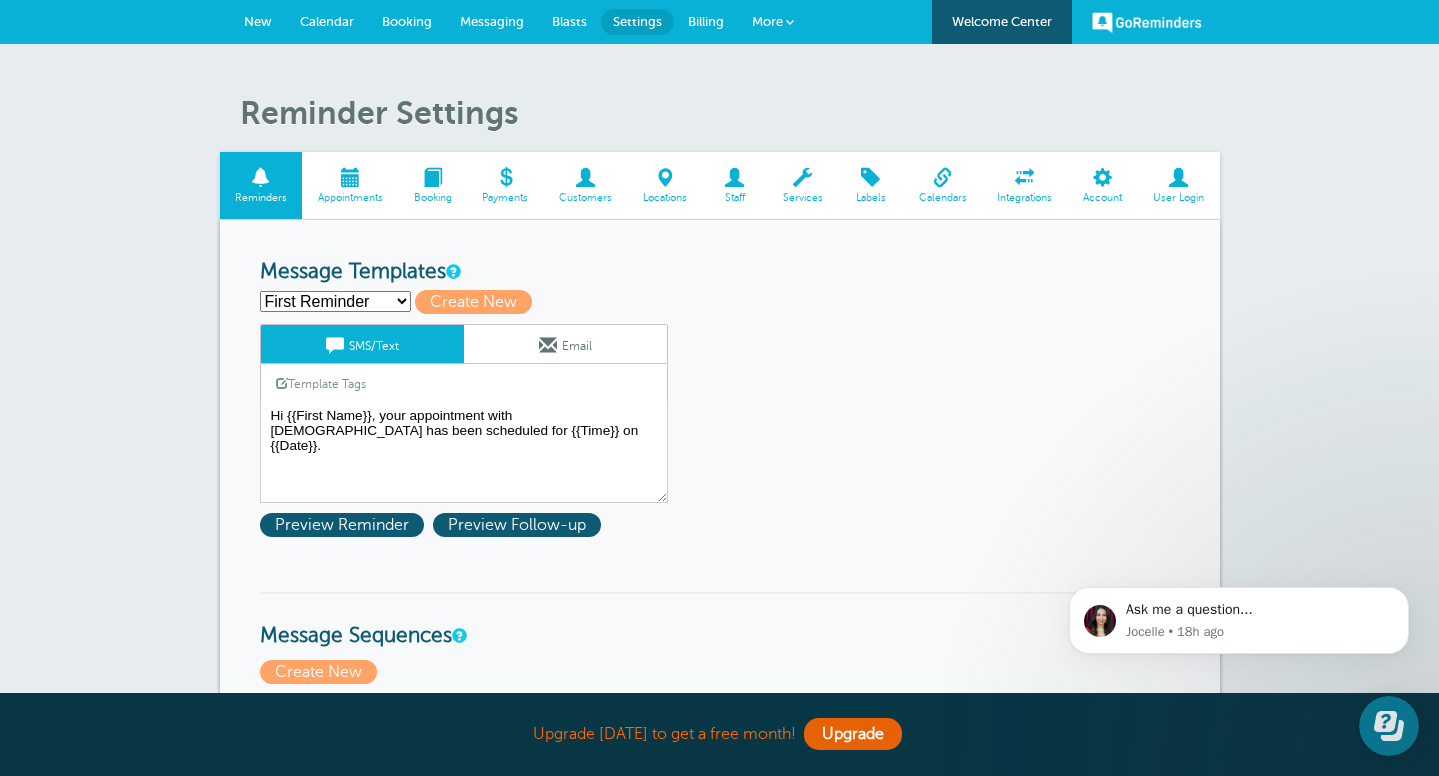 click at bounding box center (586, 177) 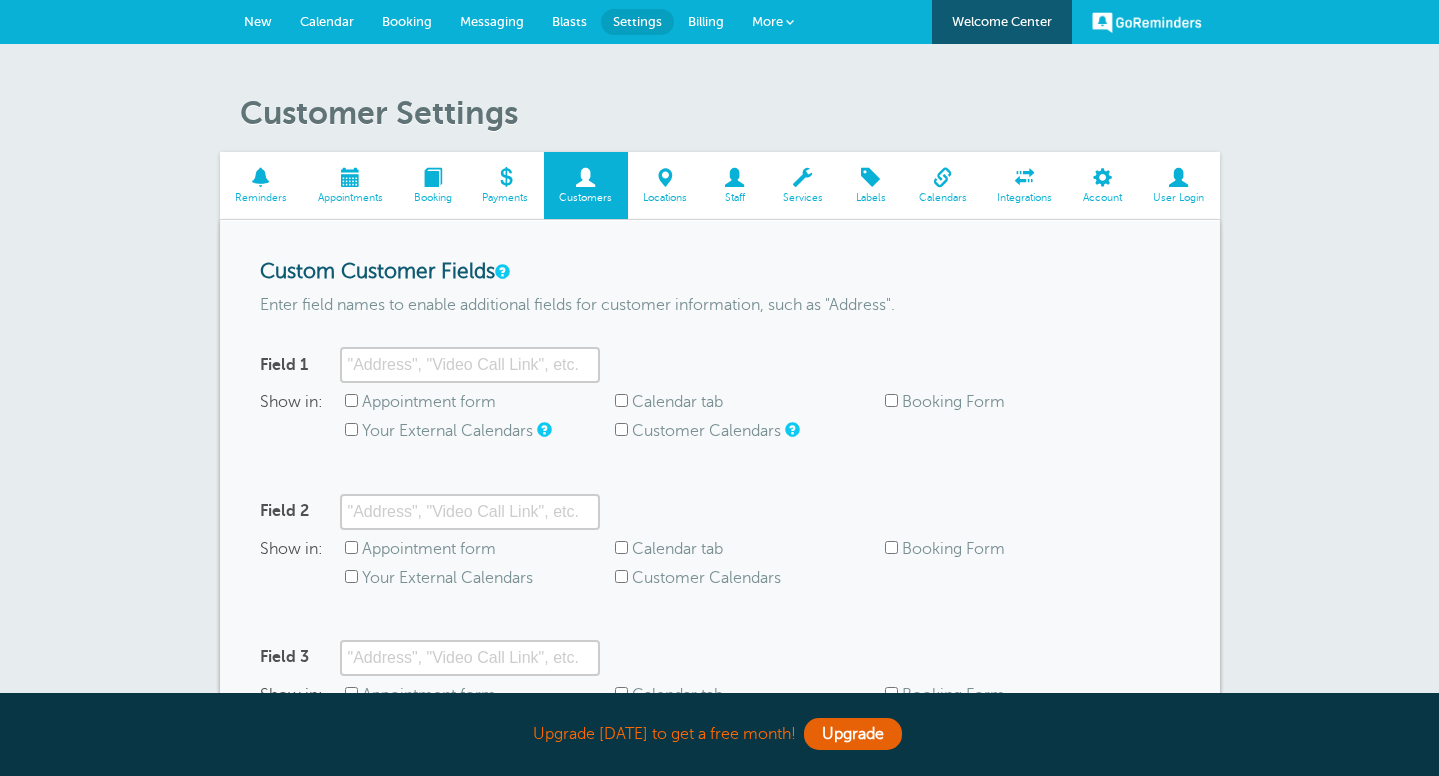 scroll, scrollTop: 0, scrollLeft: 0, axis: both 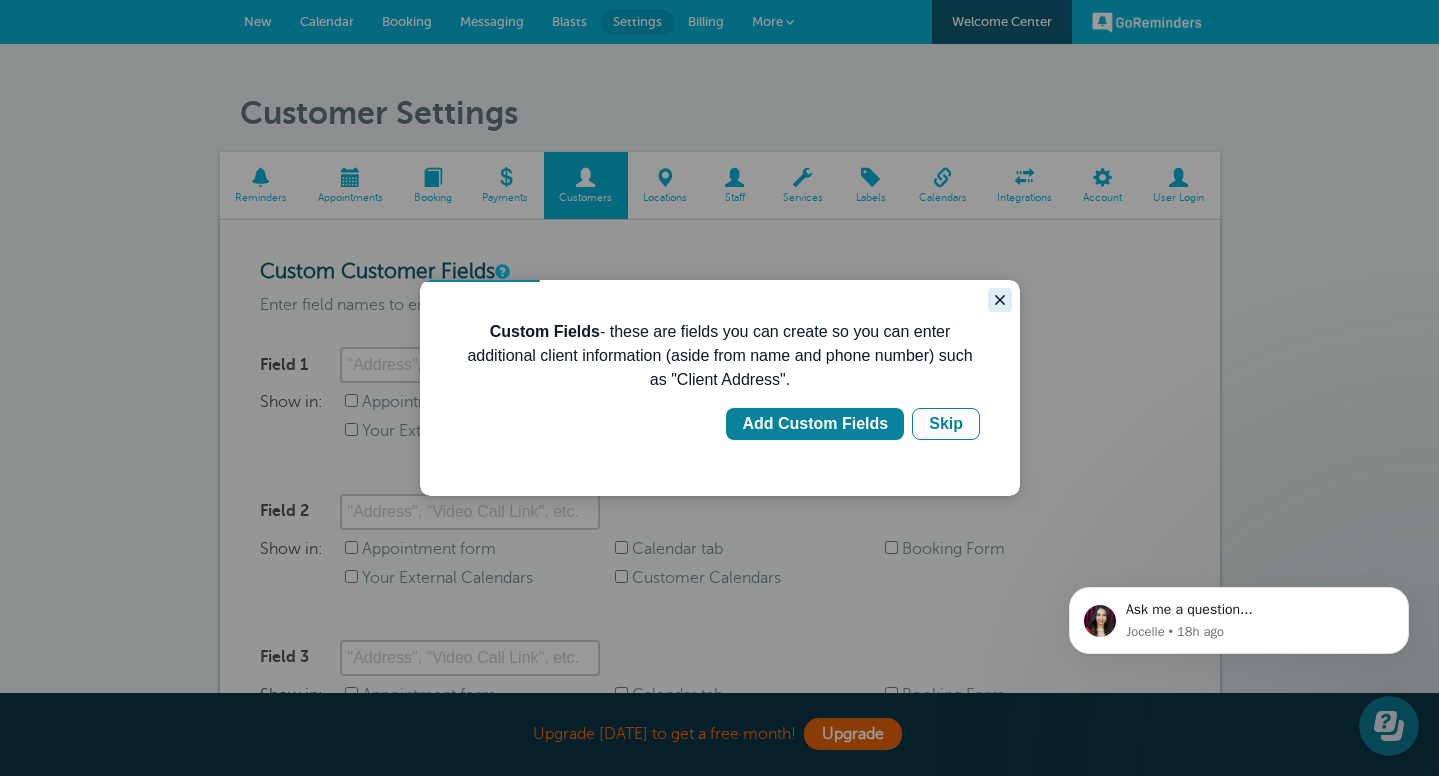 click 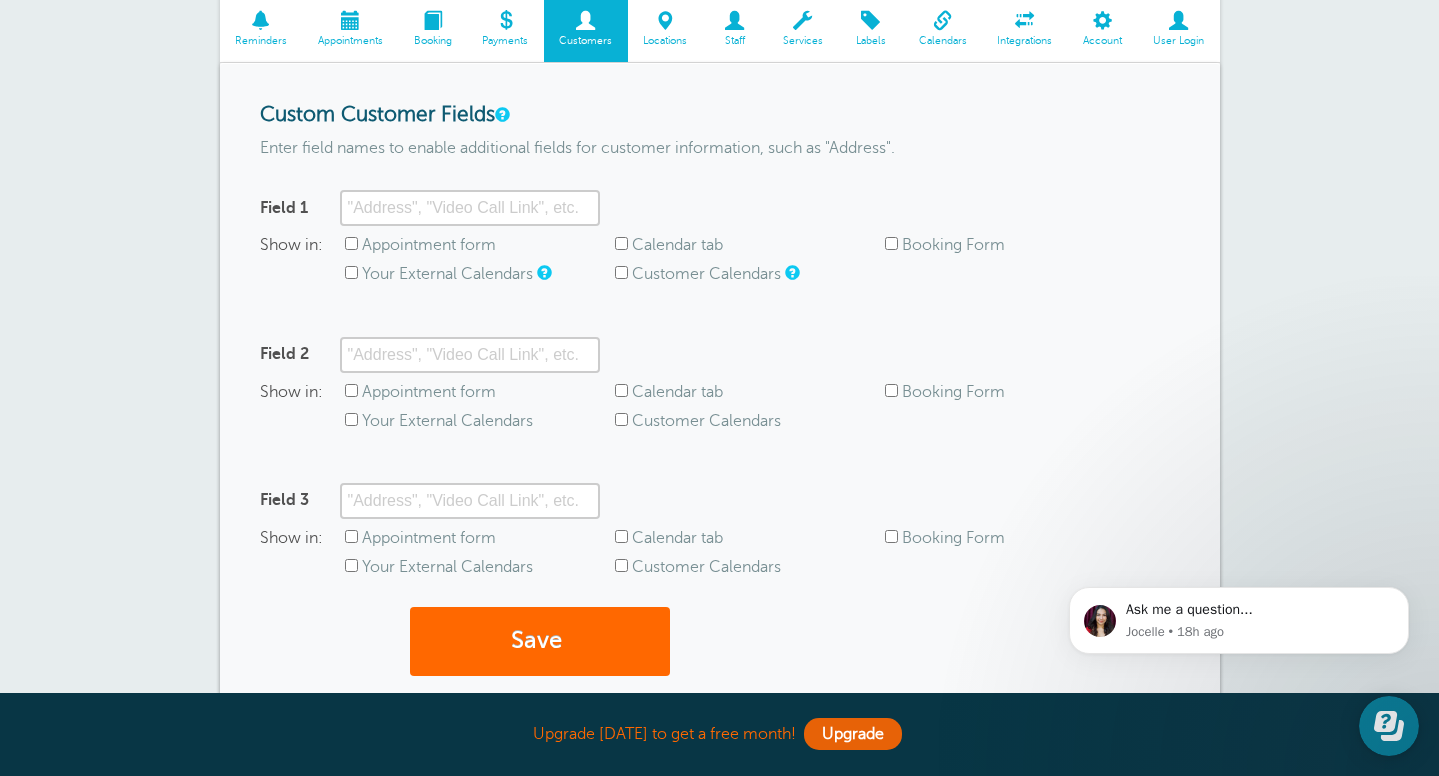 scroll, scrollTop: 0, scrollLeft: 0, axis: both 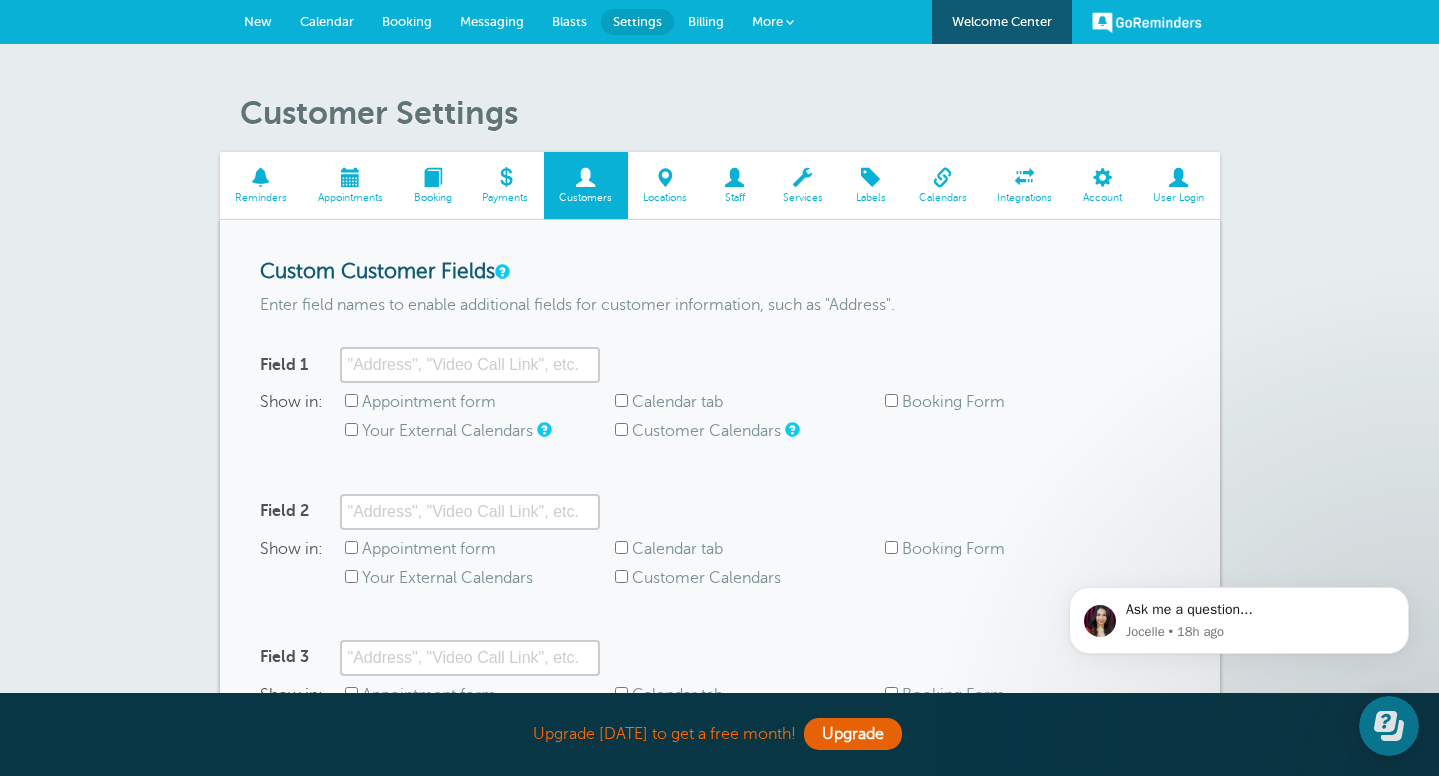 click at bounding box center [505, 177] 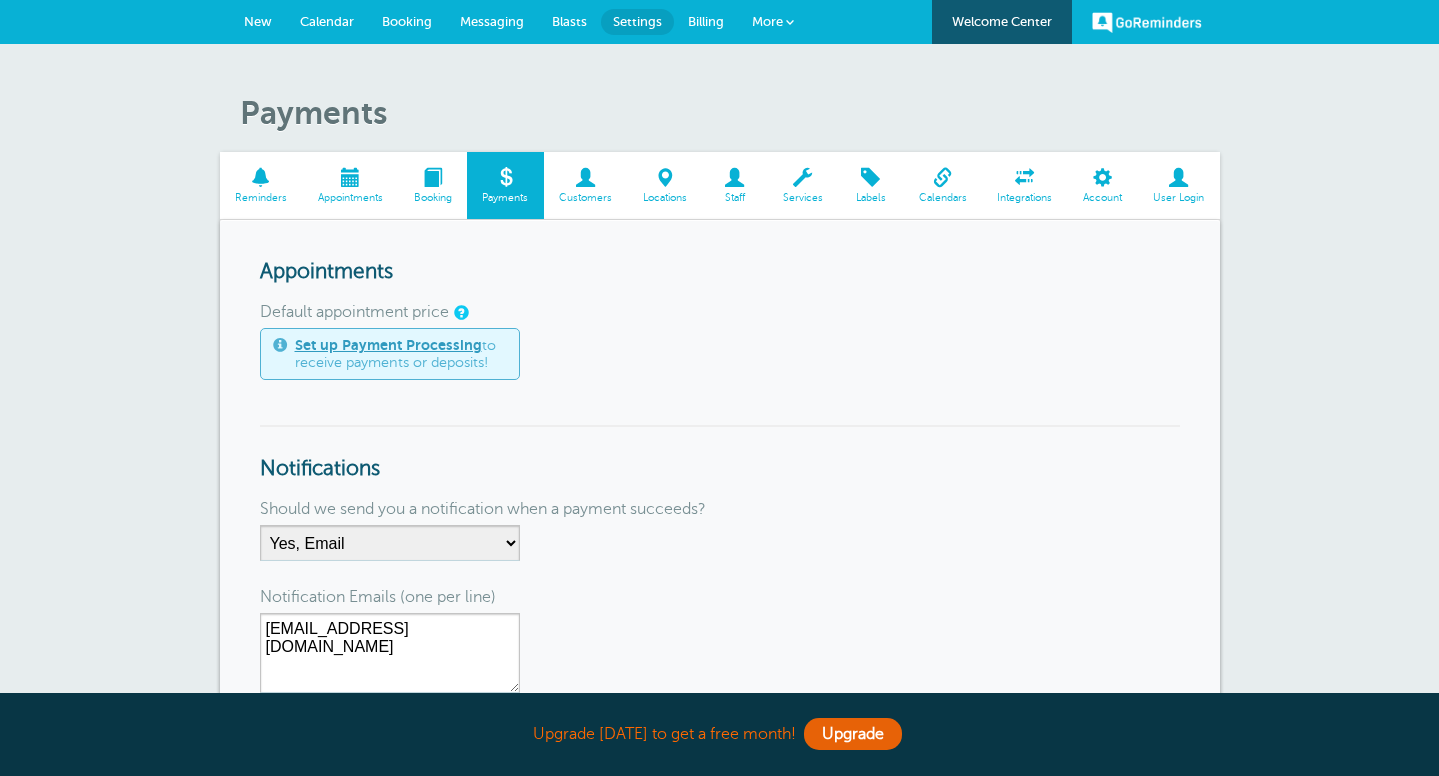 scroll, scrollTop: 0, scrollLeft: 0, axis: both 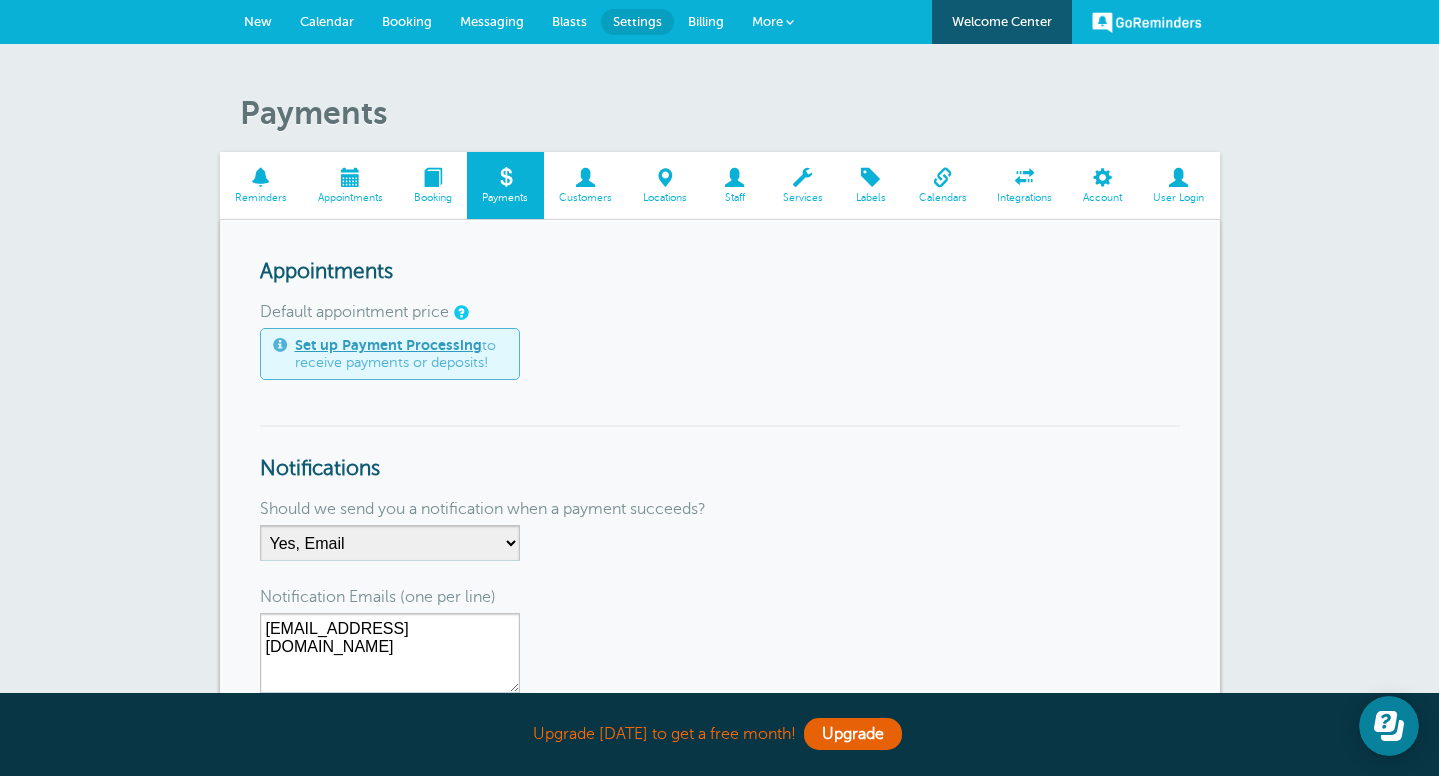 click at bounding box center [586, 177] 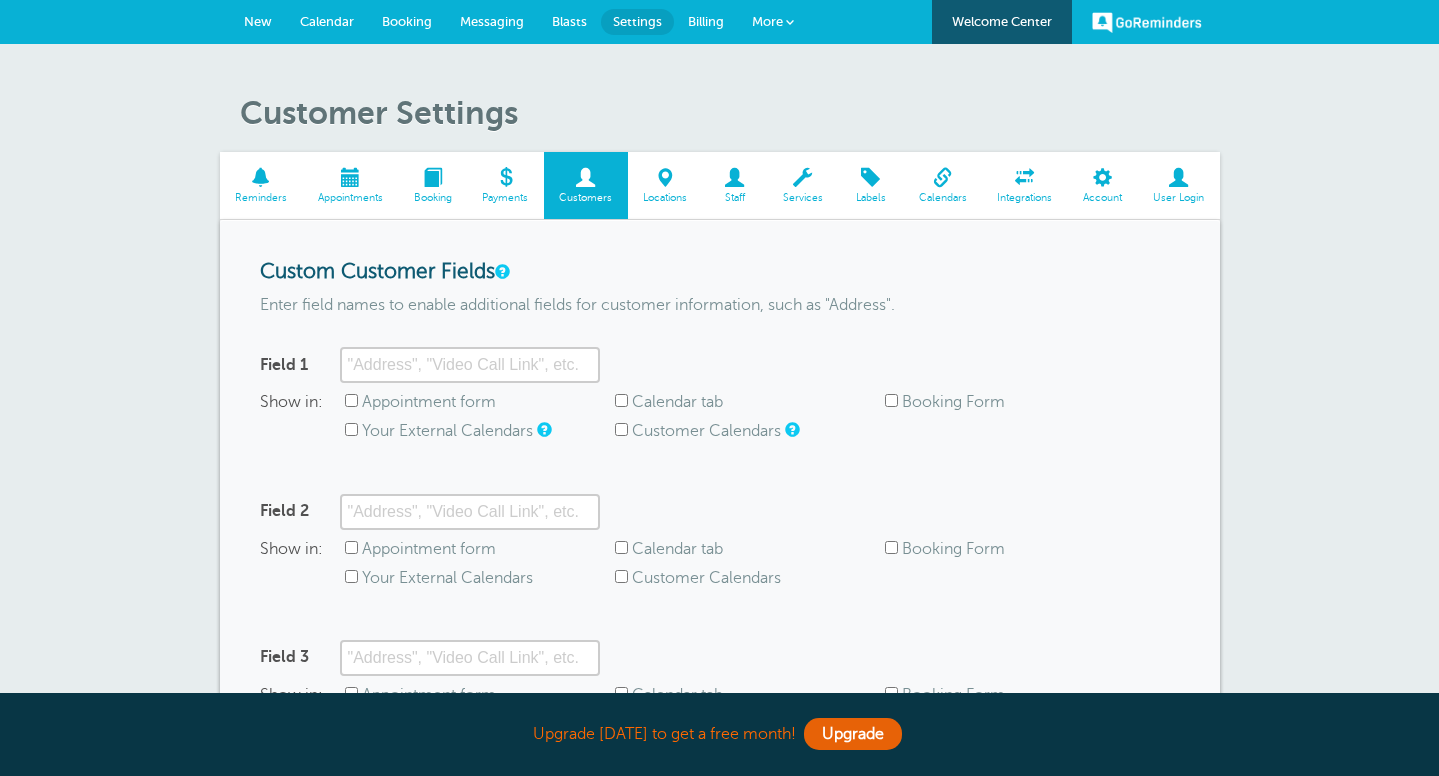 scroll, scrollTop: 0, scrollLeft: 0, axis: both 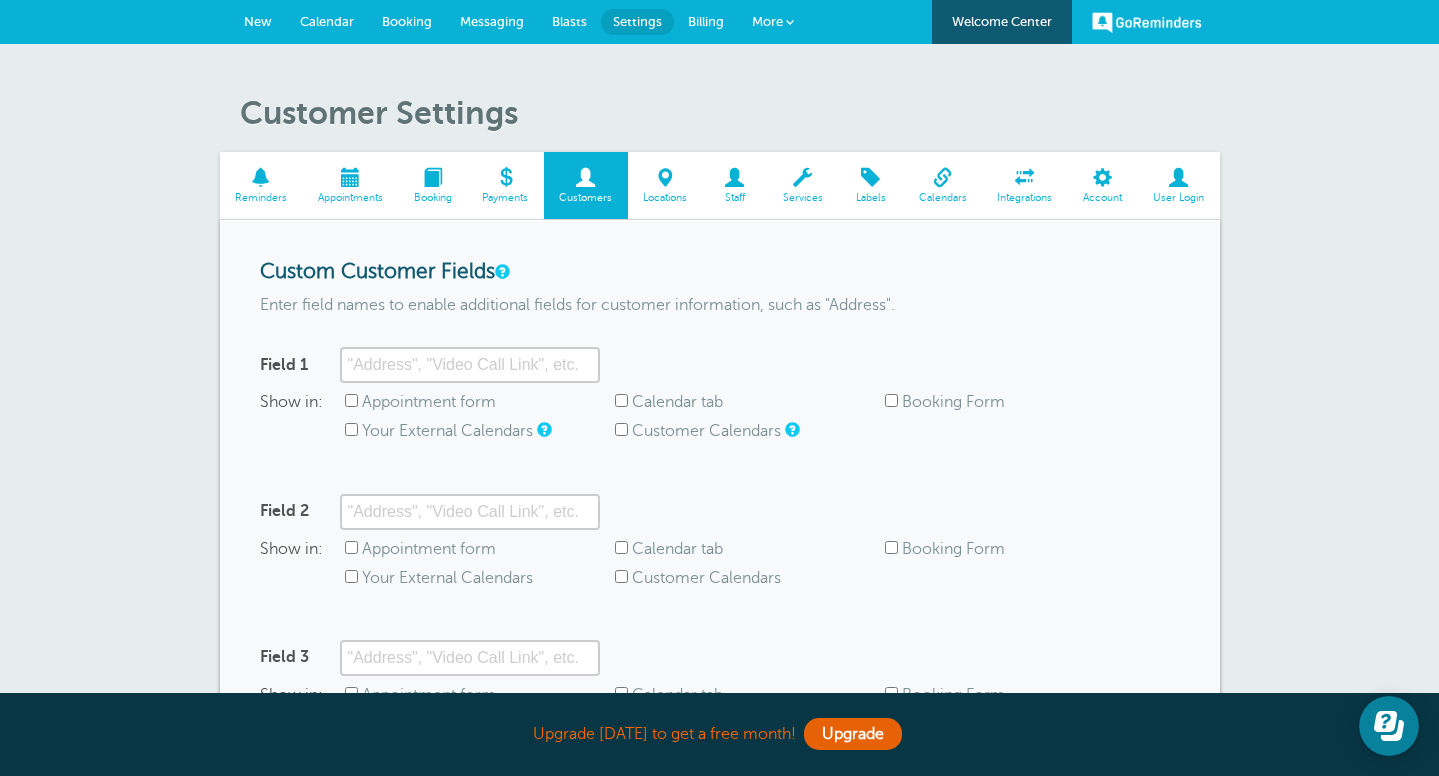 click at bounding box center (665, 177) 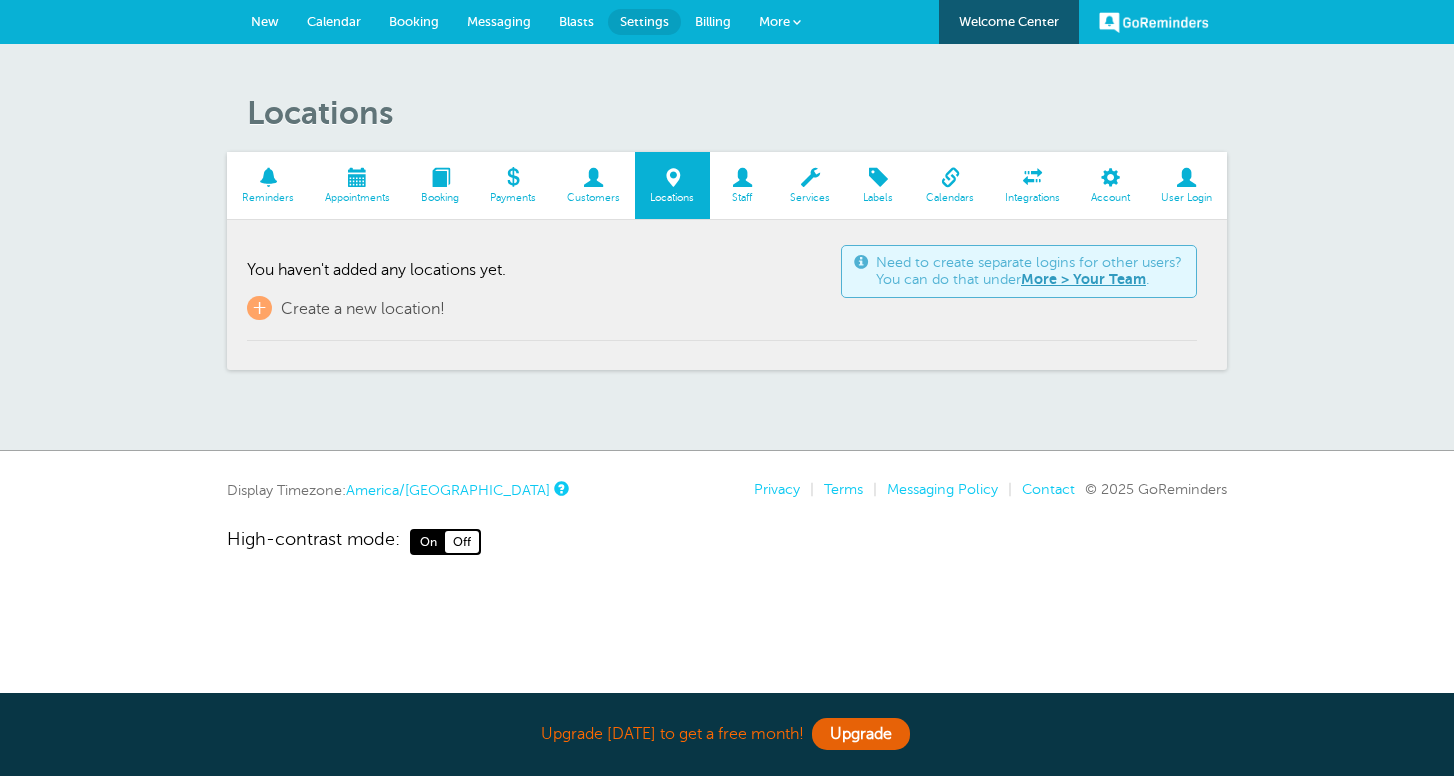 scroll, scrollTop: 0, scrollLeft: 0, axis: both 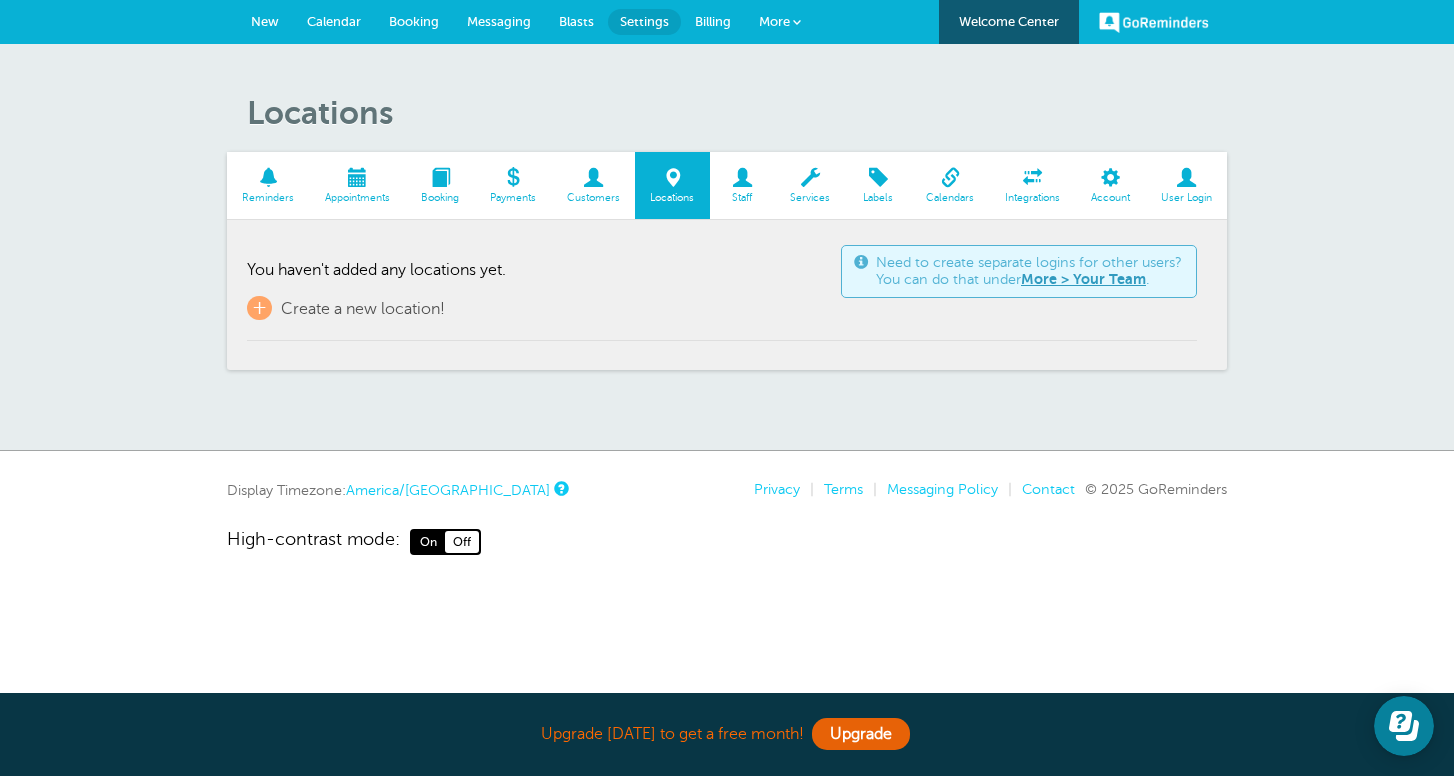 click at bounding box center (742, 177) 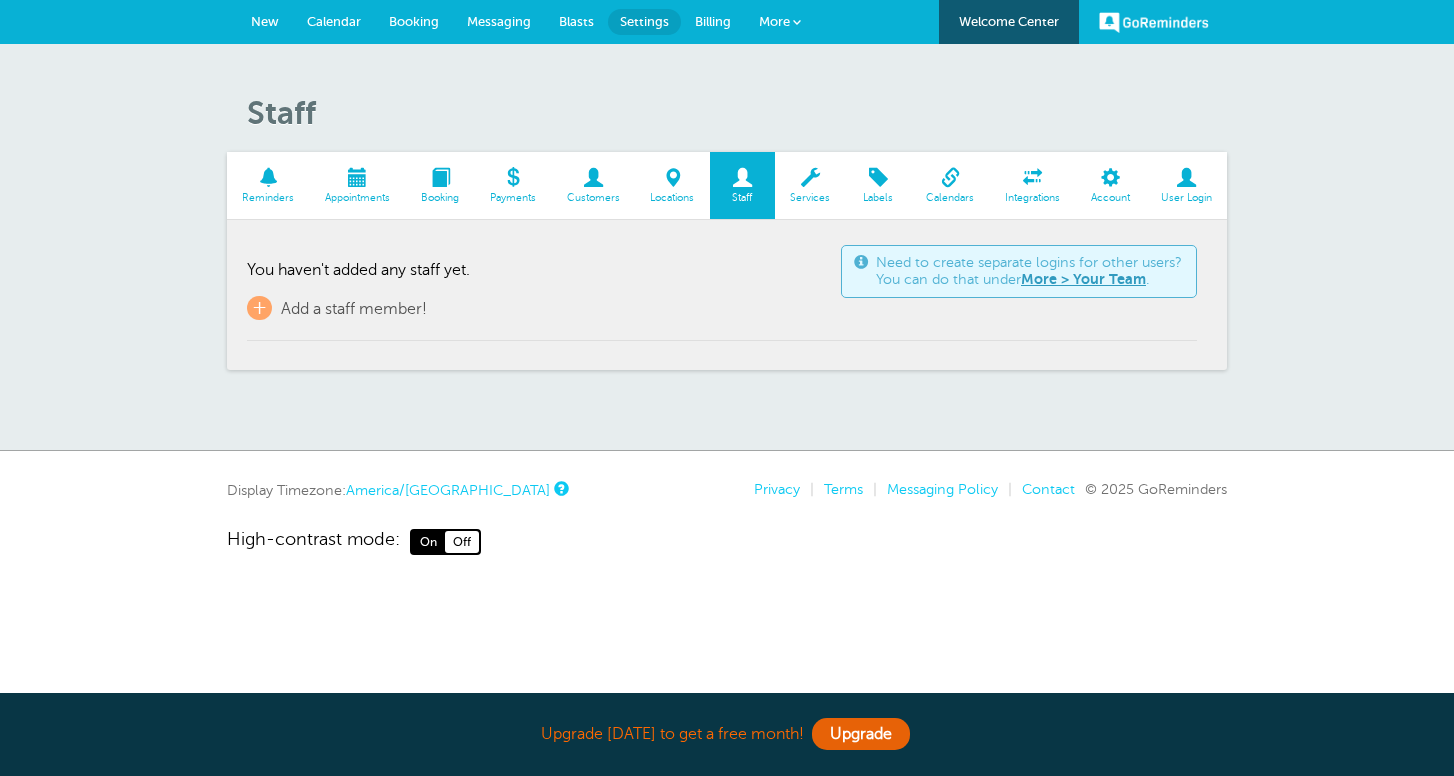 scroll, scrollTop: 0, scrollLeft: 0, axis: both 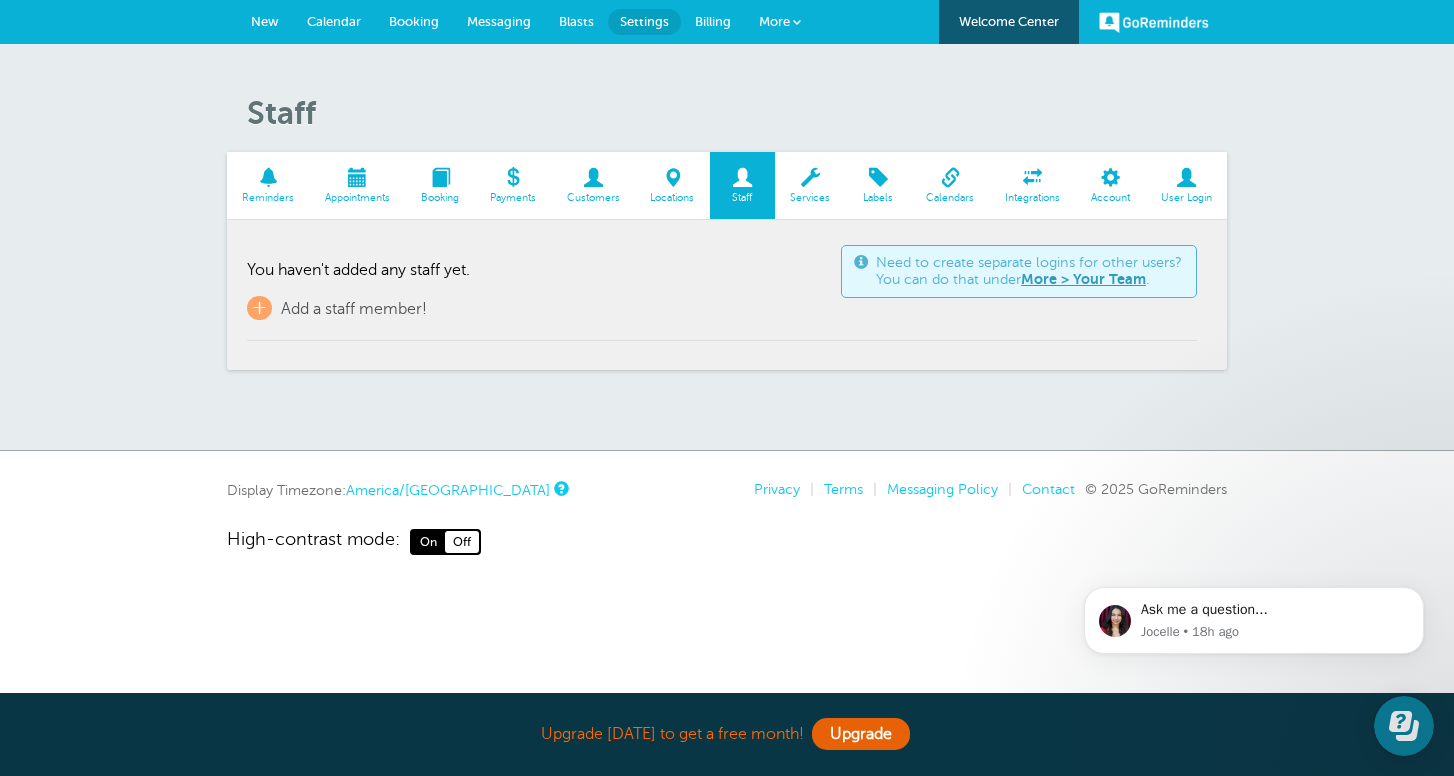 click at bounding box center (1186, 177) 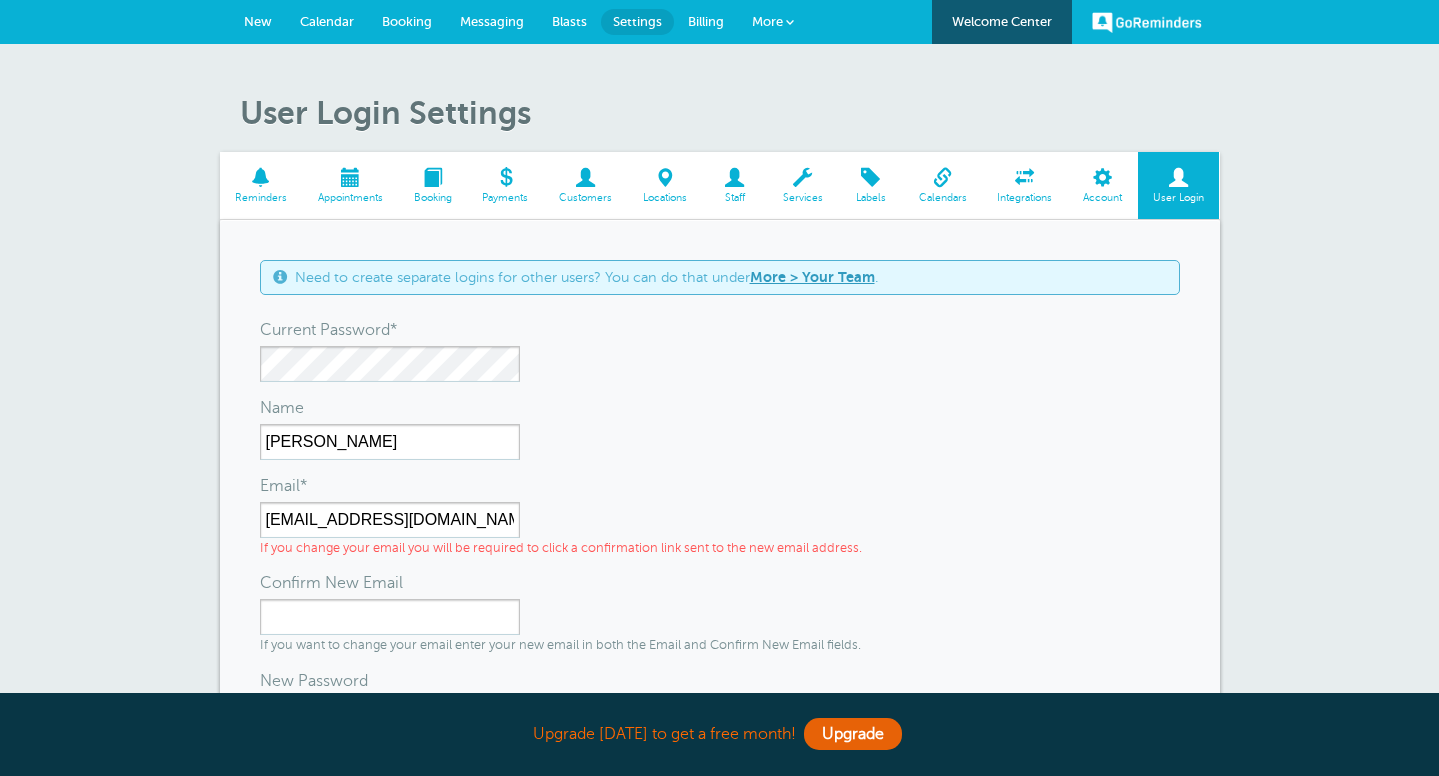 scroll, scrollTop: 0, scrollLeft: 0, axis: both 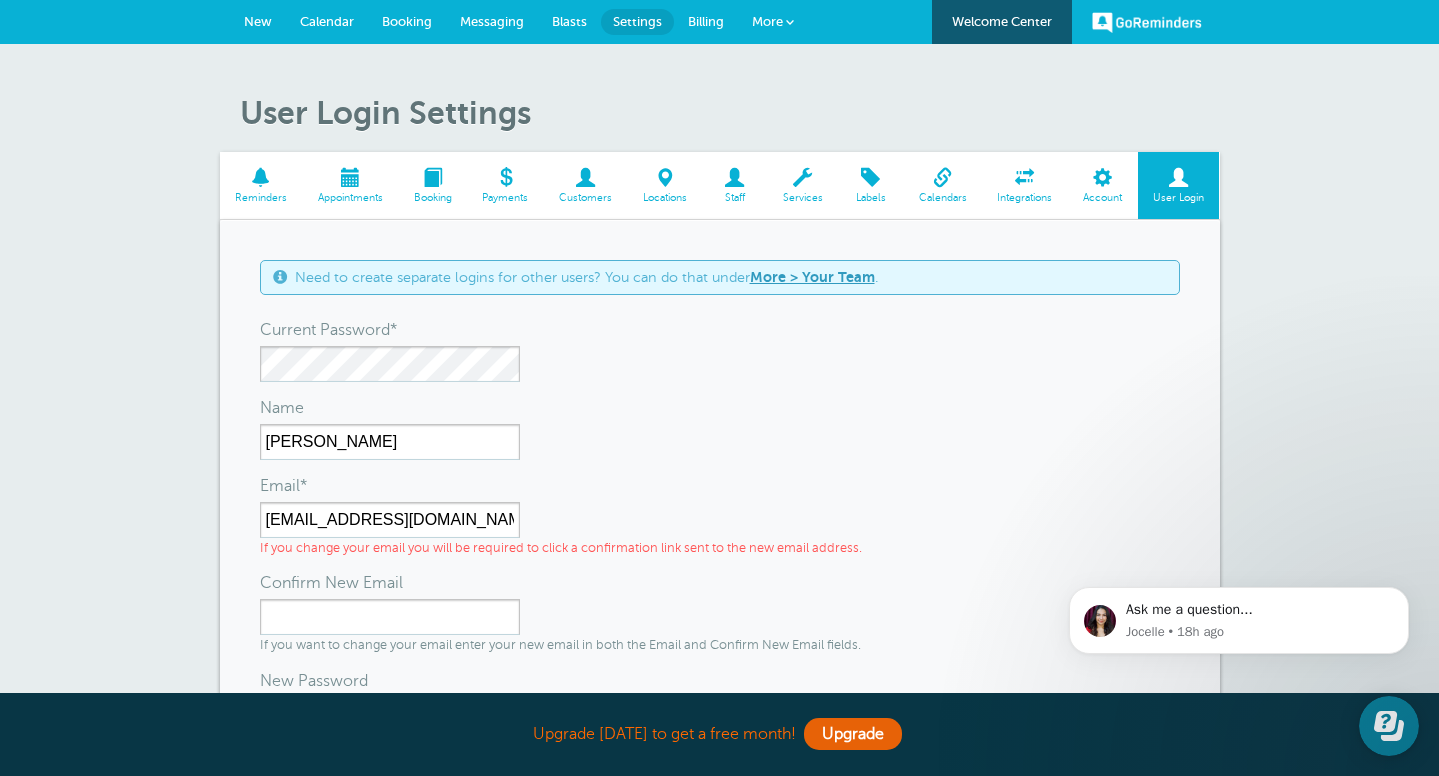 click at bounding box center [734, 177] 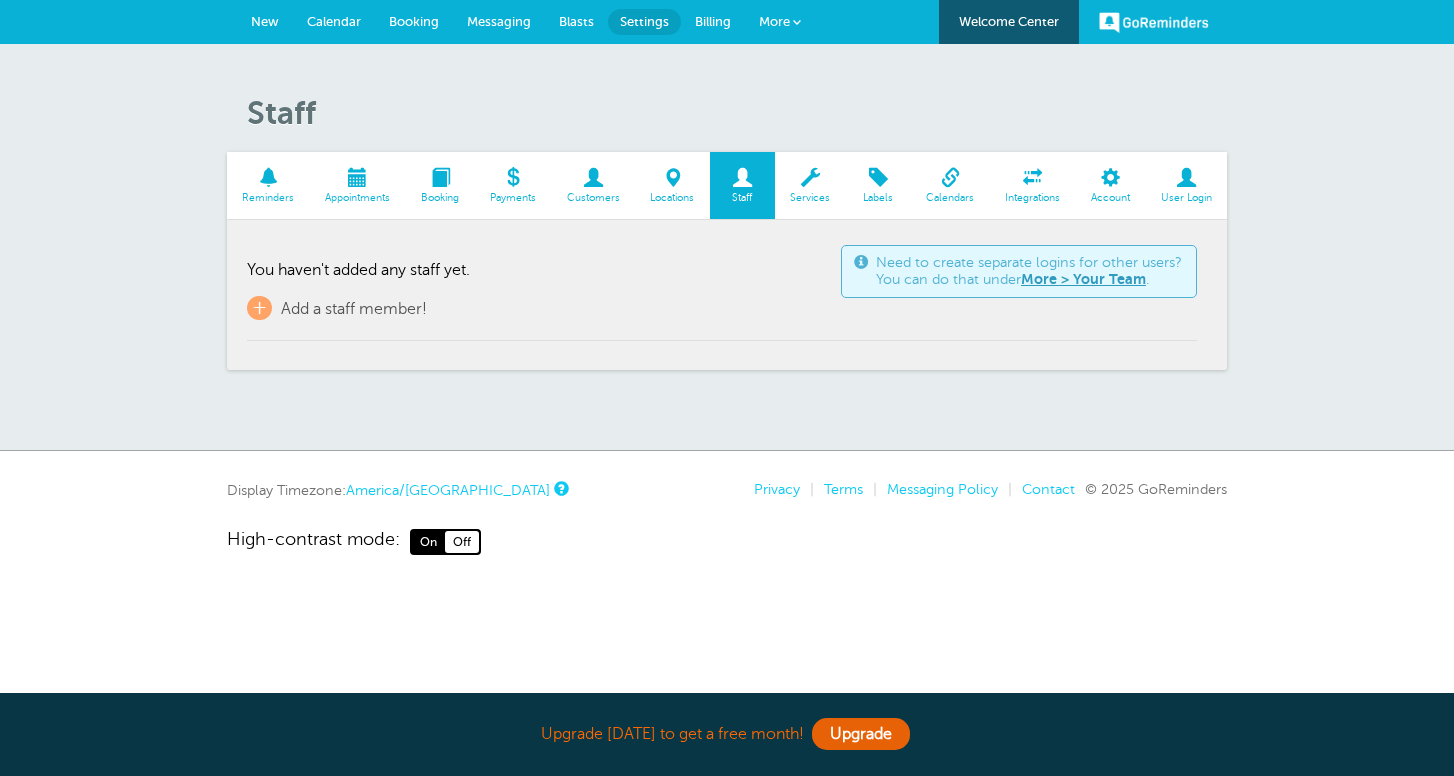 scroll, scrollTop: 0, scrollLeft: 0, axis: both 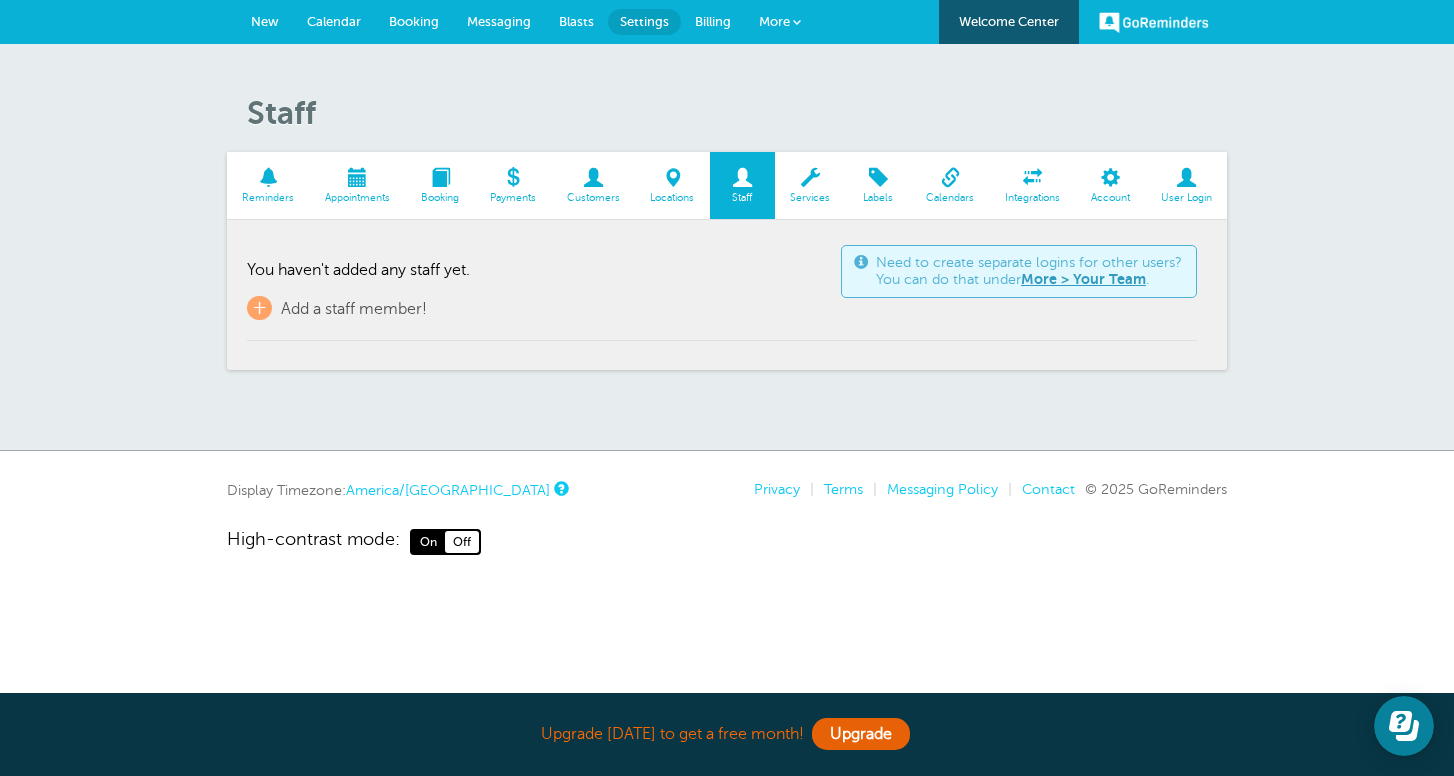 click at bounding box center (593, 177) 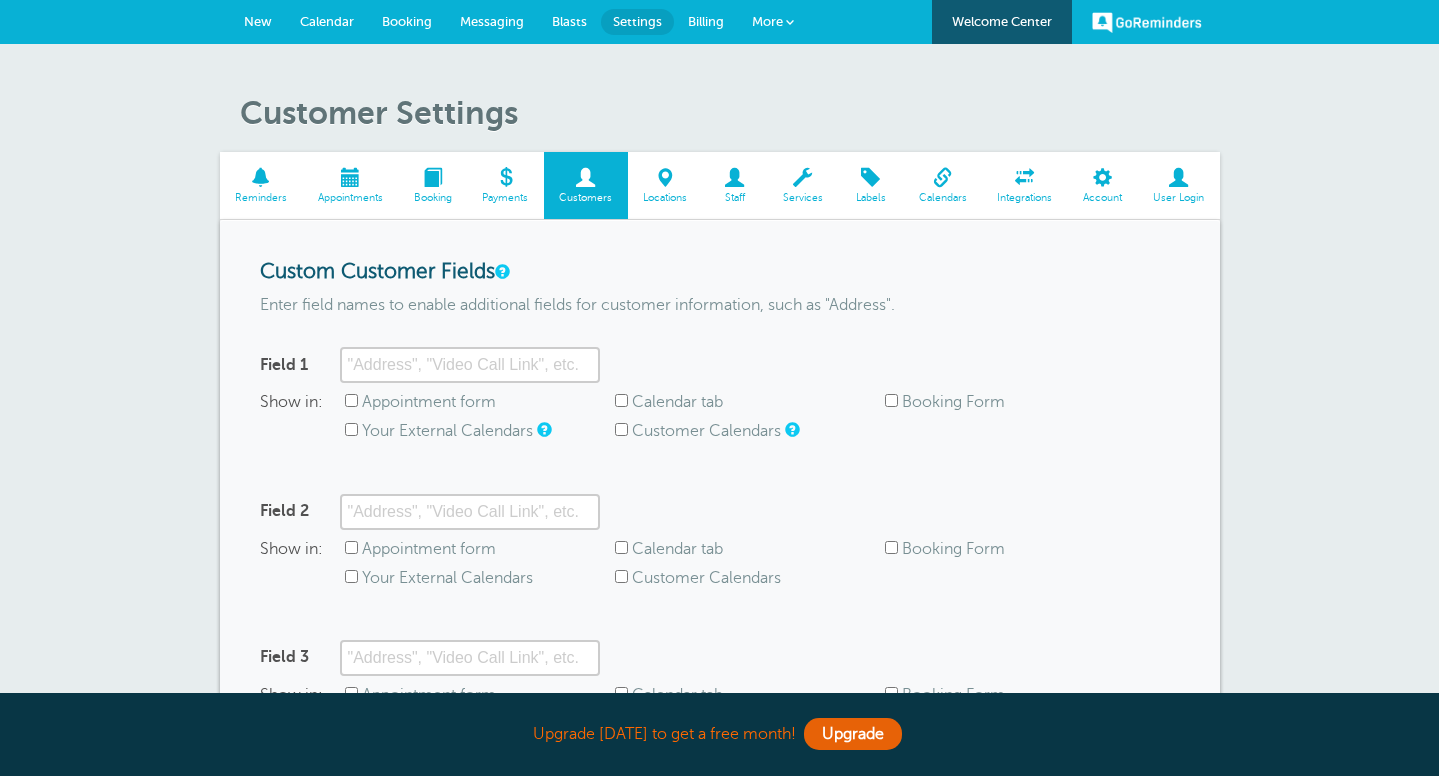 scroll, scrollTop: 0, scrollLeft: 0, axis: both 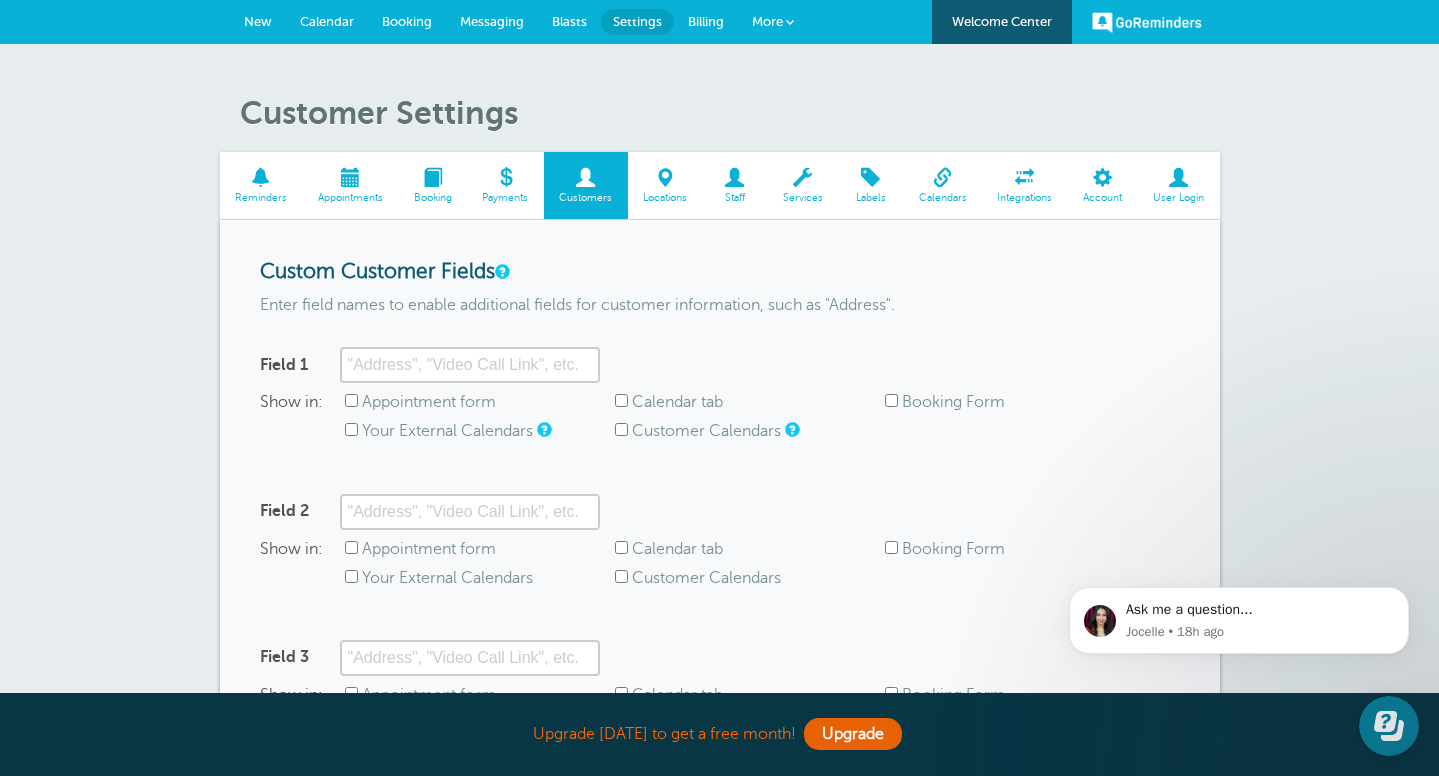 click at bounding box center [1025, 177] 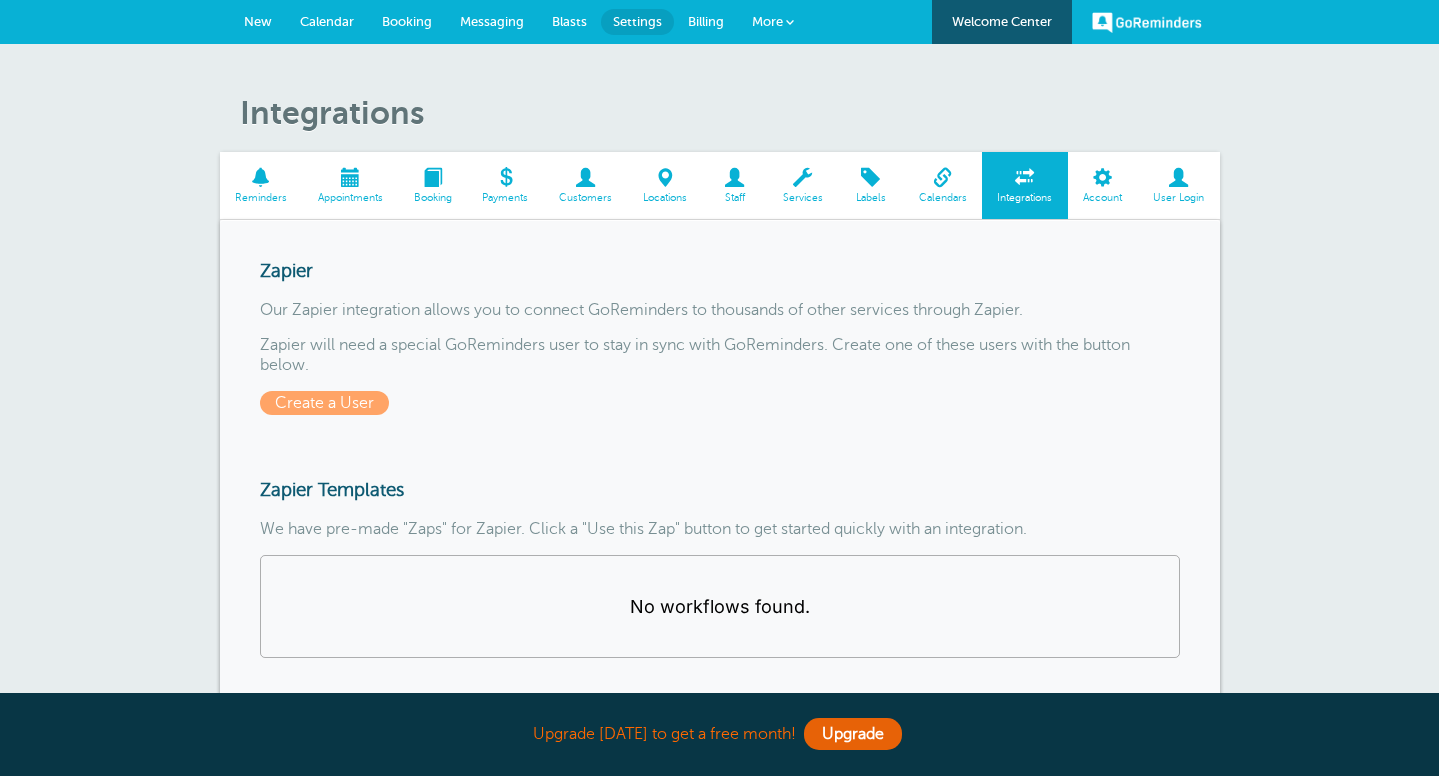 scroll, scrollTop: 0, scrollLeft: 0, axis: both 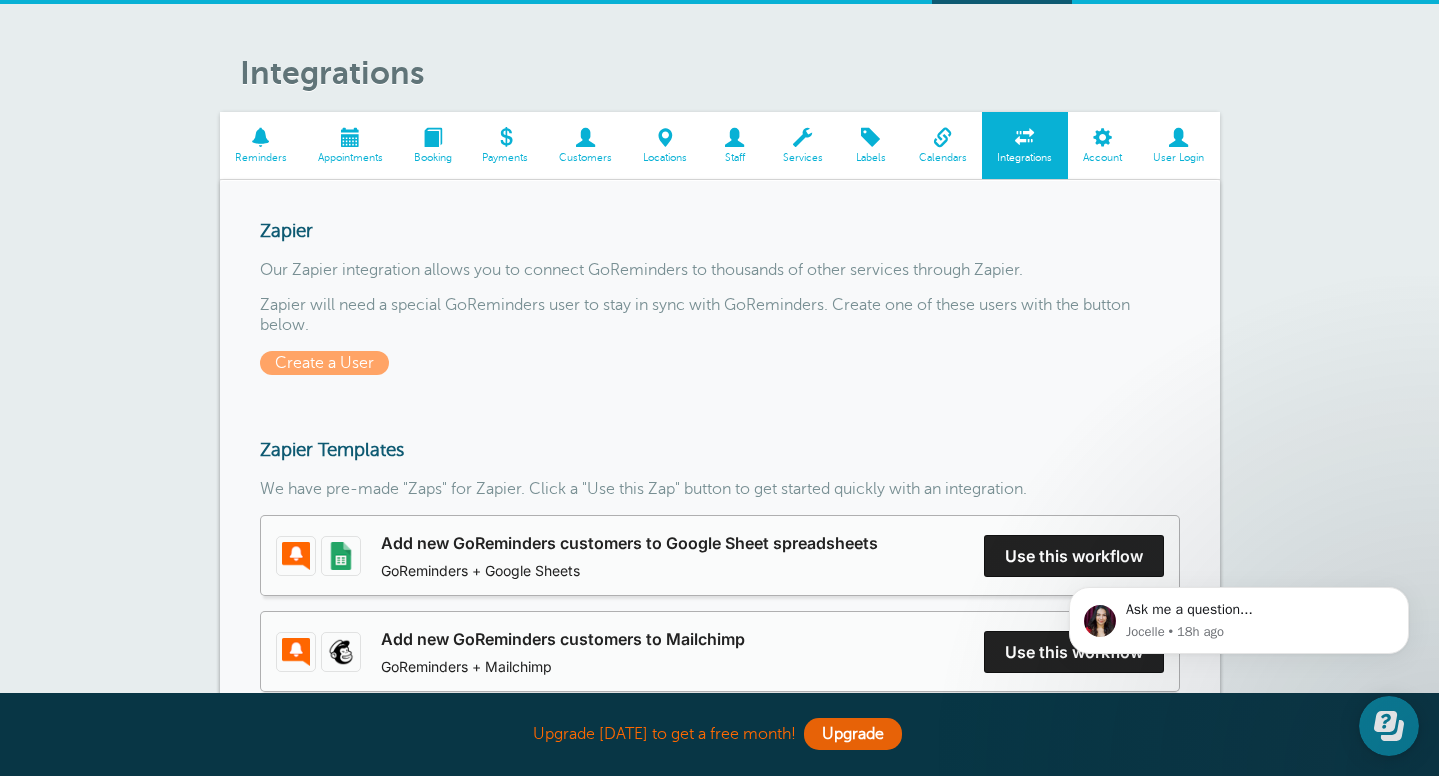 click at bounding box center (802, 137) 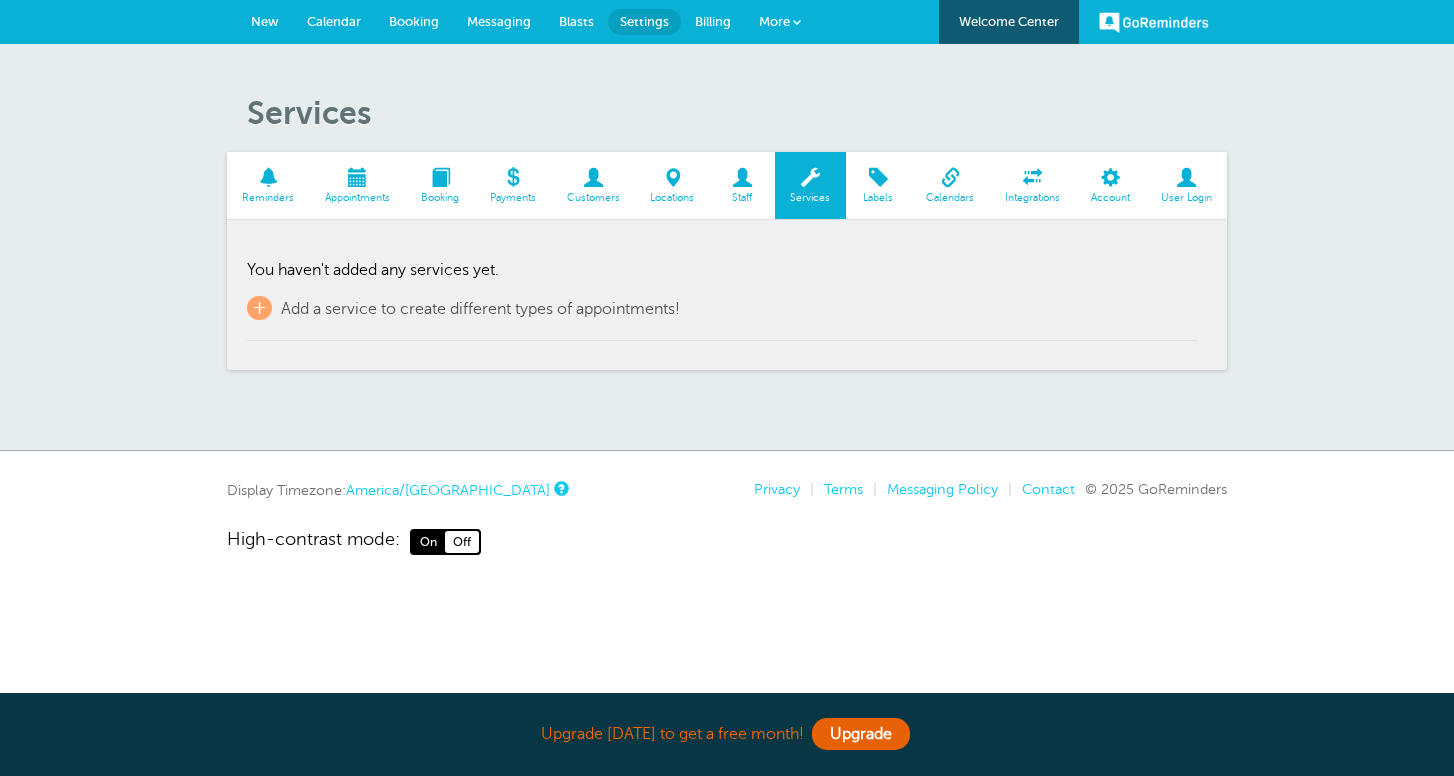 scroll, scrollTop: 0, scrollLeft: 0, axis: both 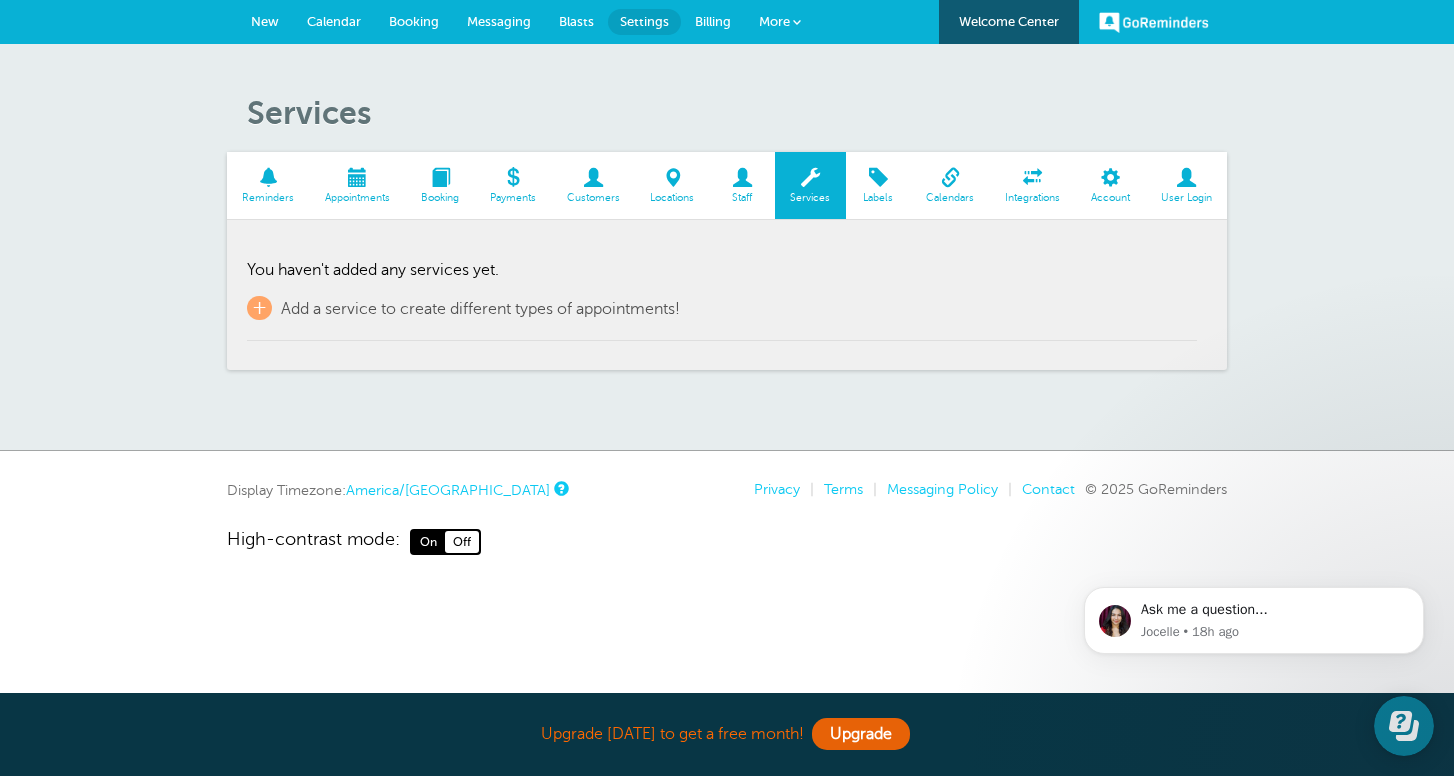 click on "Reminders" at bounding box center (268, 185) 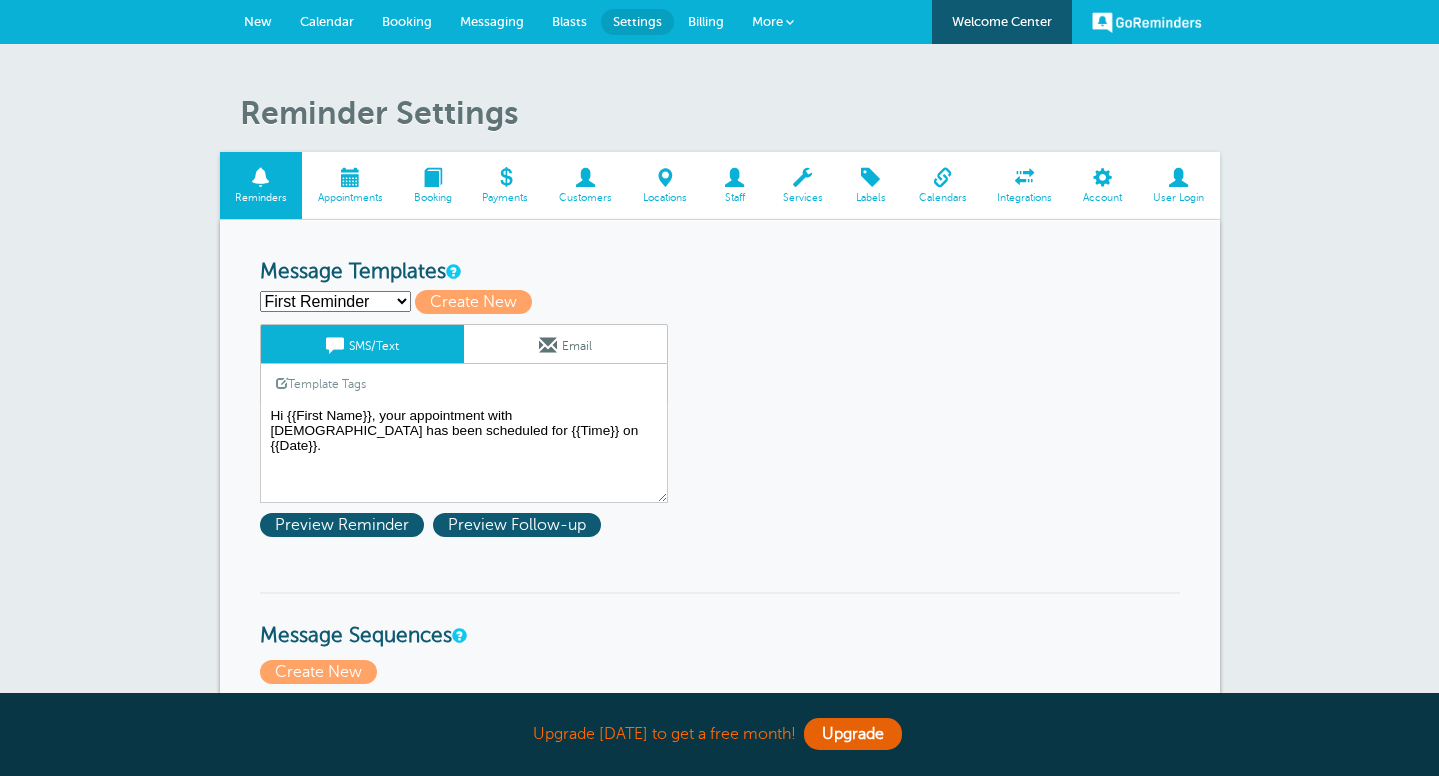 scroll, scrollTop: 0, scrollLeft: 0, axis: both 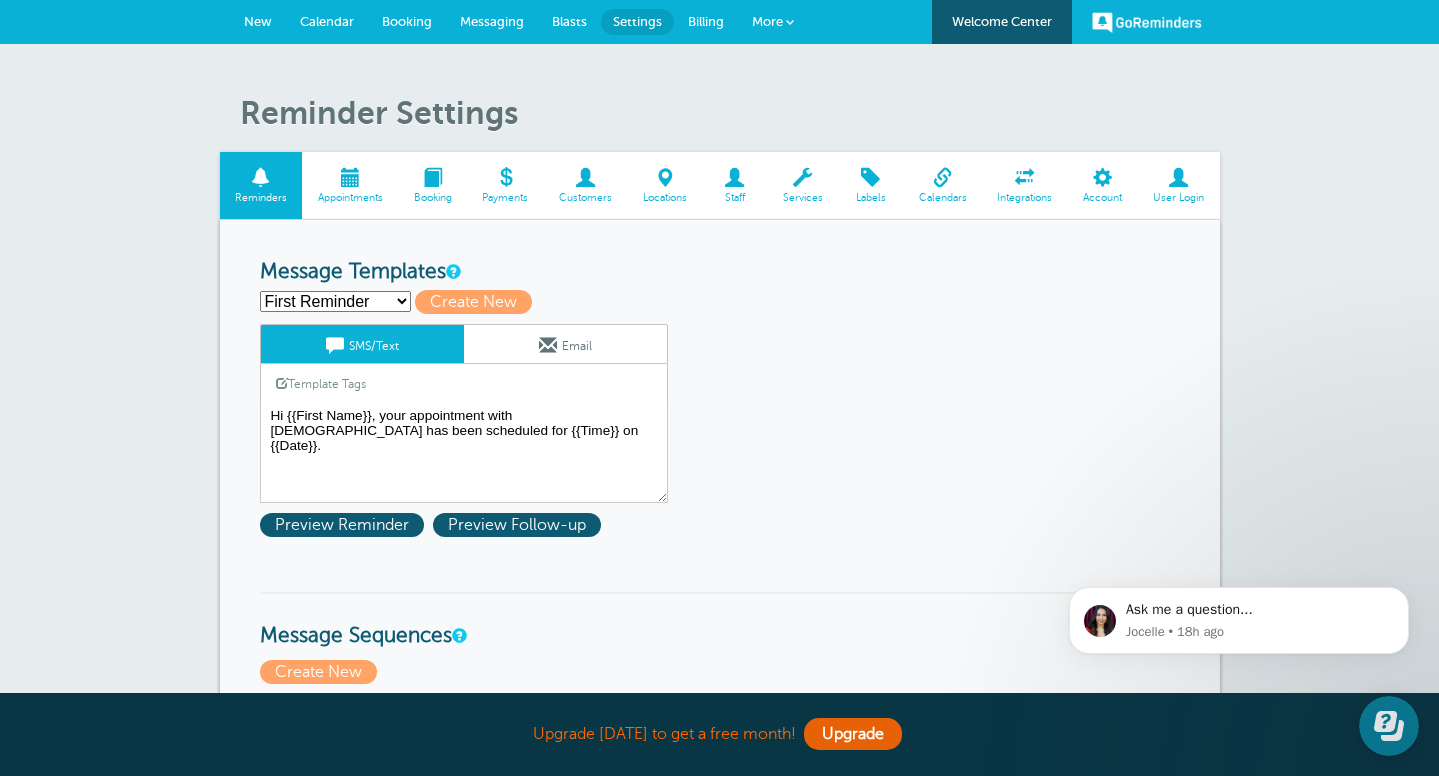 click on "Messaging" at bounding box center [492, 21] 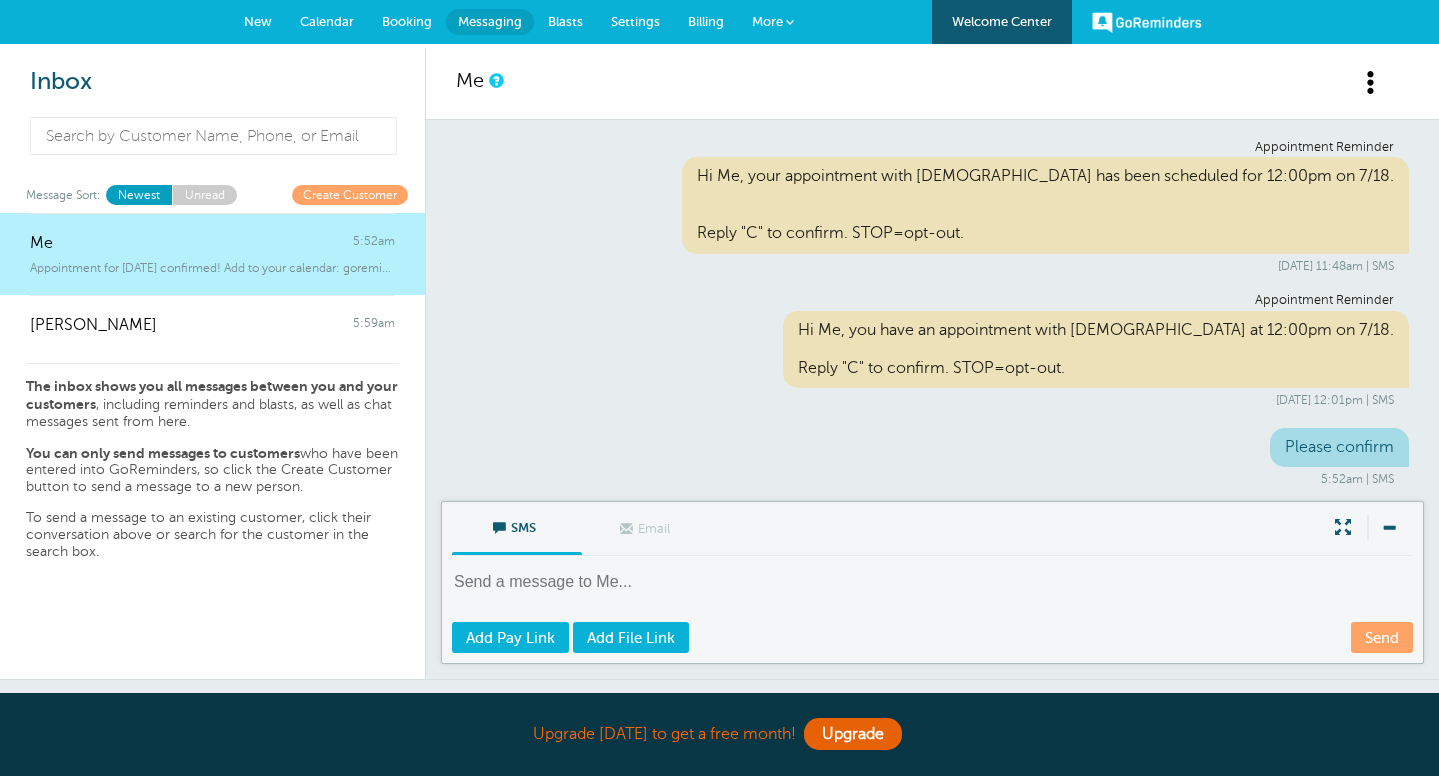 scroll, scrollTop: 0, scrollLeft: 0, axis: both 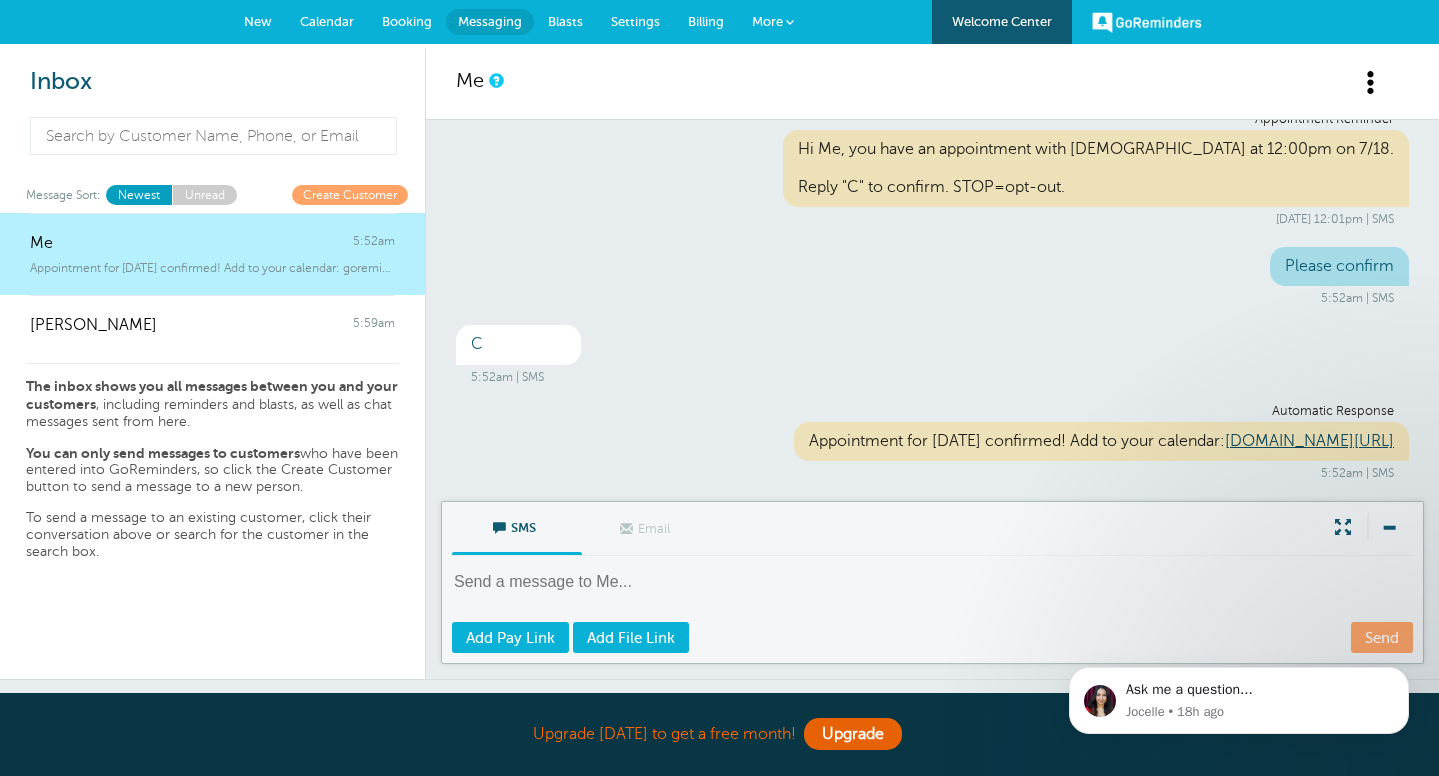 click on "Create Customer" at bounding box center [350, 194] 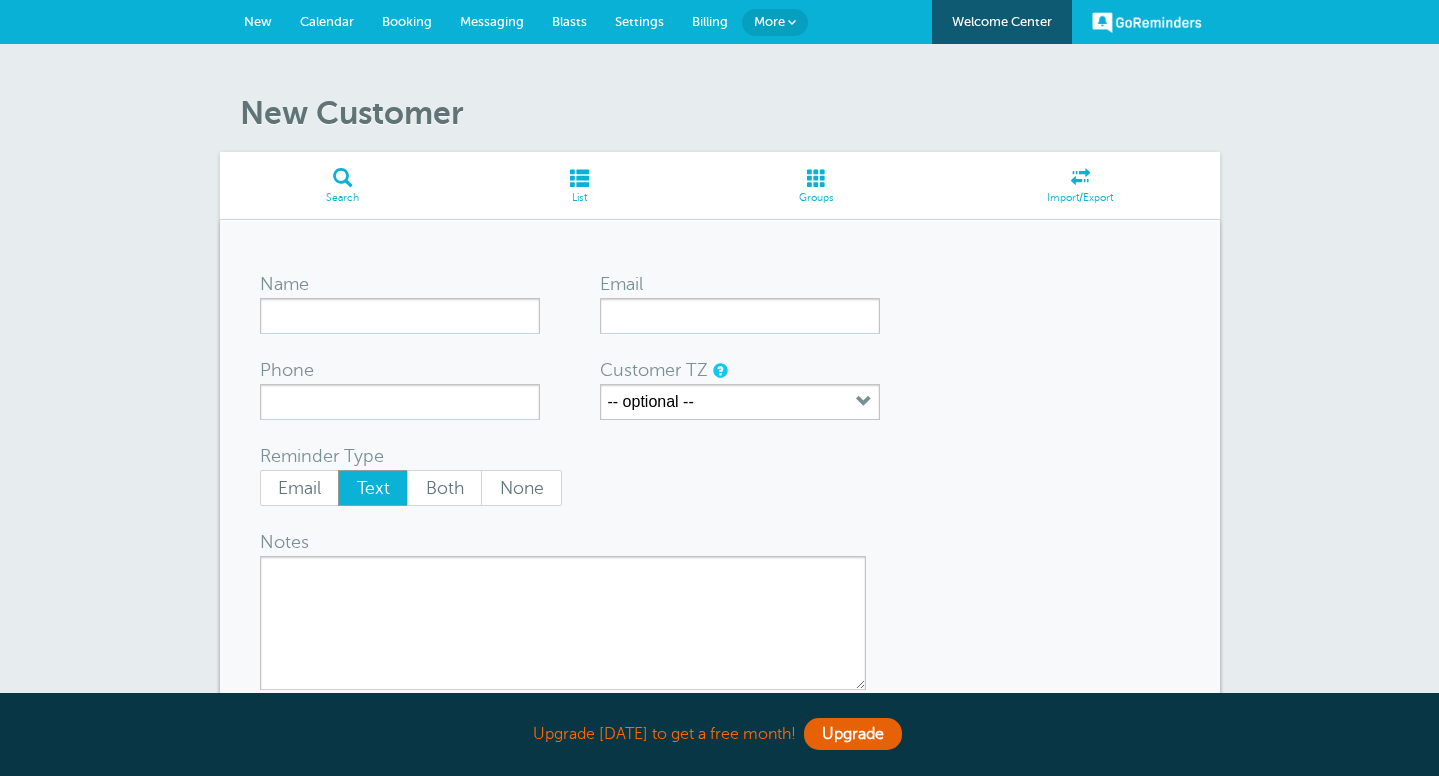 scroll, scrollTop: 0, scrollLeft: 0, axis: both 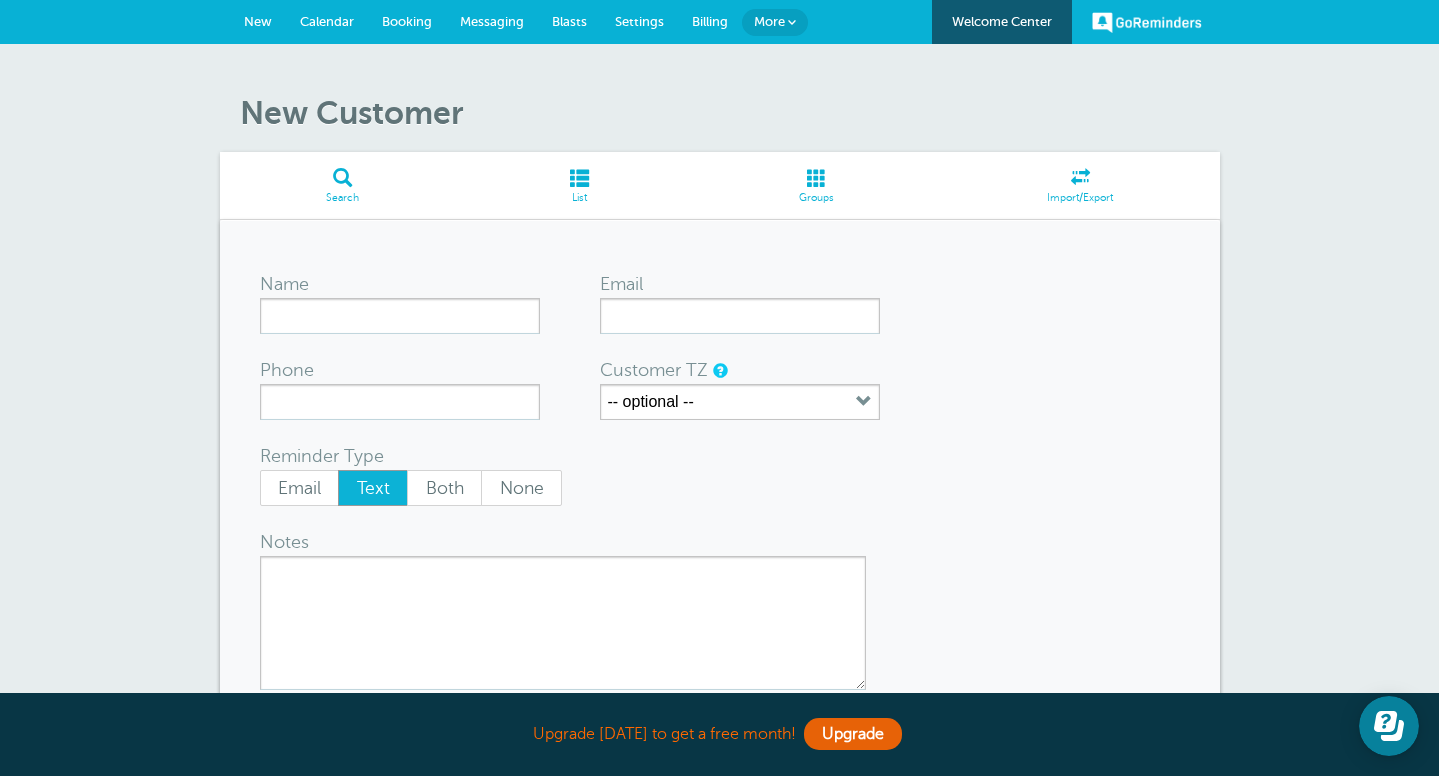 click on "Settings" at bounding box center [639, 21] 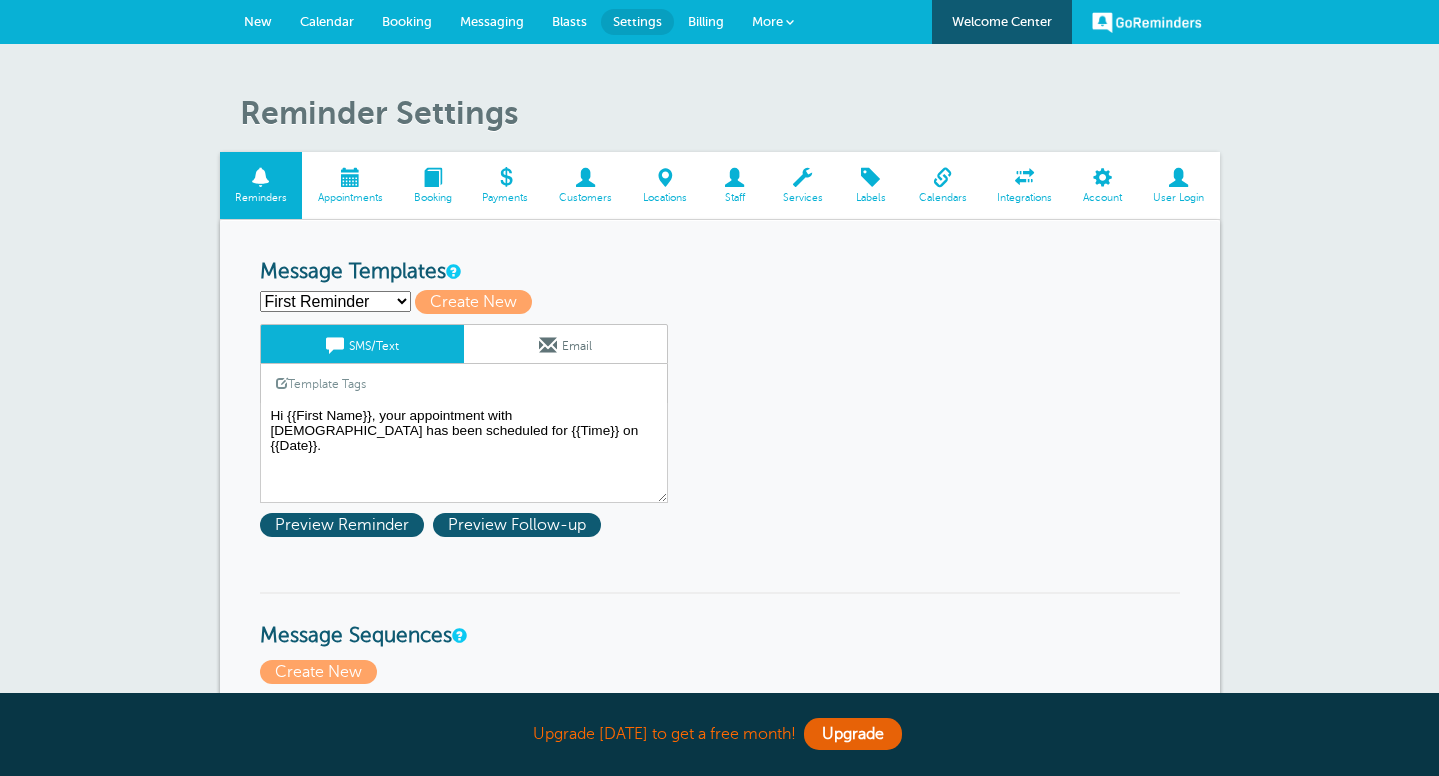 scroll, scrollTop: 0, scrollLeft: 0, axis: both 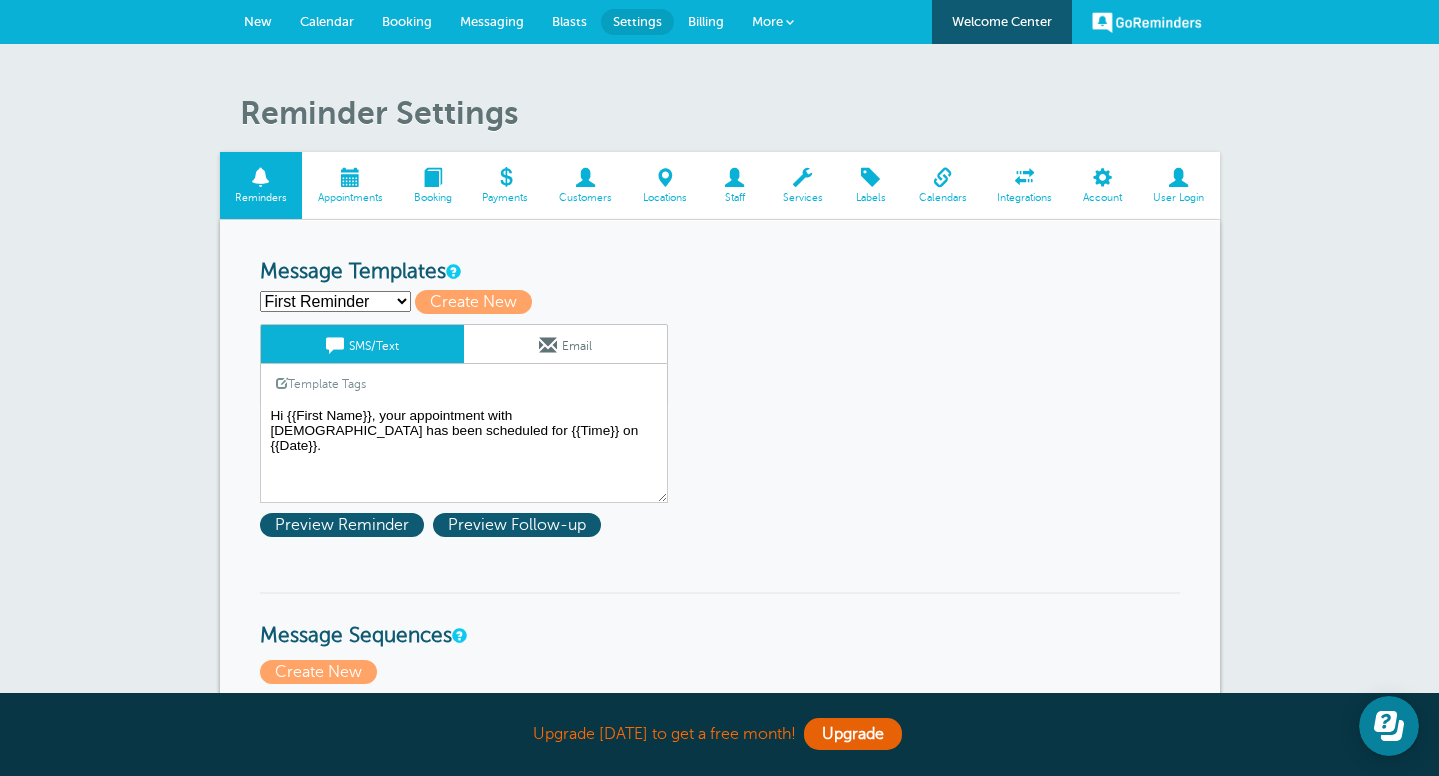 click at bounding box center [586, 177] 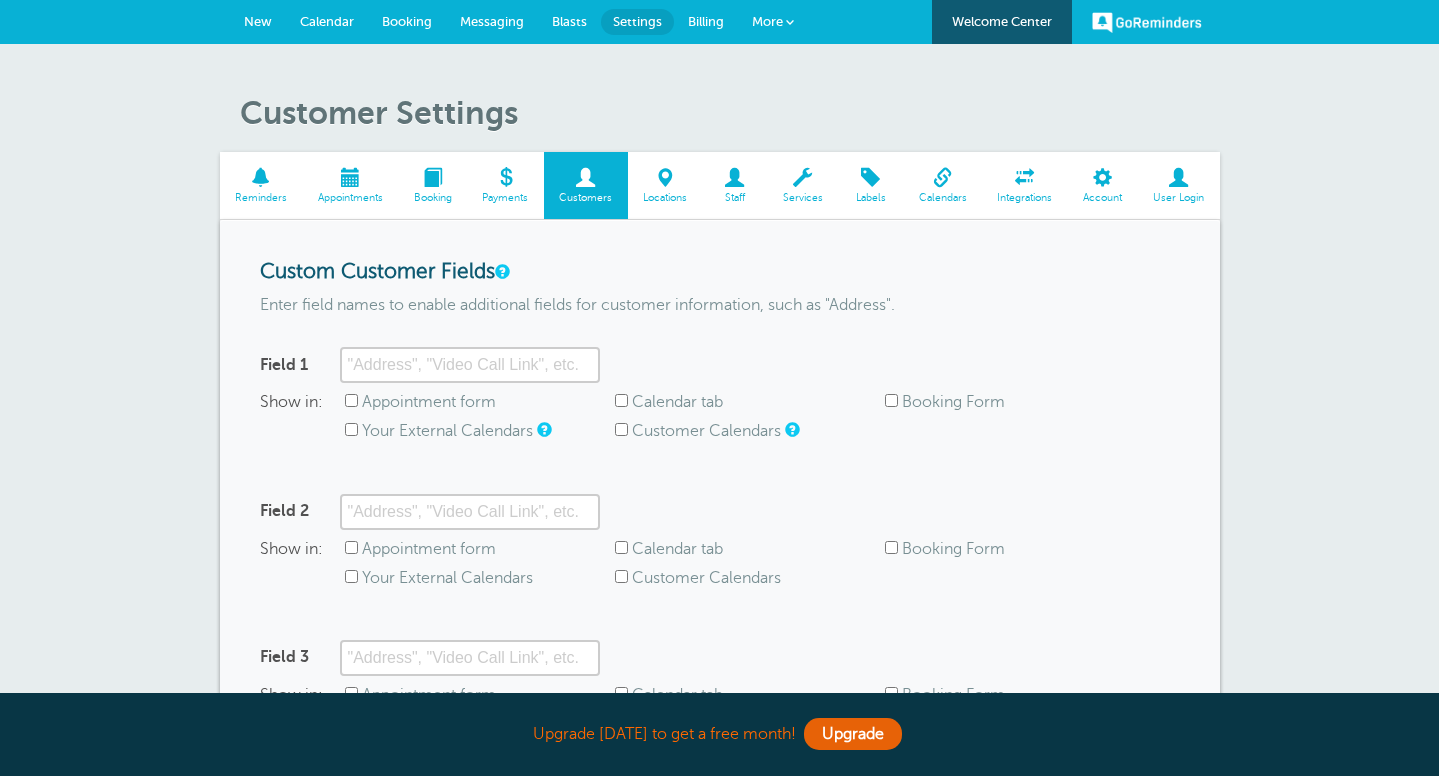 scroll, scrollTop: 0, scrollLeft: 0, axis: both 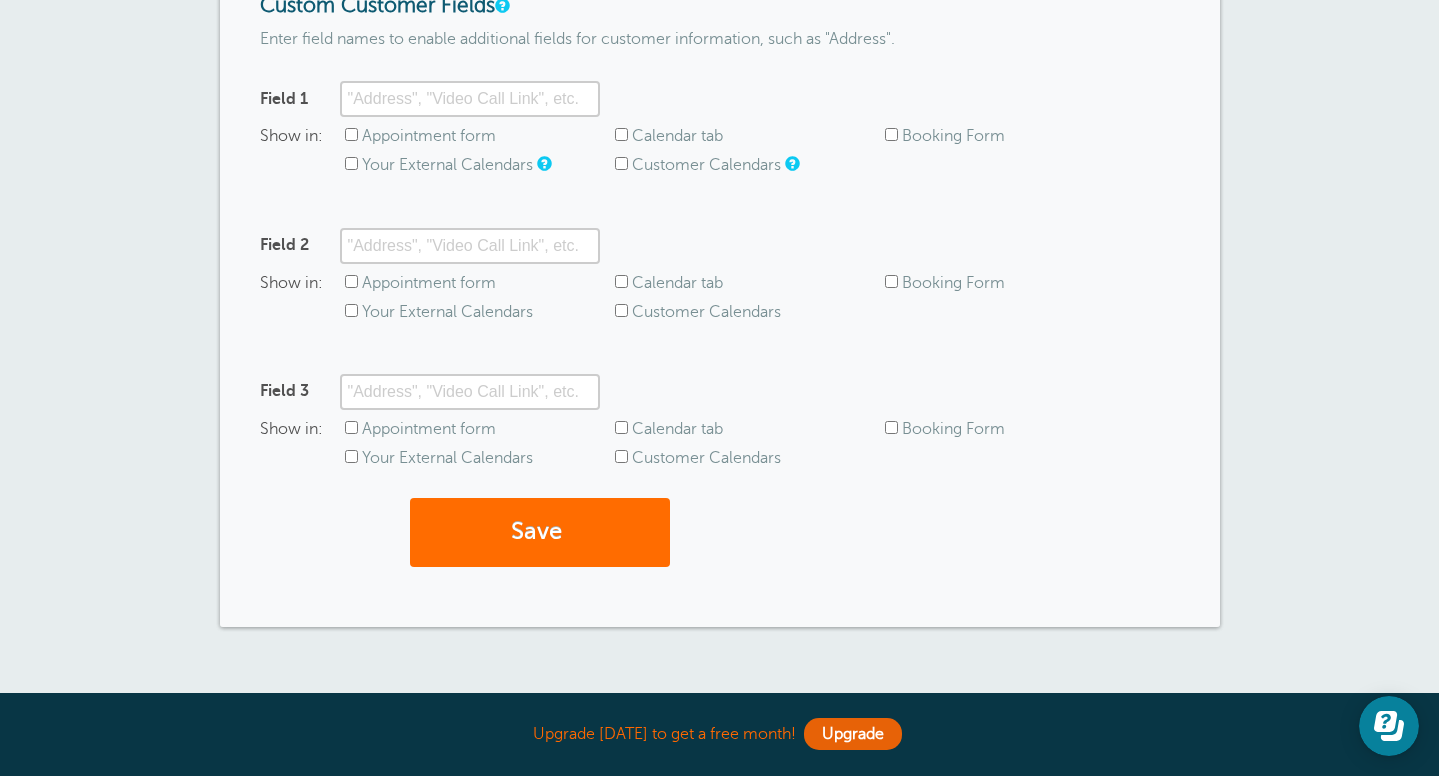 click on "Save" at bounding box center [540, 532] 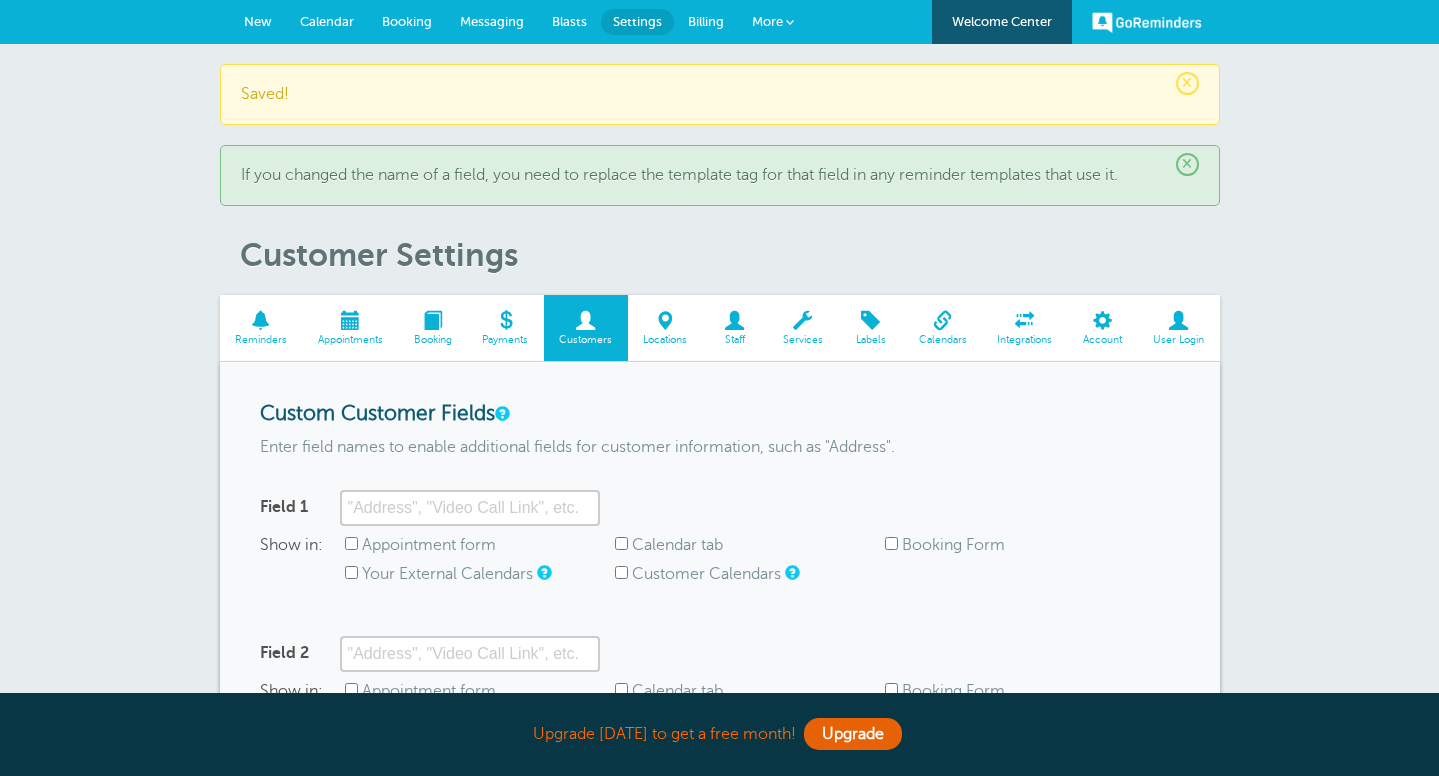 scroll, scrollTop: 0, scrollLeft: 0, axis: both 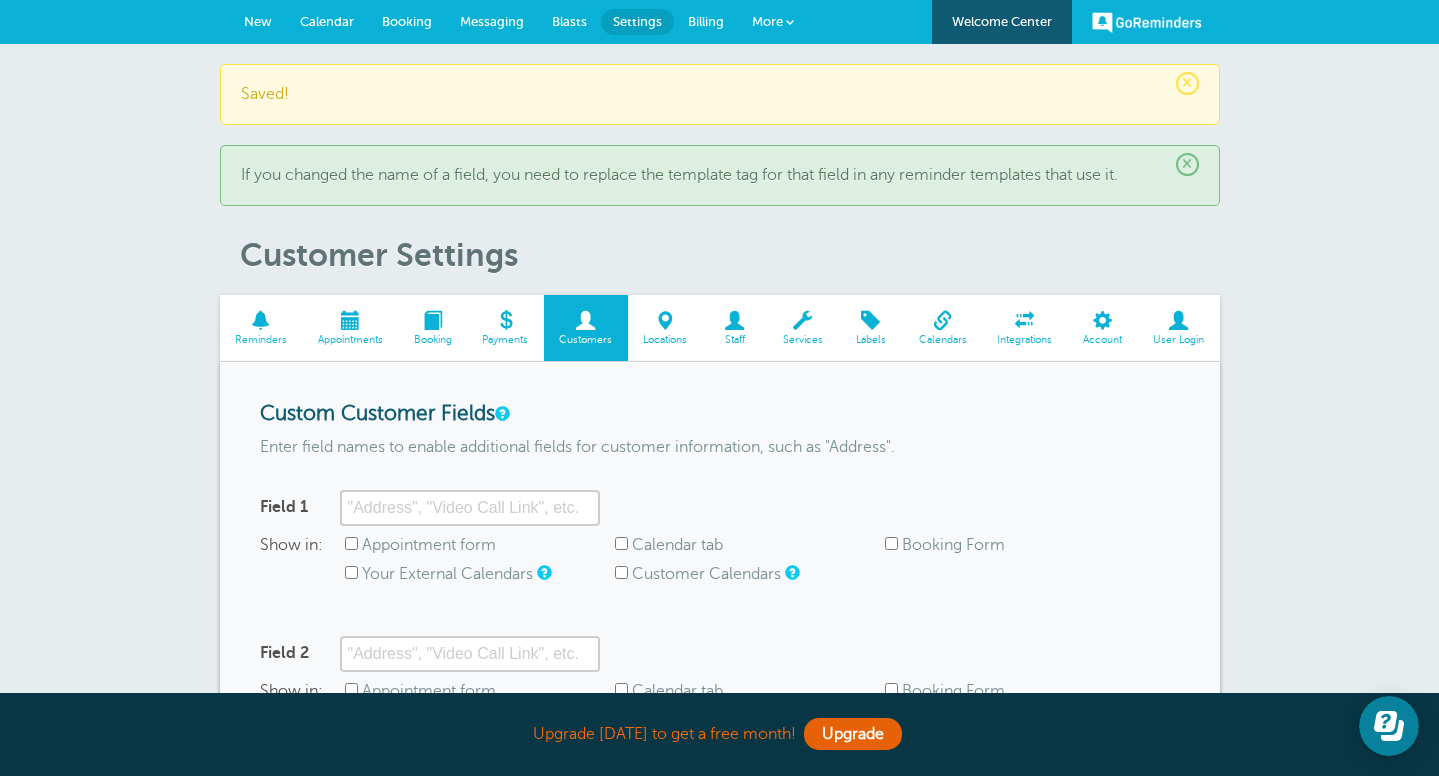 click on "Messaging" at bounding box center (492, 21) 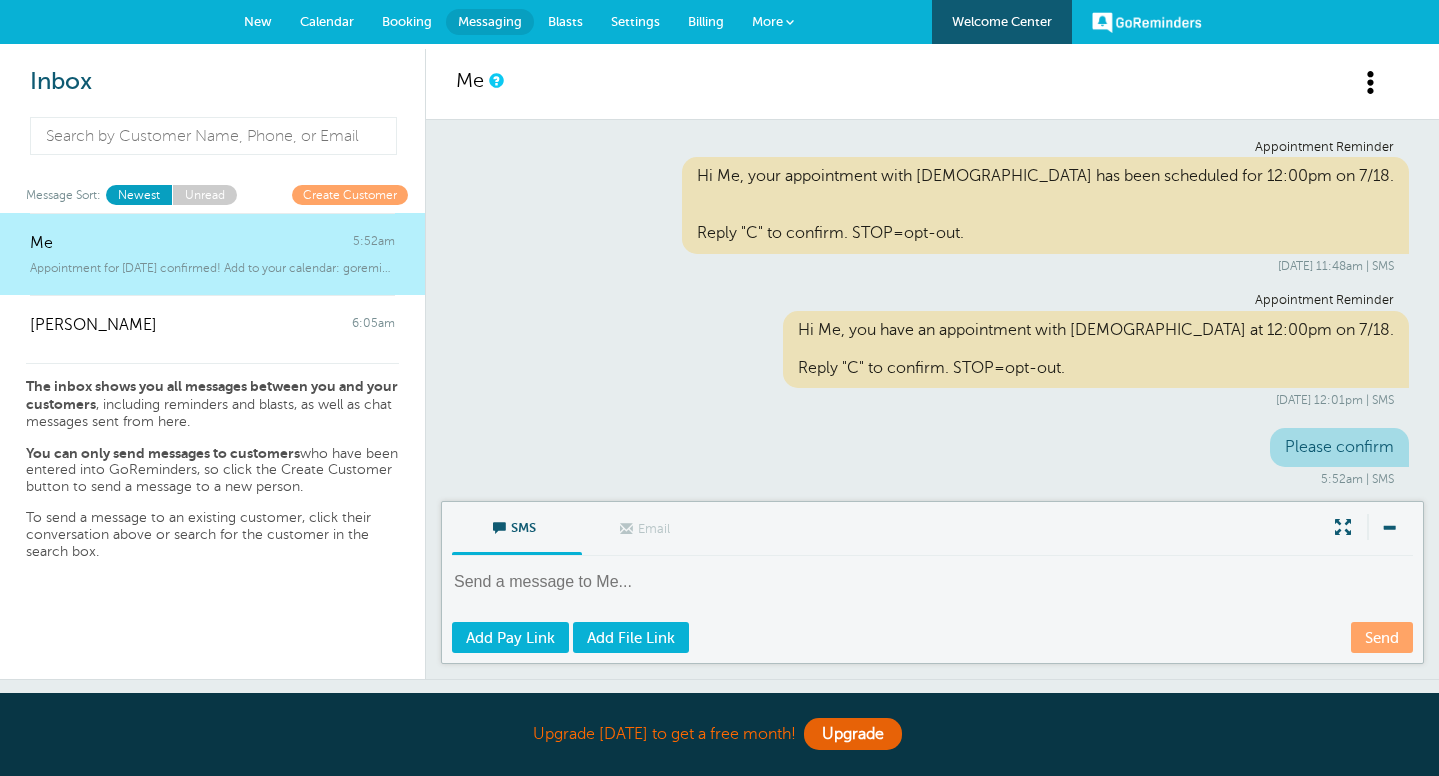 scroll, scrollTop: 0, scrollLeft: 0, axis: both 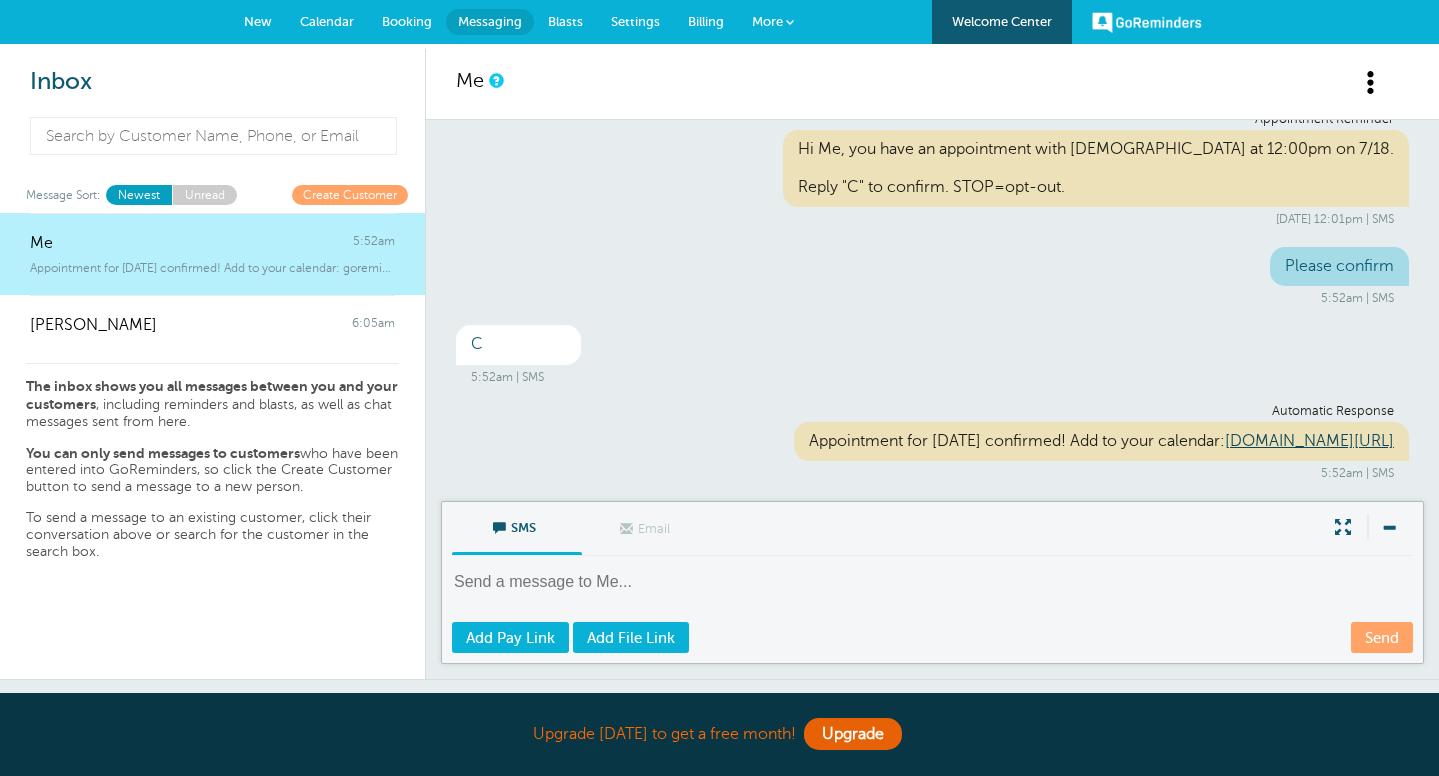 click on "Create Customer" at bounding box center [350, 194] 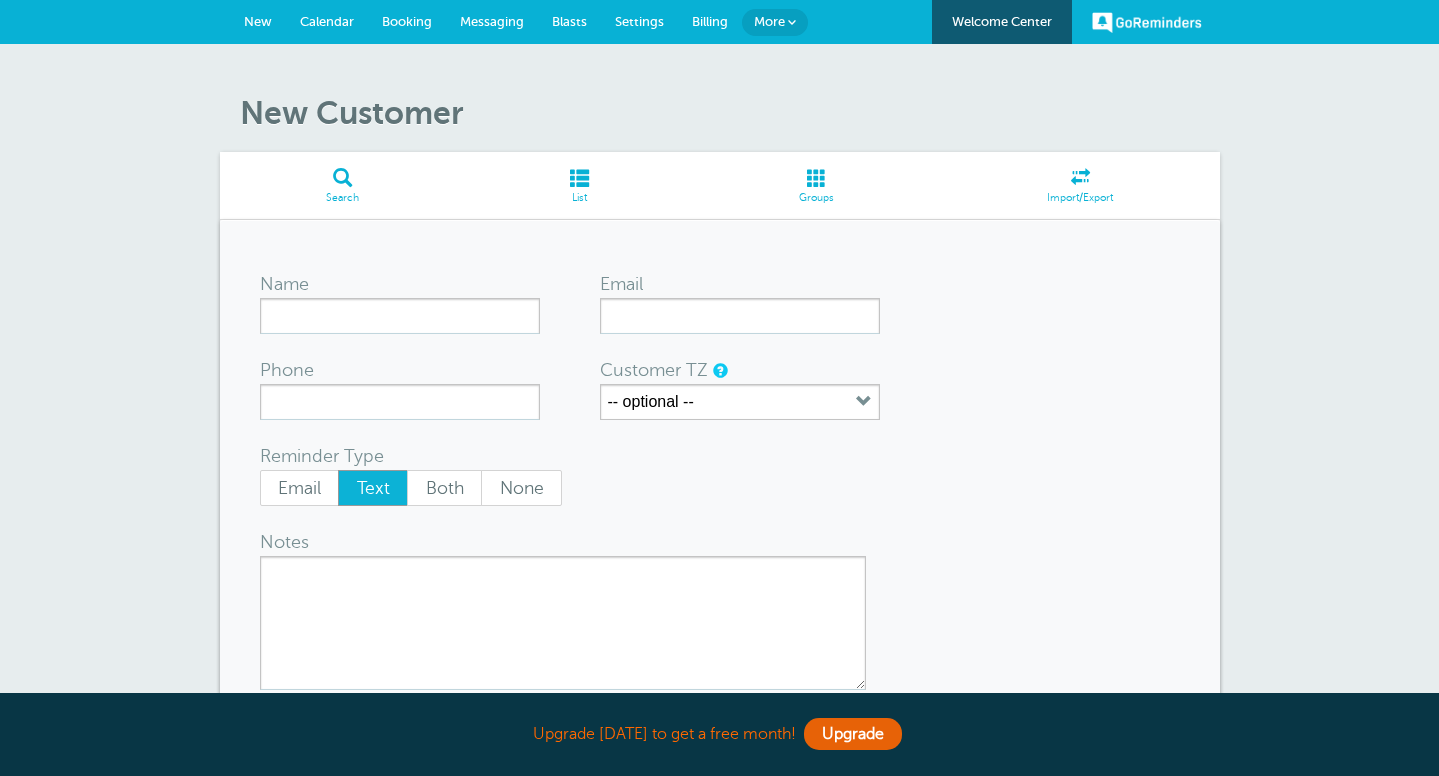 scroll, scrollTop: 0, scrollLeft: 0, axis: both 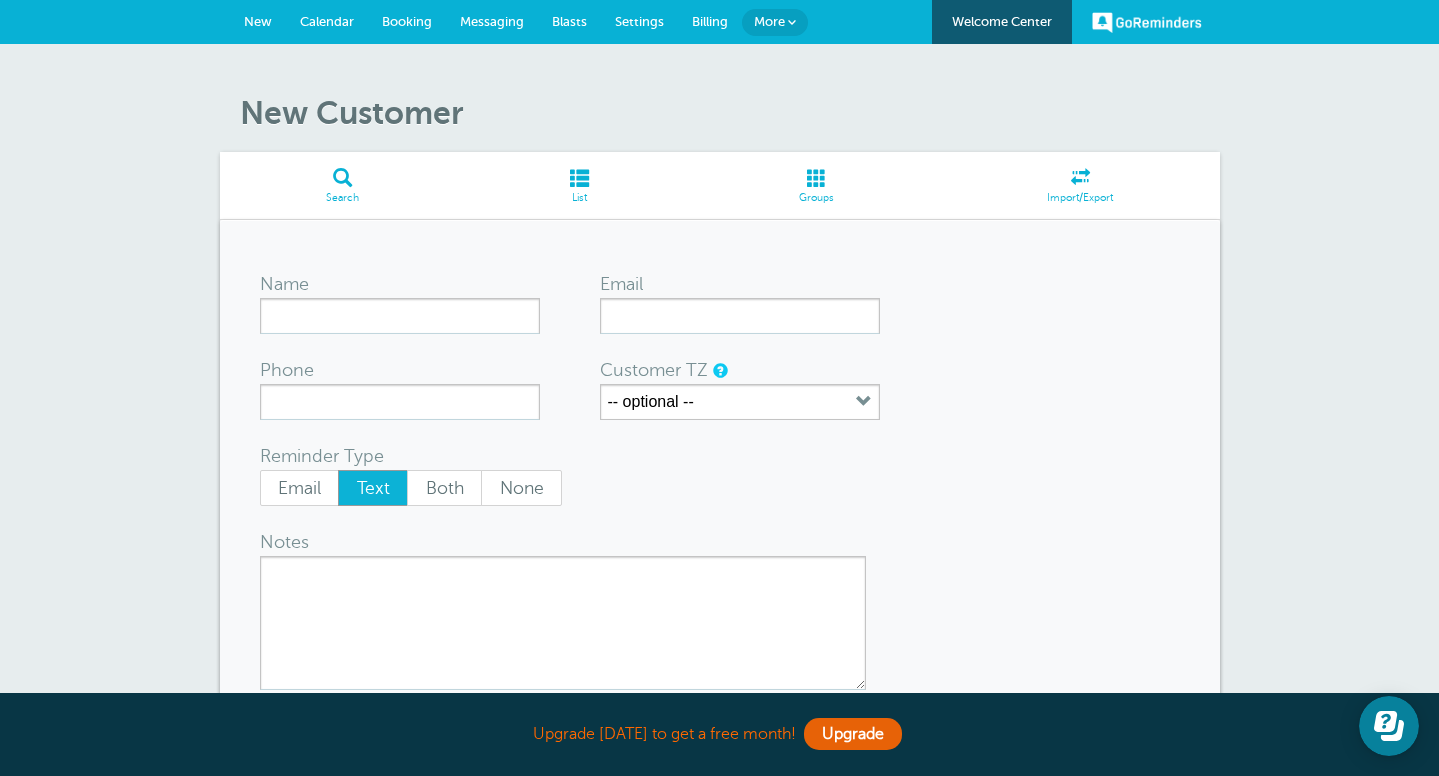 click on "Name
Email
Phone
Customer TZ
-- optional --
Time zone
am/pm
24h
US/CANADA             Alaska Time - US & Canada         2:05 am                 Pacific Time - US & Canada         3:05 am                 Mountain Time (no DST - Phoenix, USA)         3:05 am                 Mountain Time - US & Canada         4:05 am                 Central Time - US & Canada         5:05 am                 Eastern Time - US & Canada         6:05 am                 Atlantic Time - US & Canada" at bounding box center (720, 515) 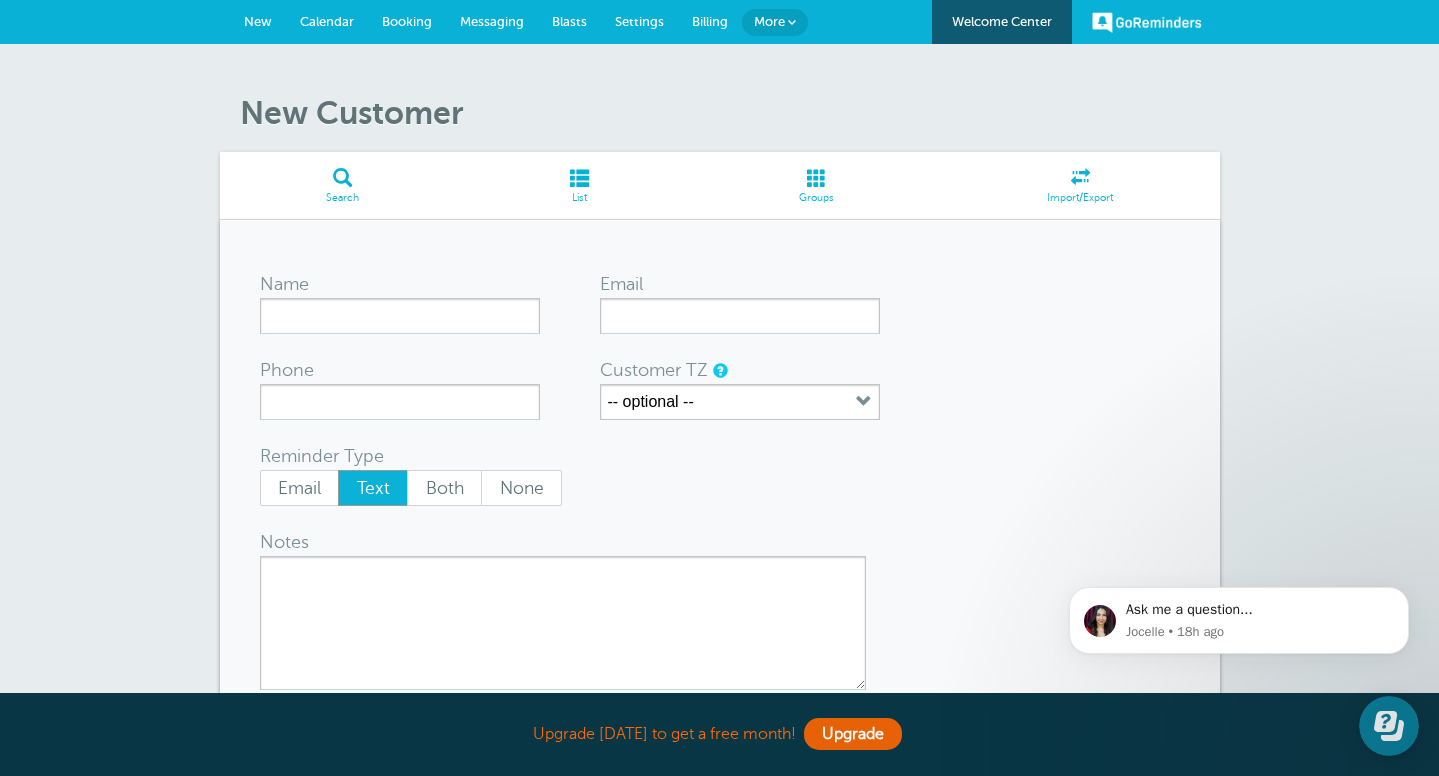 scroll, scrollTop: 0, scrollLeft: 0, axis: both 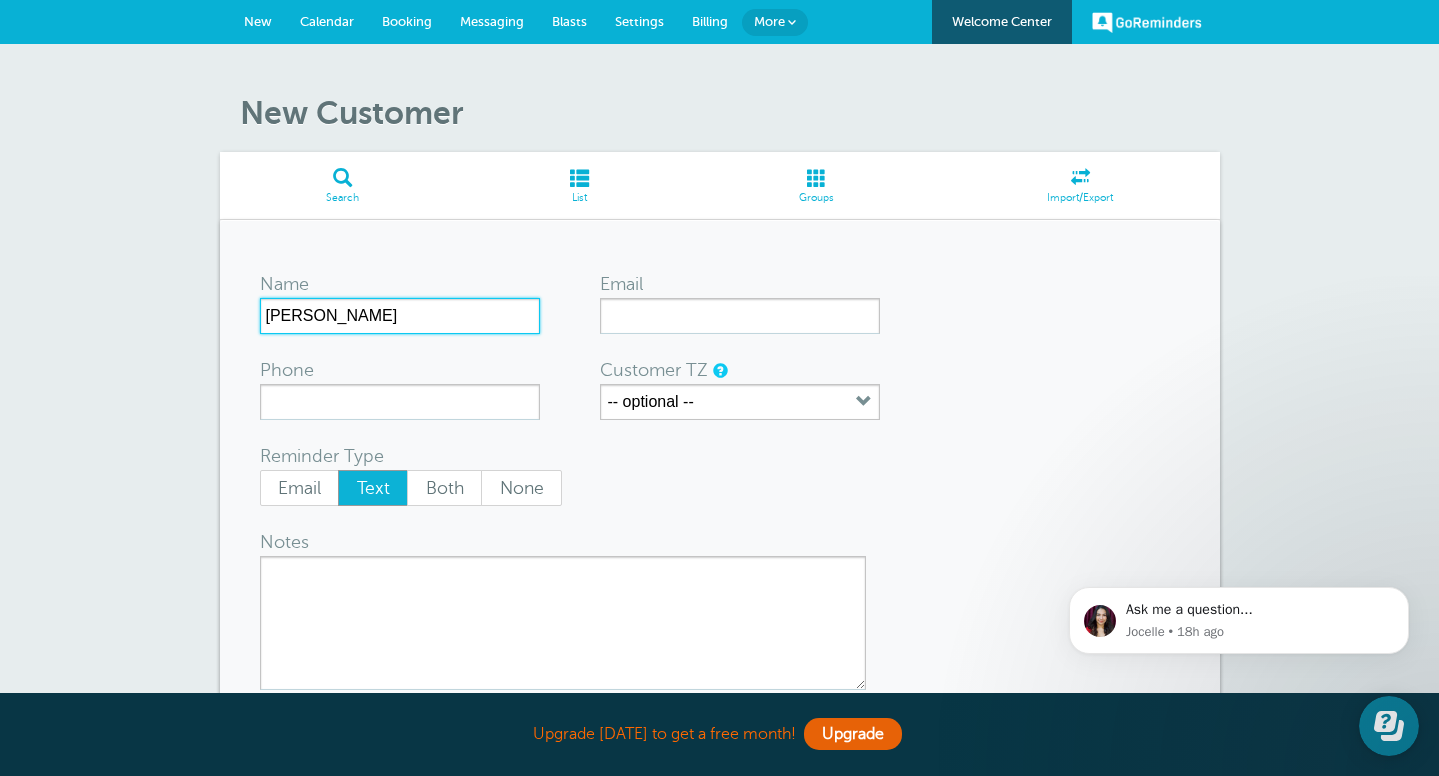 type on "Melanie" 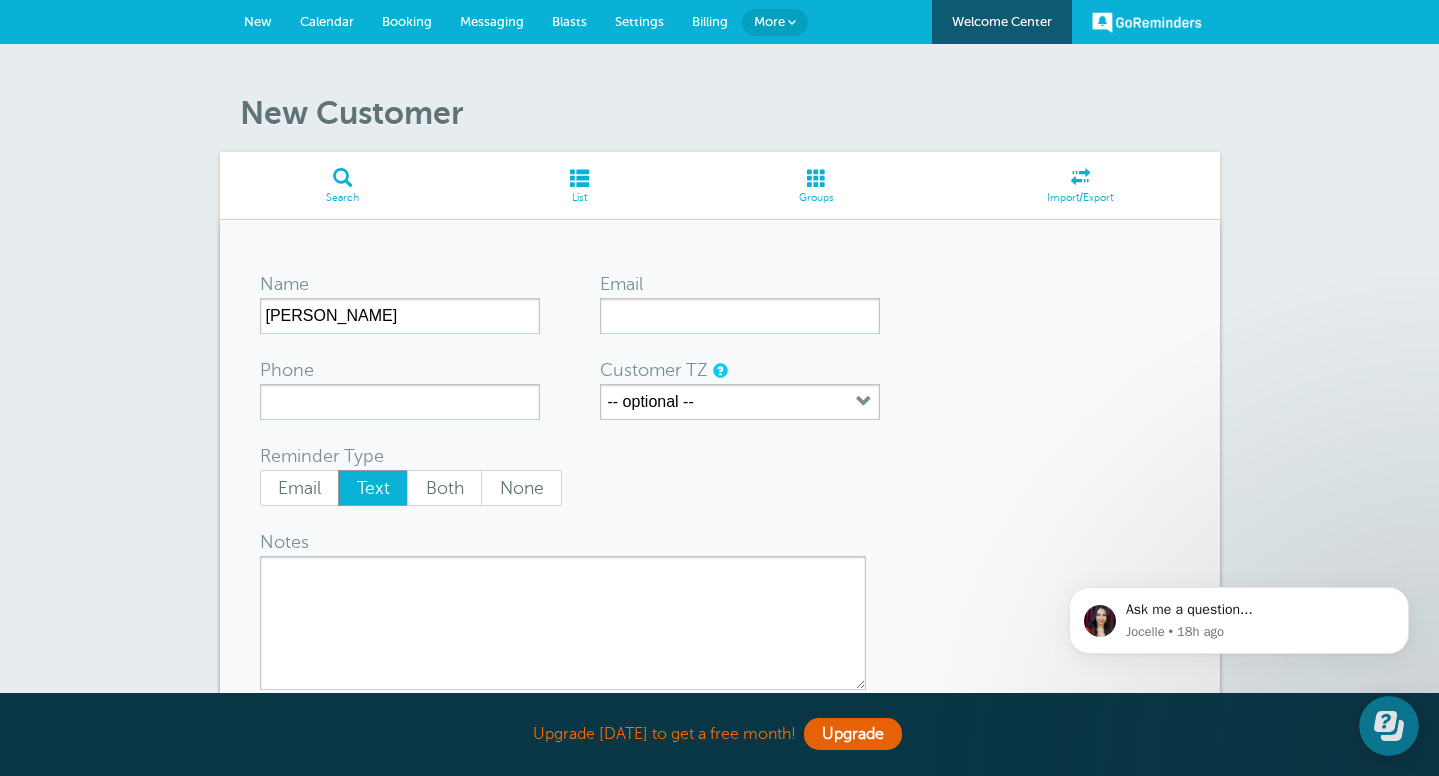 click on "New Customer
Search
List
Groups
Import/Export
Name Melanie
Email
Phone
Customer TZ
-- optional --
Time zone" at bounding box center (719, 468) 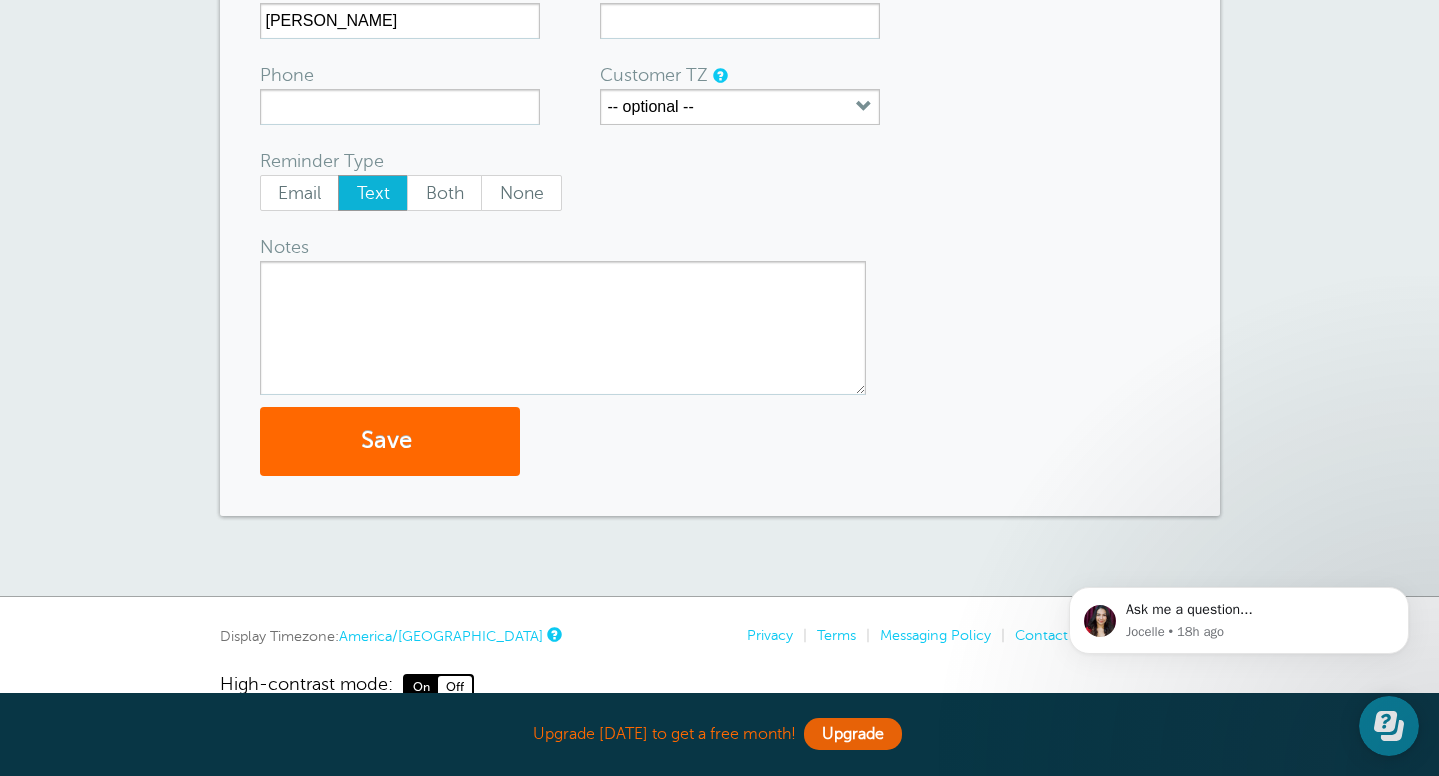 scroll, scrollTop: 337, scrollLeft: 0, axis: vertical 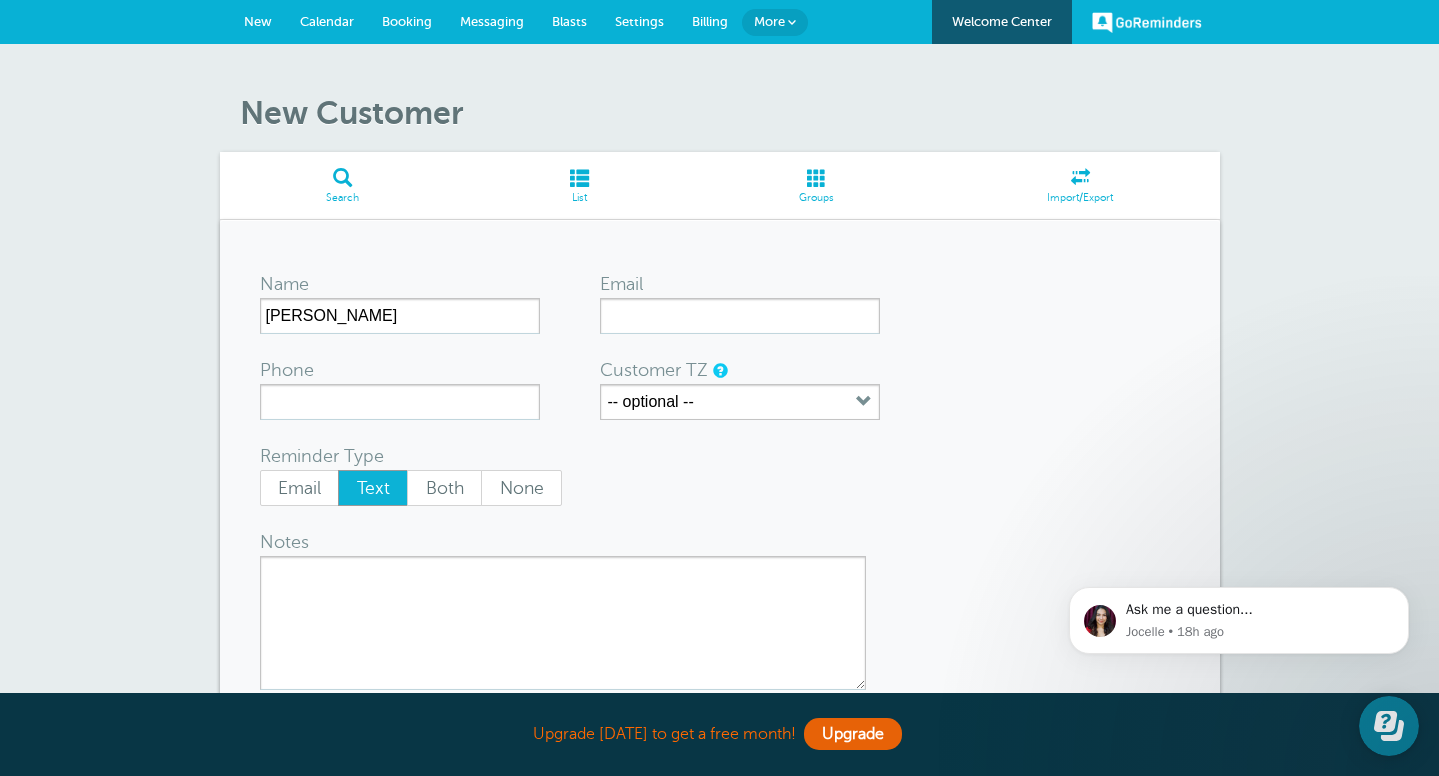 click on "Billing" at bounding box center [710, 21] 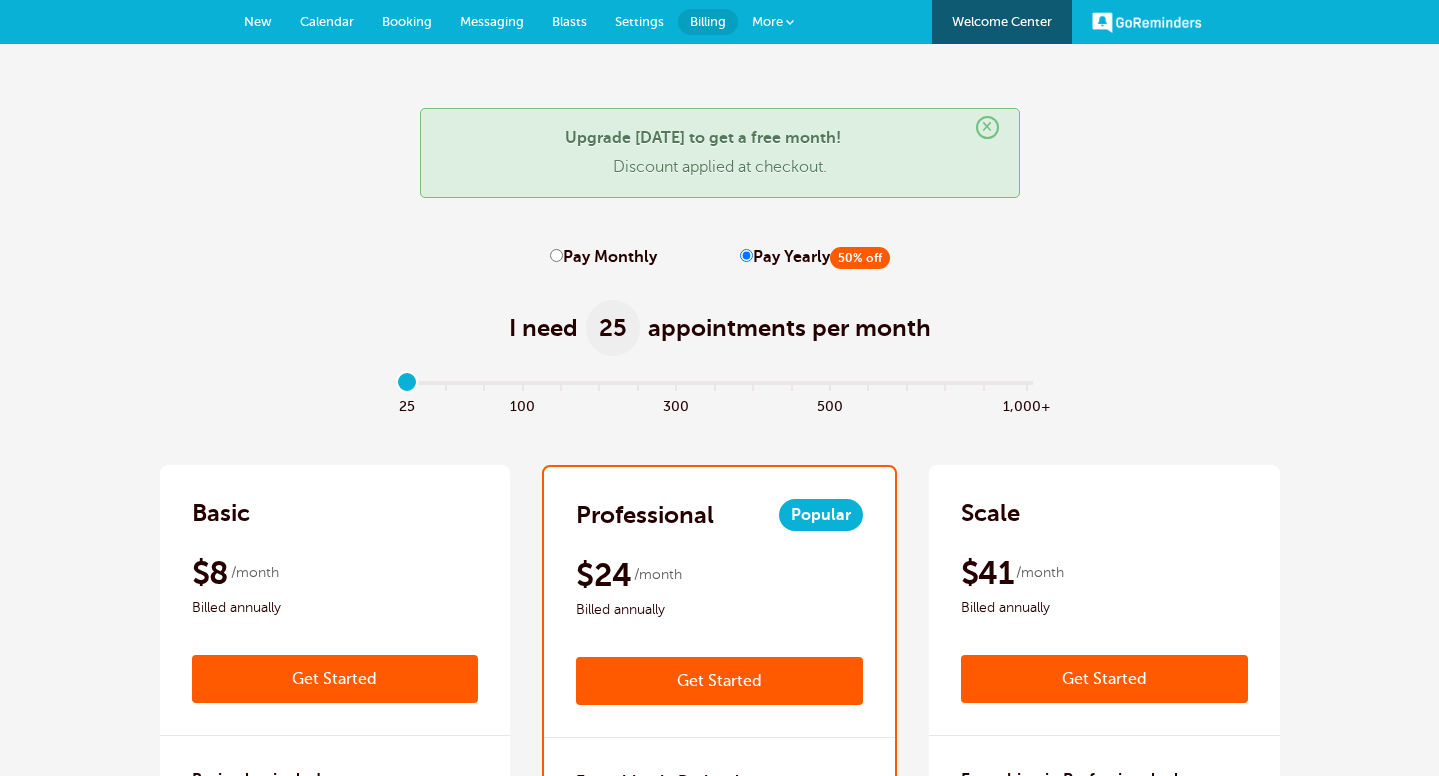 scroll, scrollTop: 0, scrollLeft: 0, axis: both 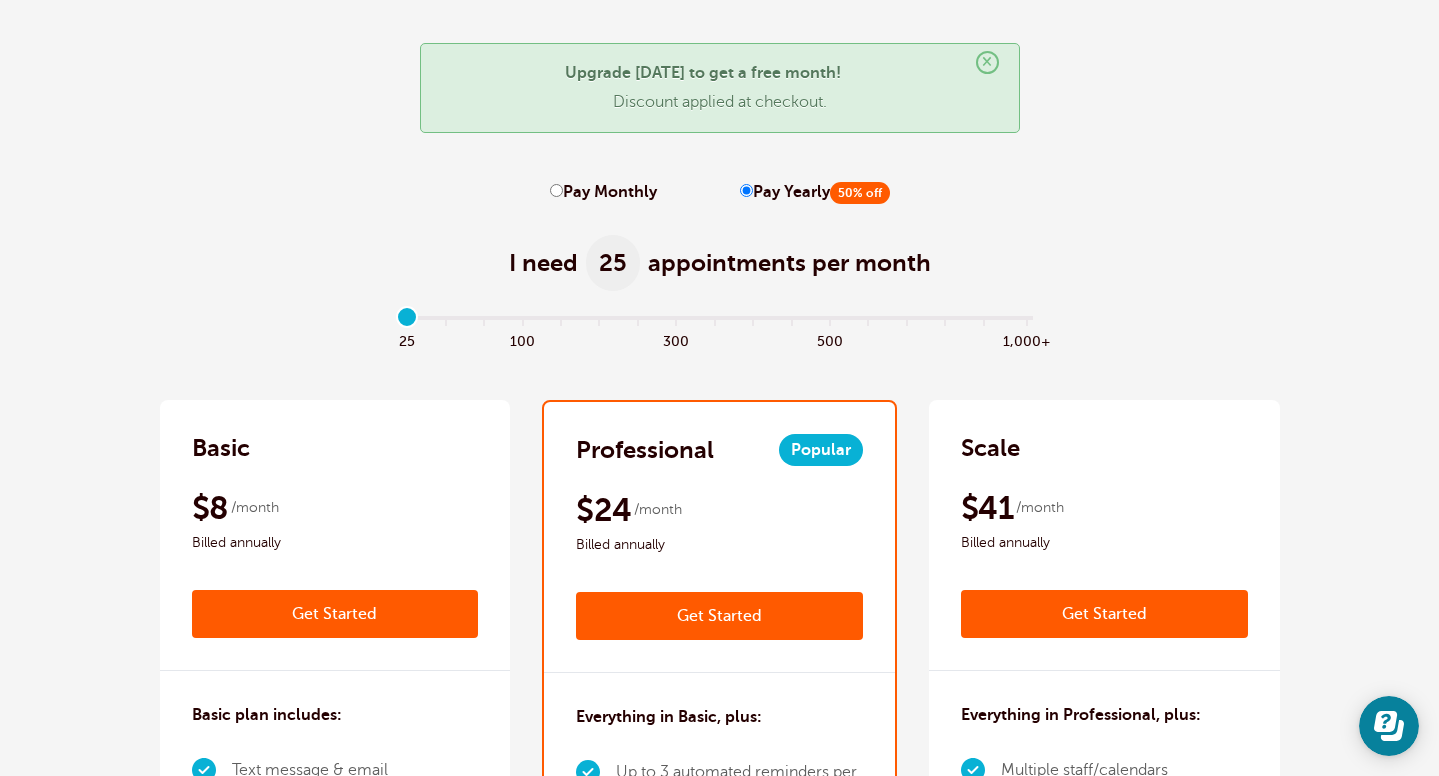 click on "Pay Monthly" at bounding box center [603, 192] 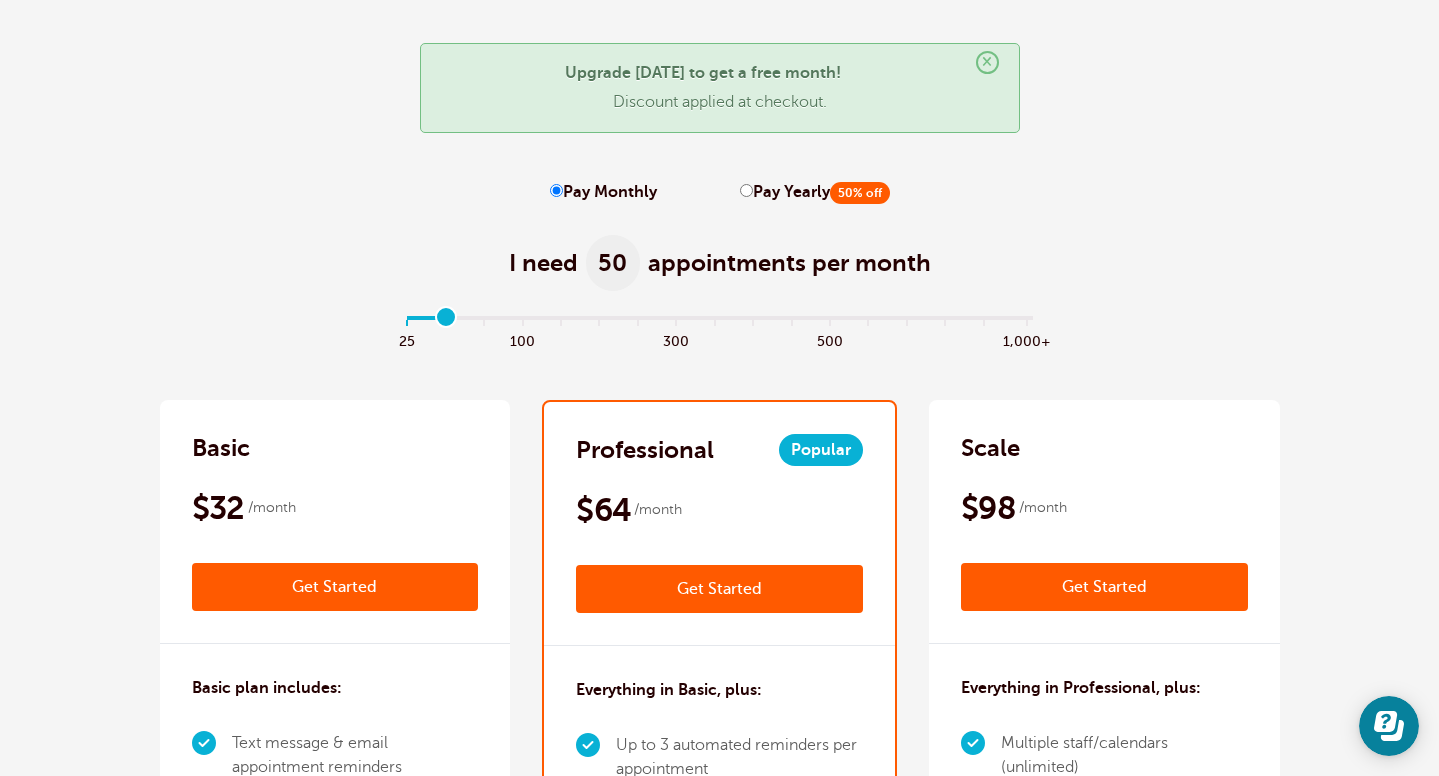 type on "1" 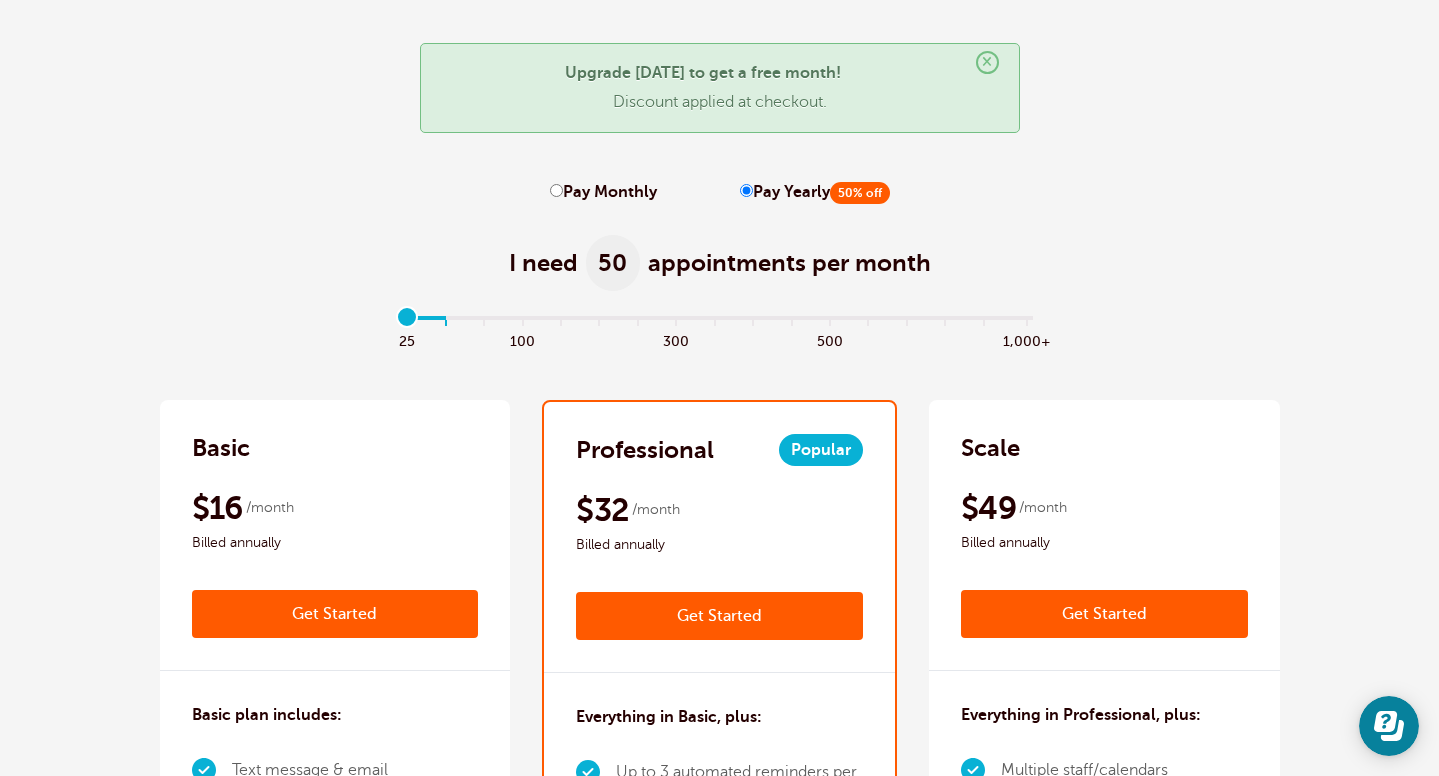 type on "0" 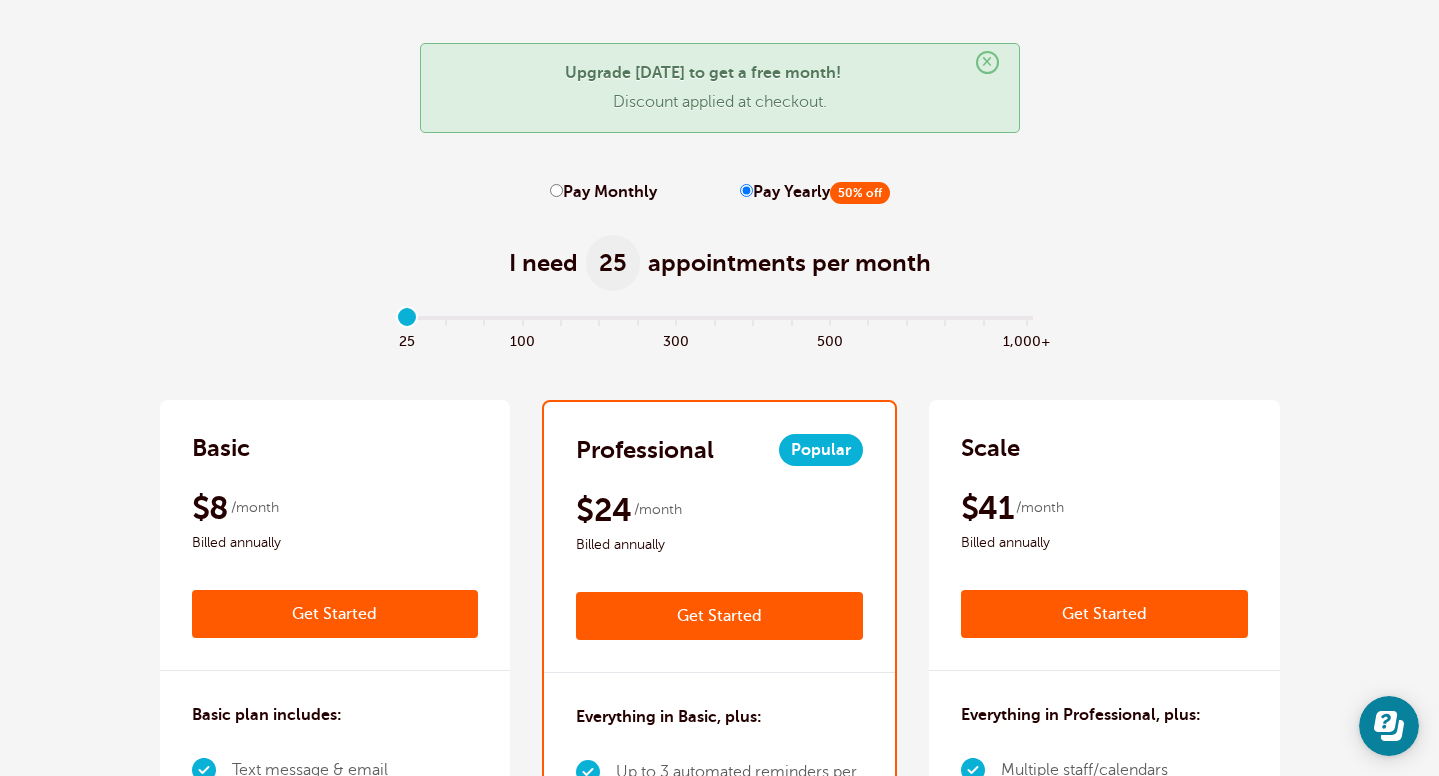 click on "$8
/month
Billed annually" at bounding box center (335, 521) 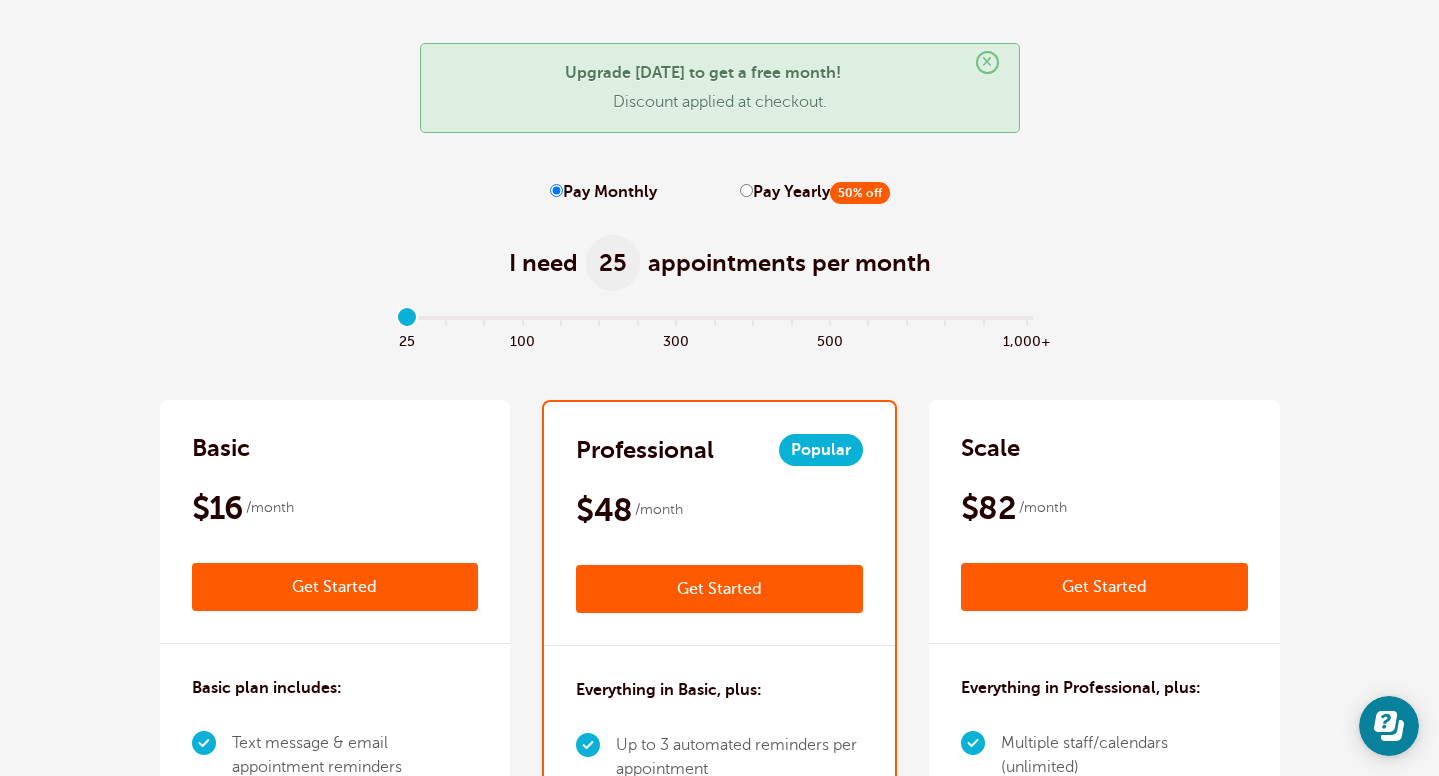 click on "Basic
$16
/month
Get Started
$8
/month
Billed annually
Get Started" at bounding box center [335, 522] 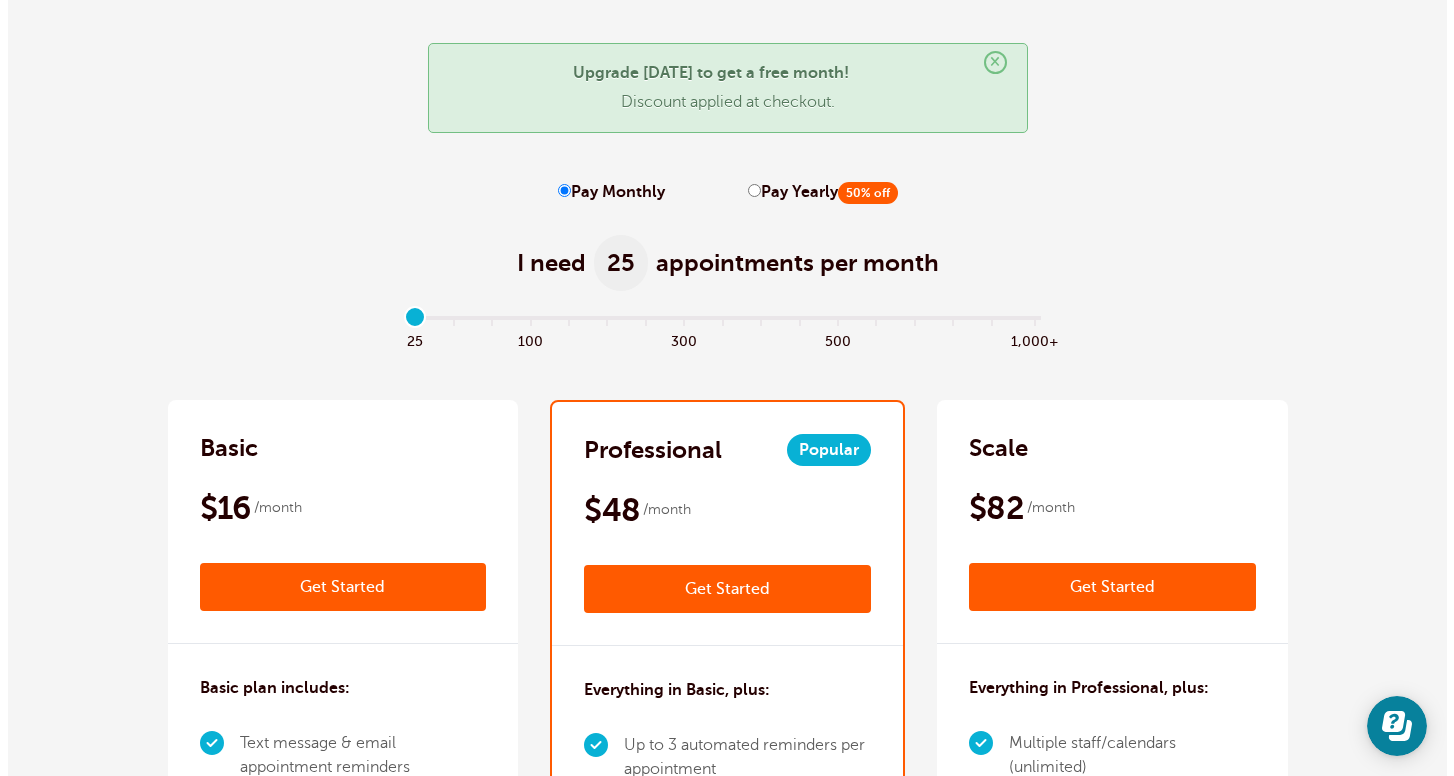 scroll, scrollTop: 0, scrollLeft: 0, axis: both 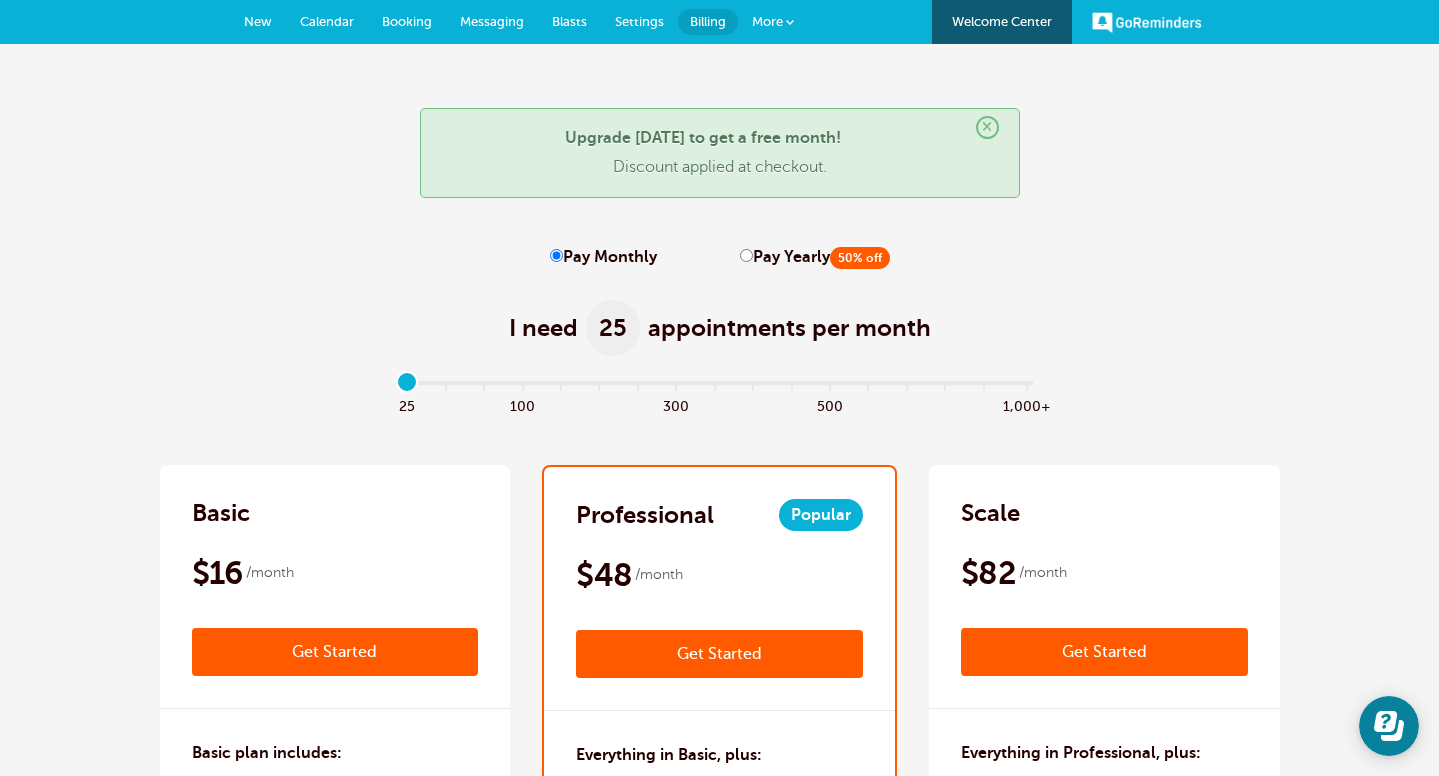 click on "More" at bounding box center (767, 21) 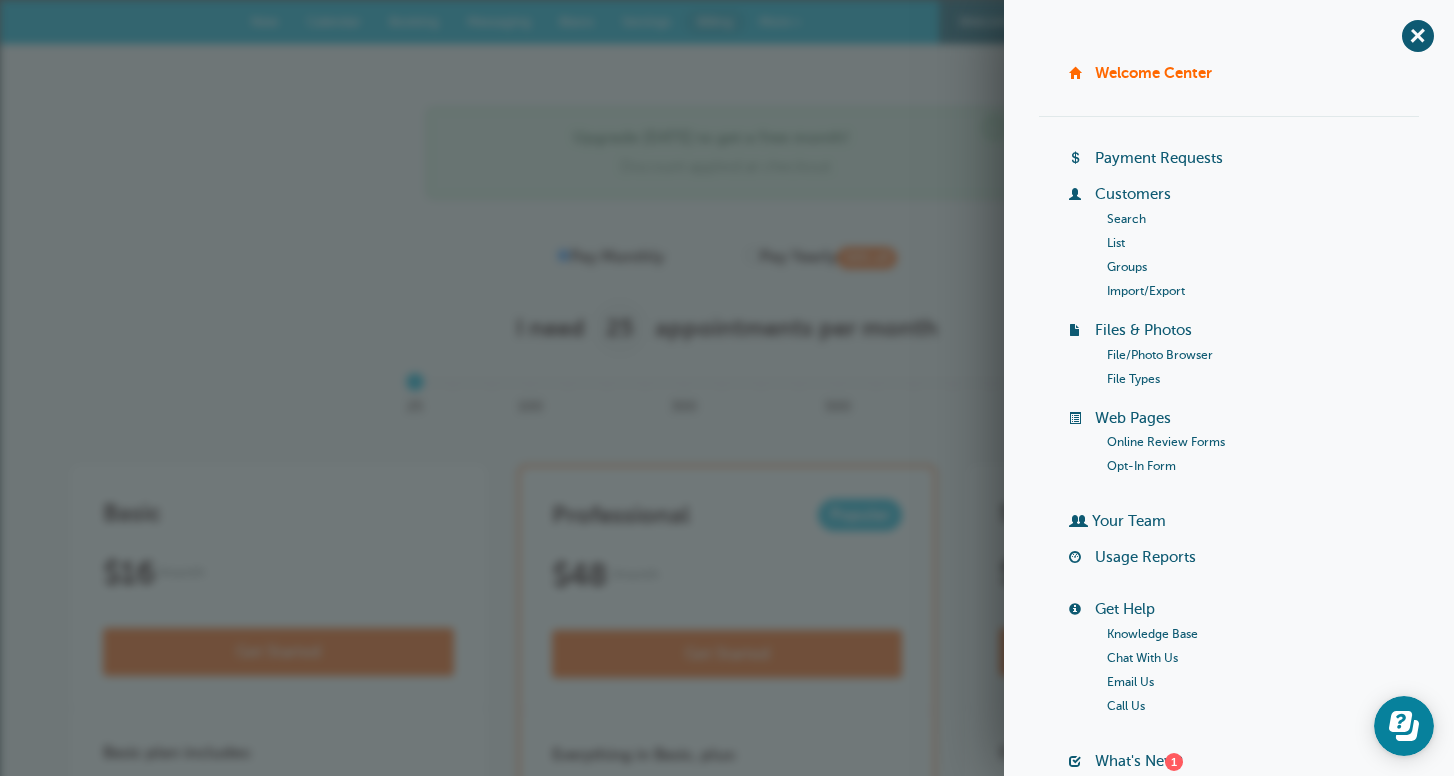 click on "List" at bounding box center [1116, 243] 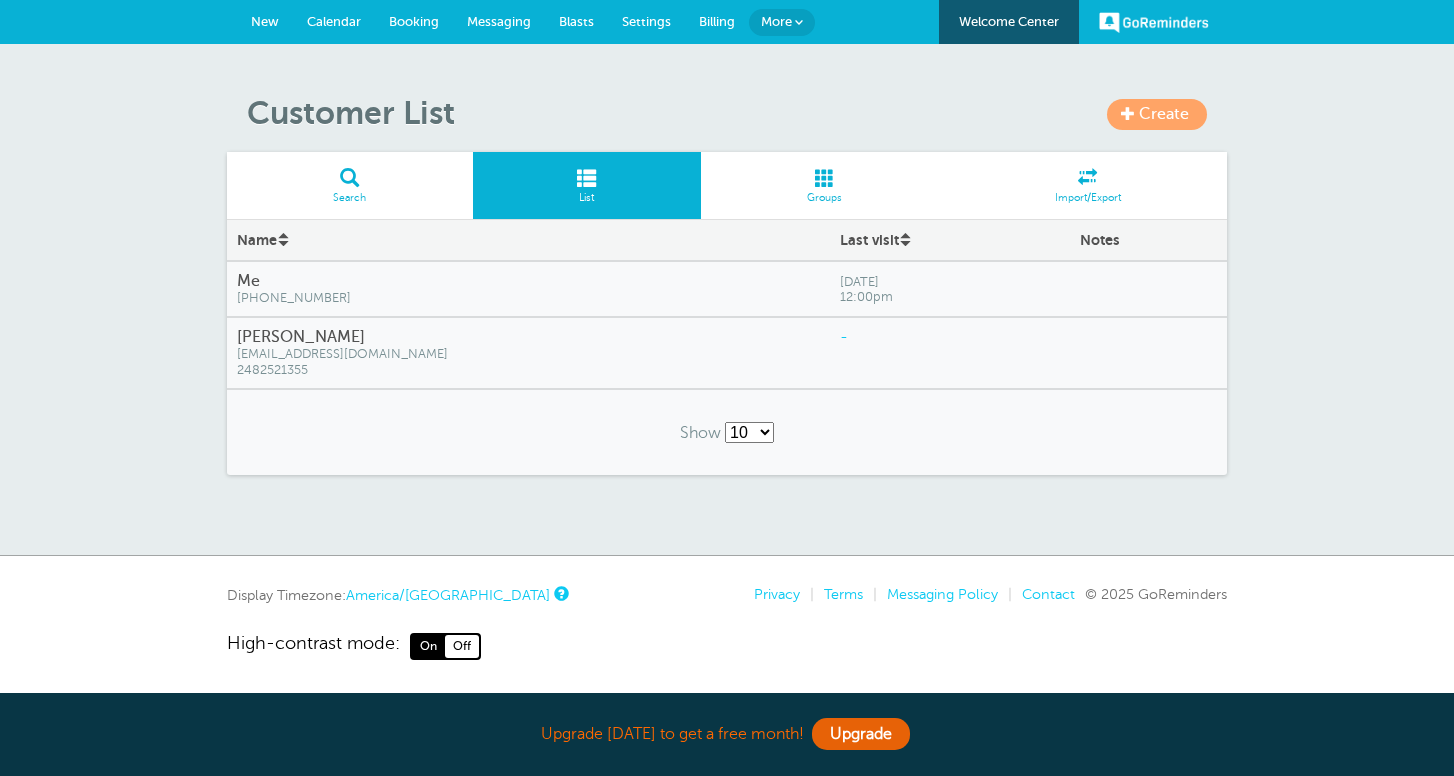 scroll, scrollTop: 0, scrollLeft: 0, axis: both 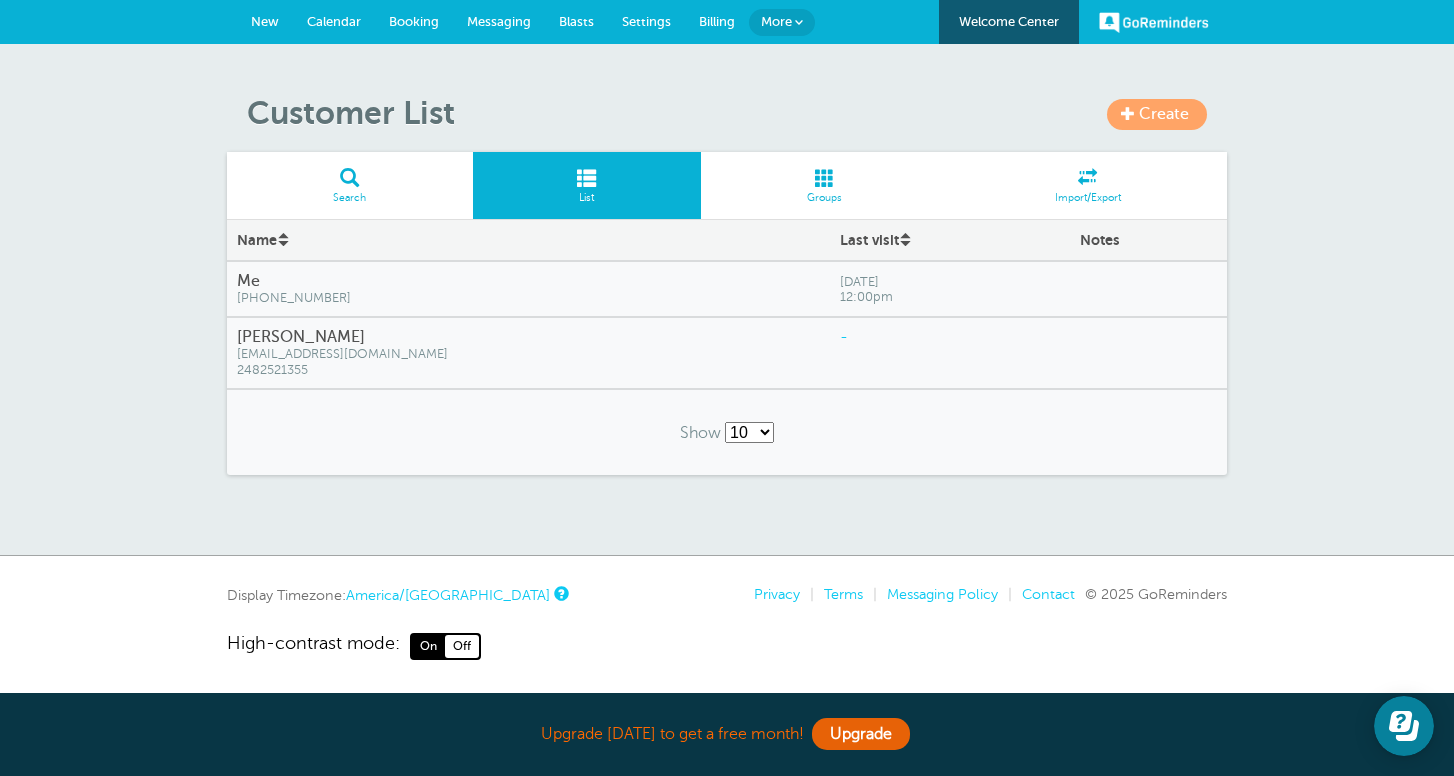 click on "More" at bounding box center (782, 22) 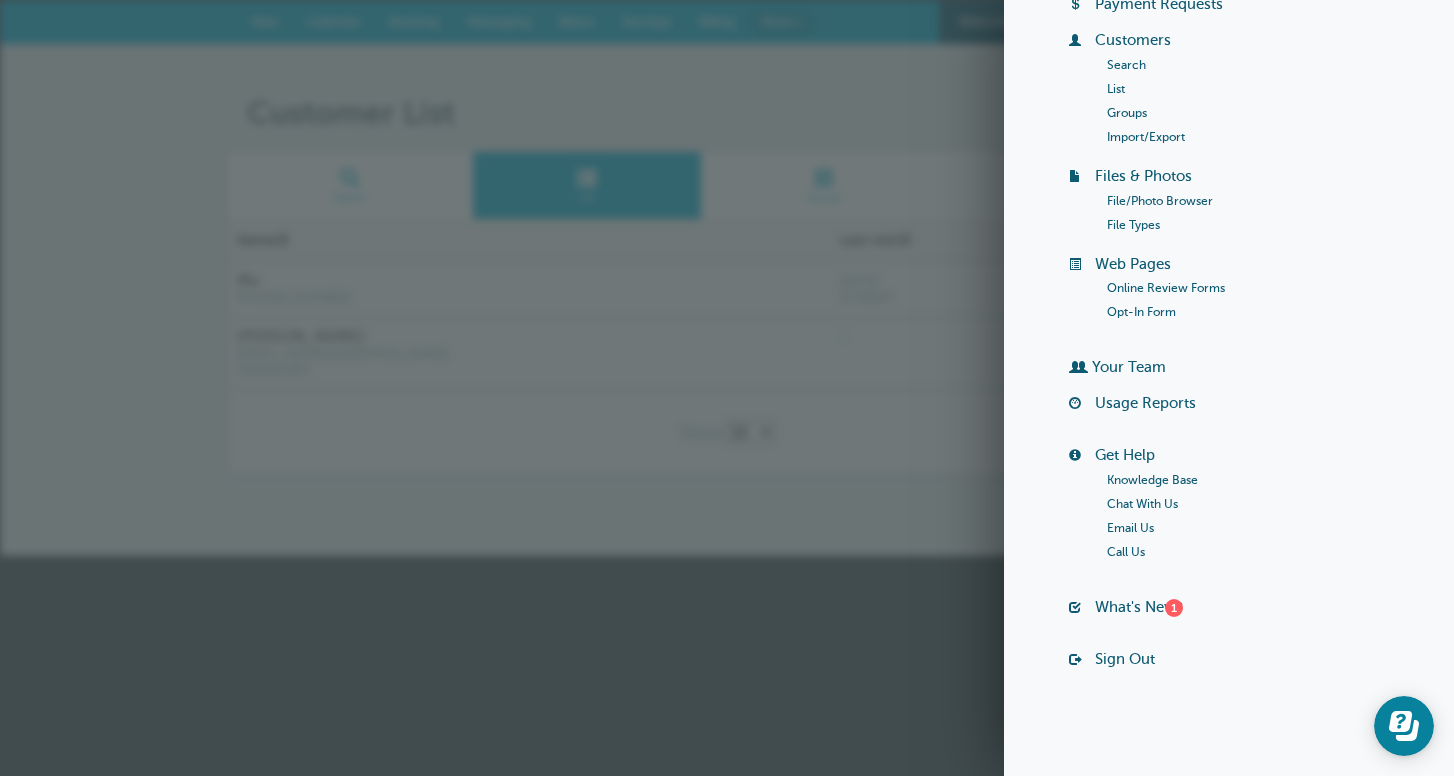 scroll, scrollTop: 0, scrollLeft: 0, axis: both 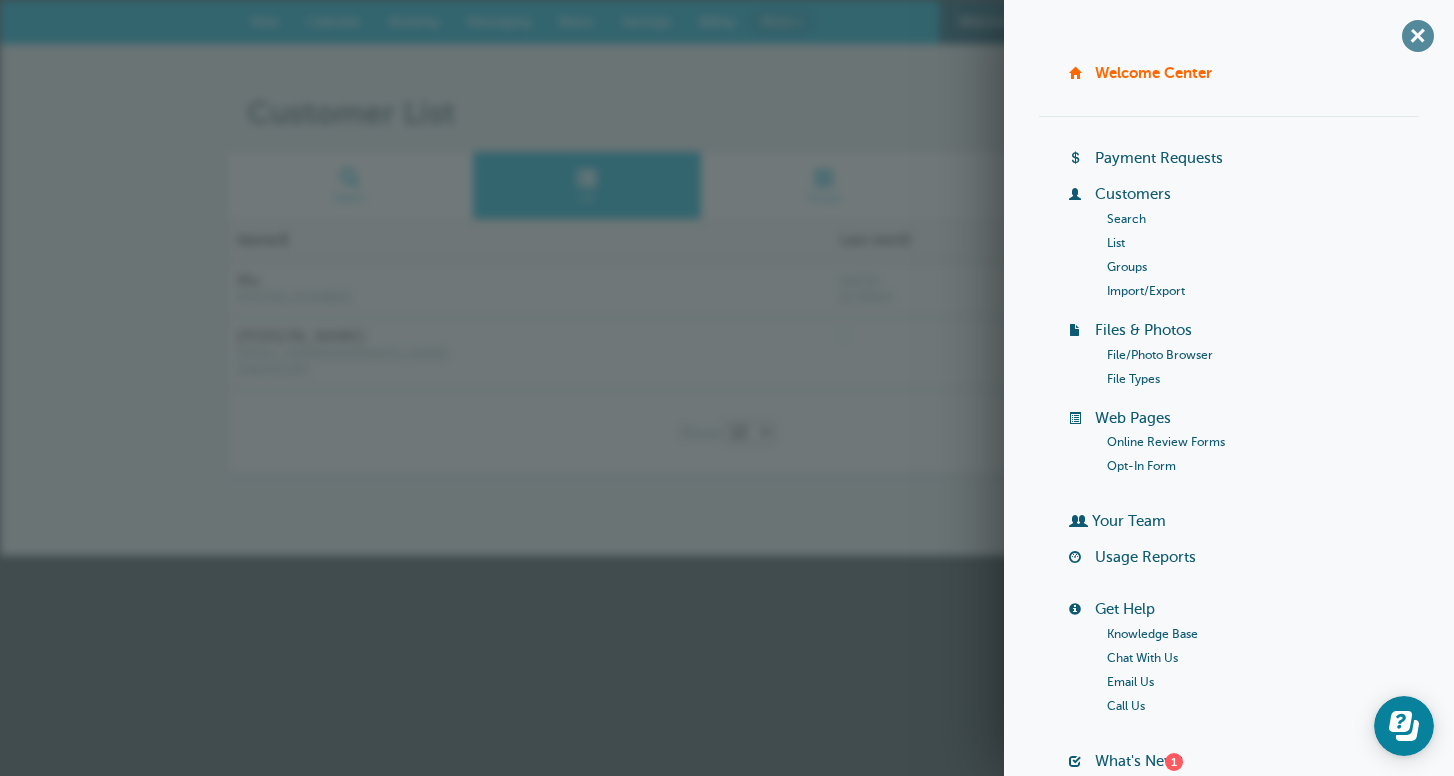 click on "+" at bounding box center [1417, 35] 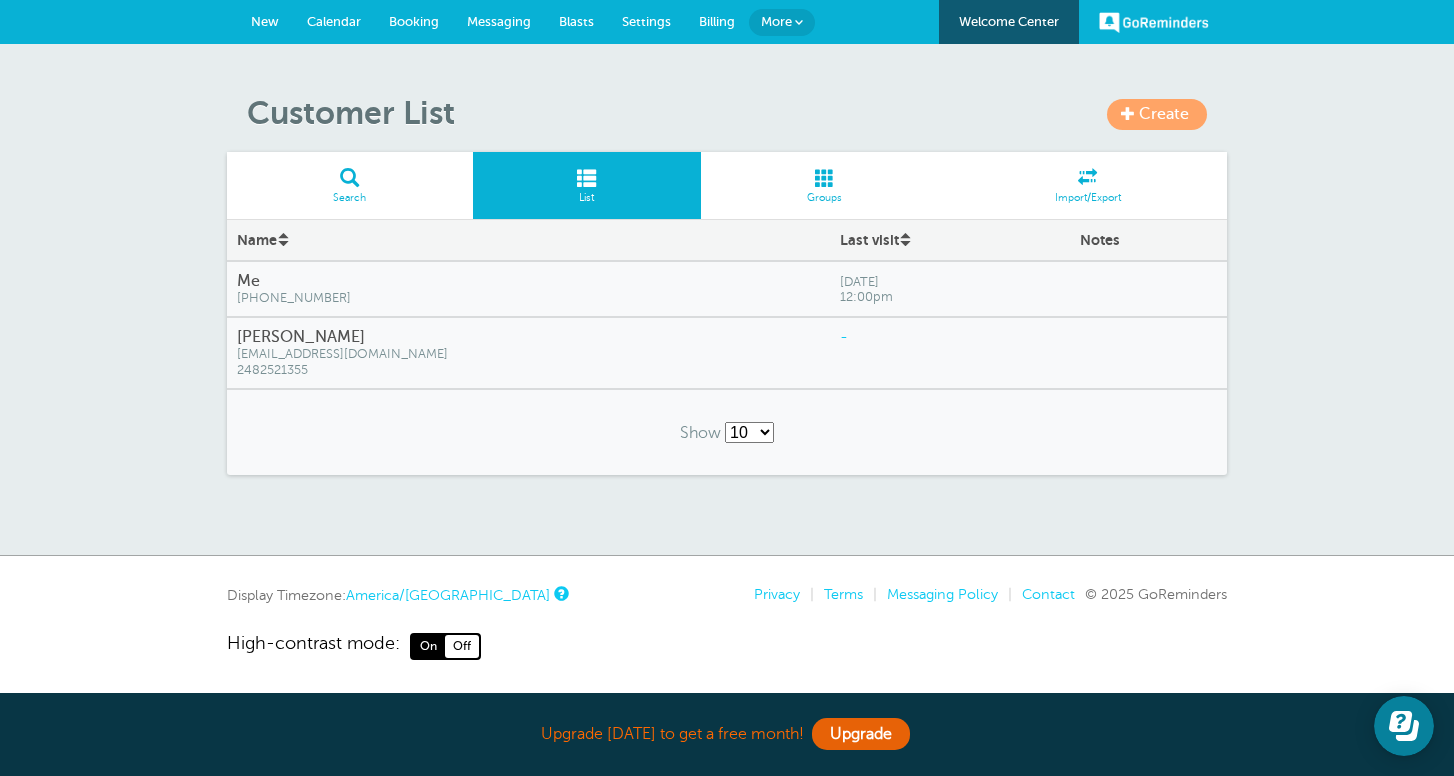 click on "New" at bounding box center (265, 21) 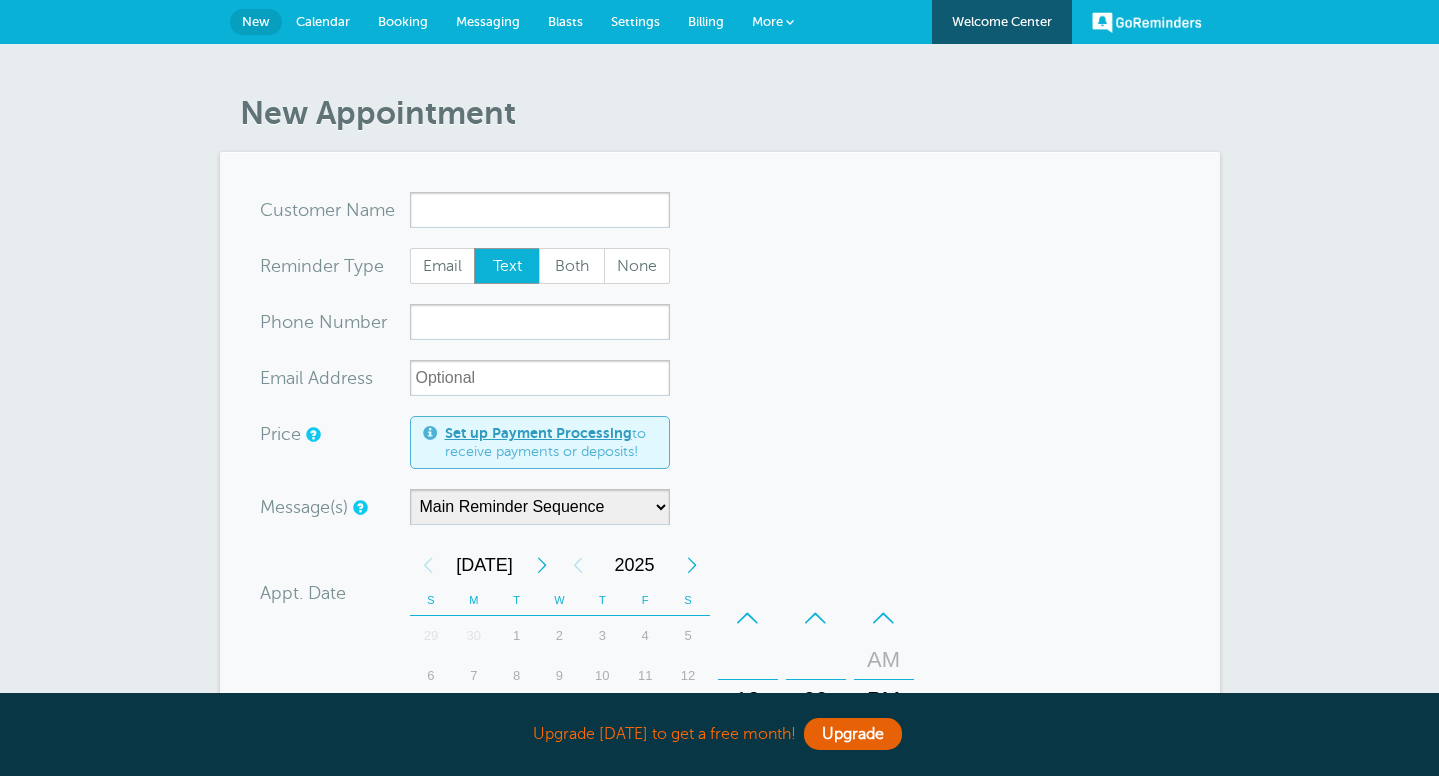 scroll, scrollTop: 0, scrollLeft: 0, axis: both 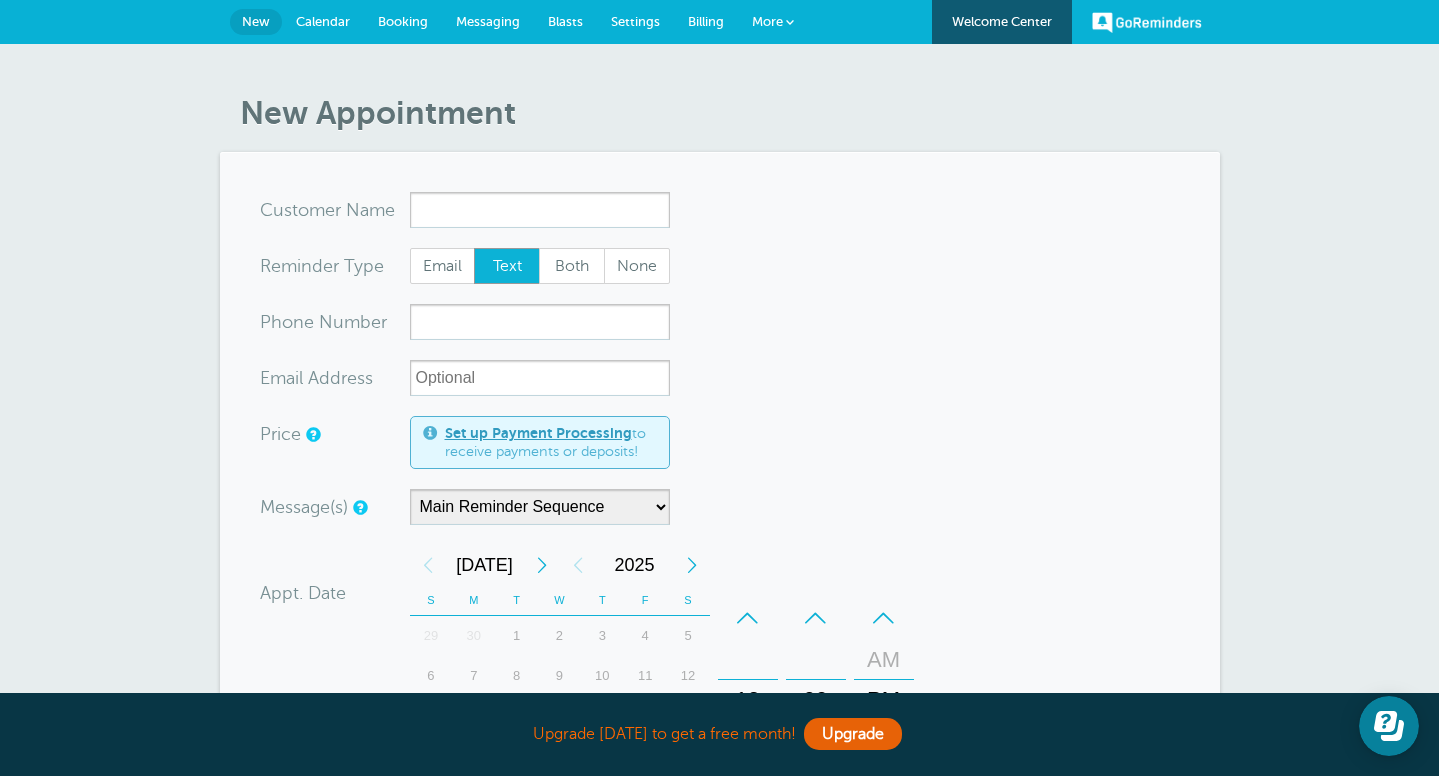 click on "Calendar" at bounding box center [323, 21] 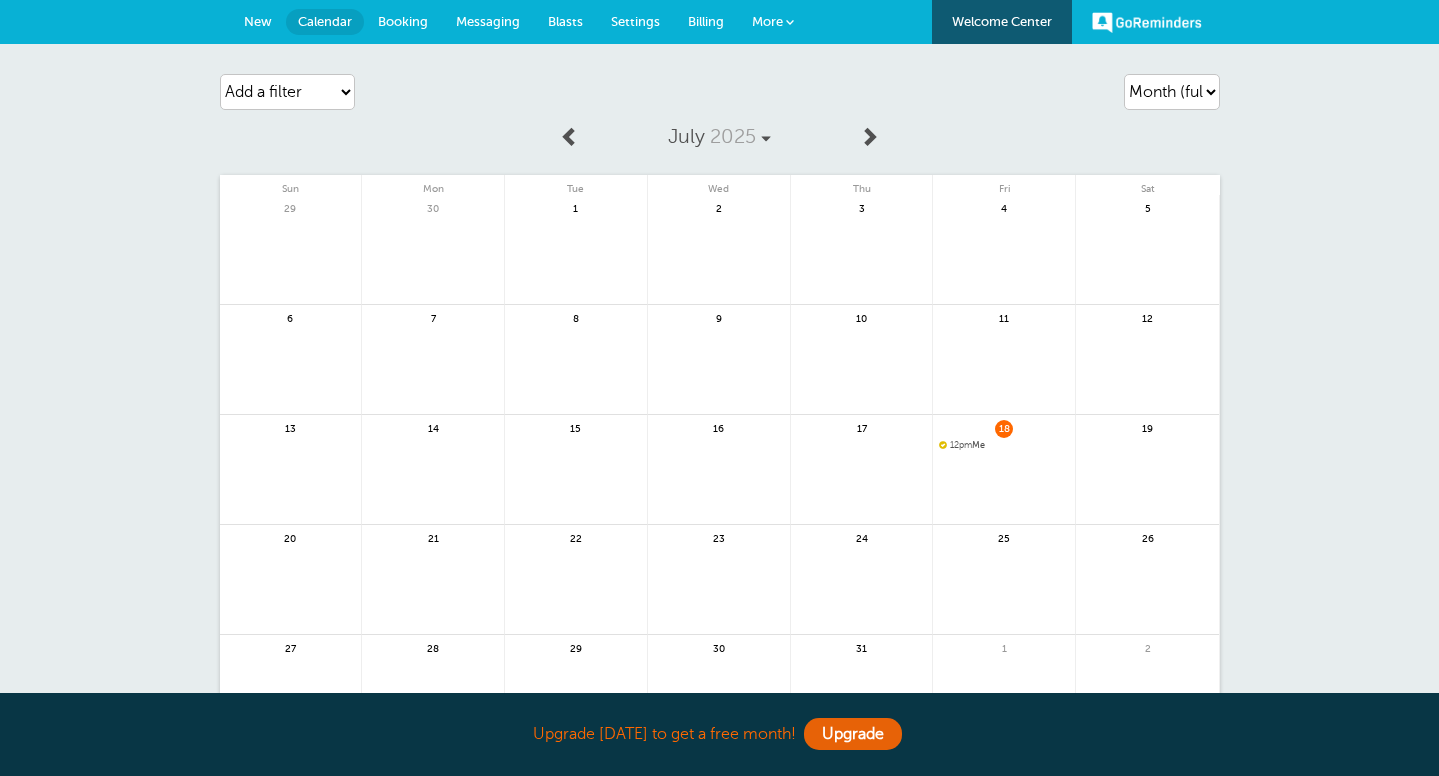 scroll, scrollTop: 0, scrollLeft: 0, axis: both 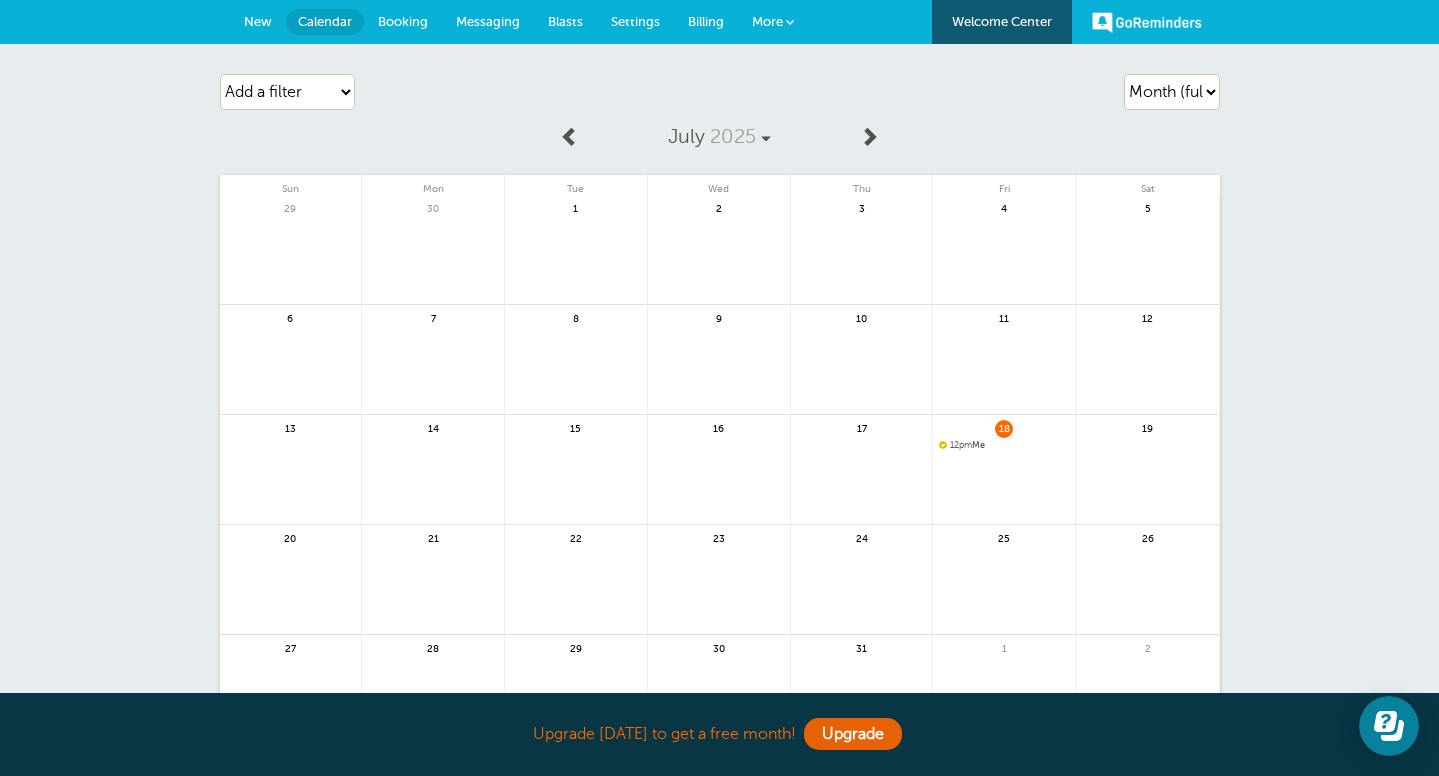 click on "Booking" at bounding box center (403, 21) 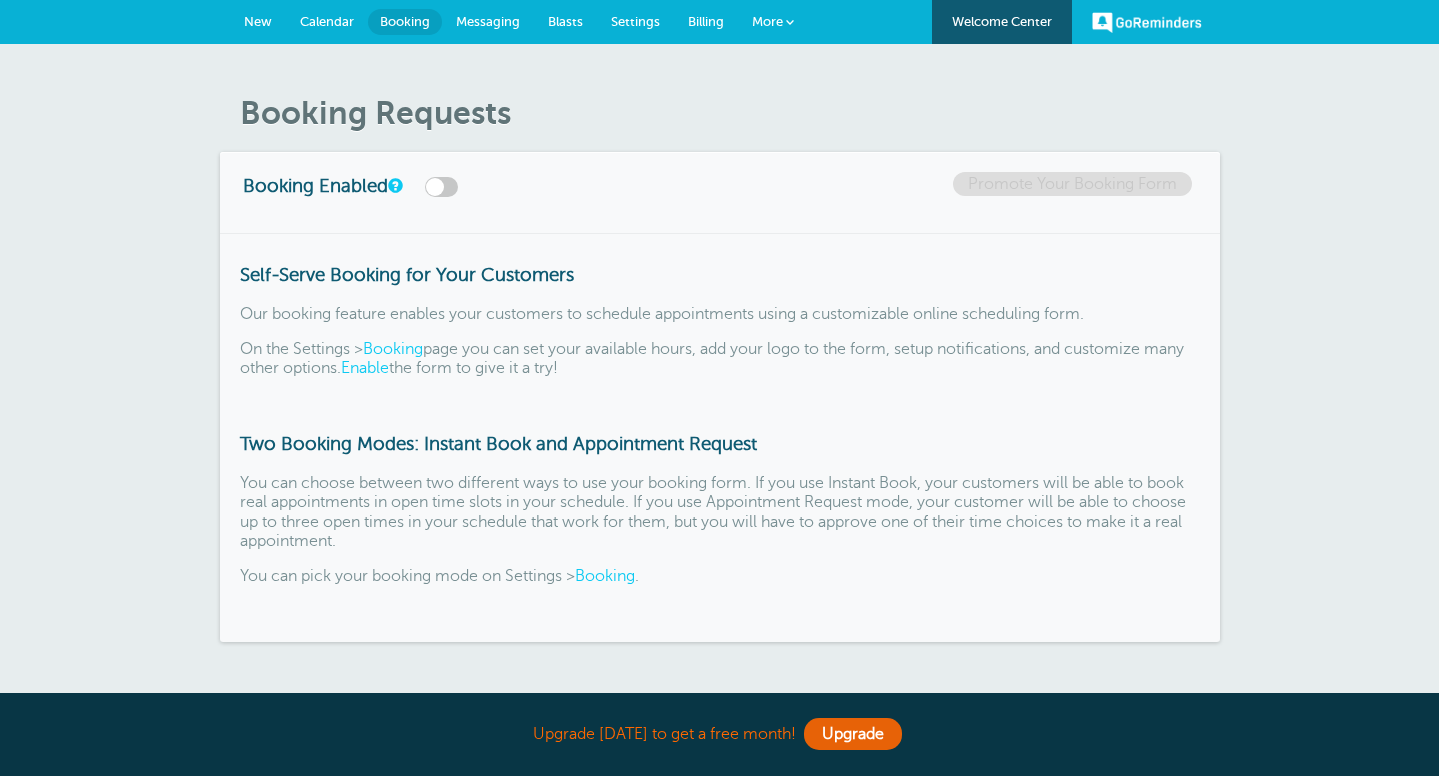 scroll, scrollTop: 0, scrollLeft: 0, axis: both 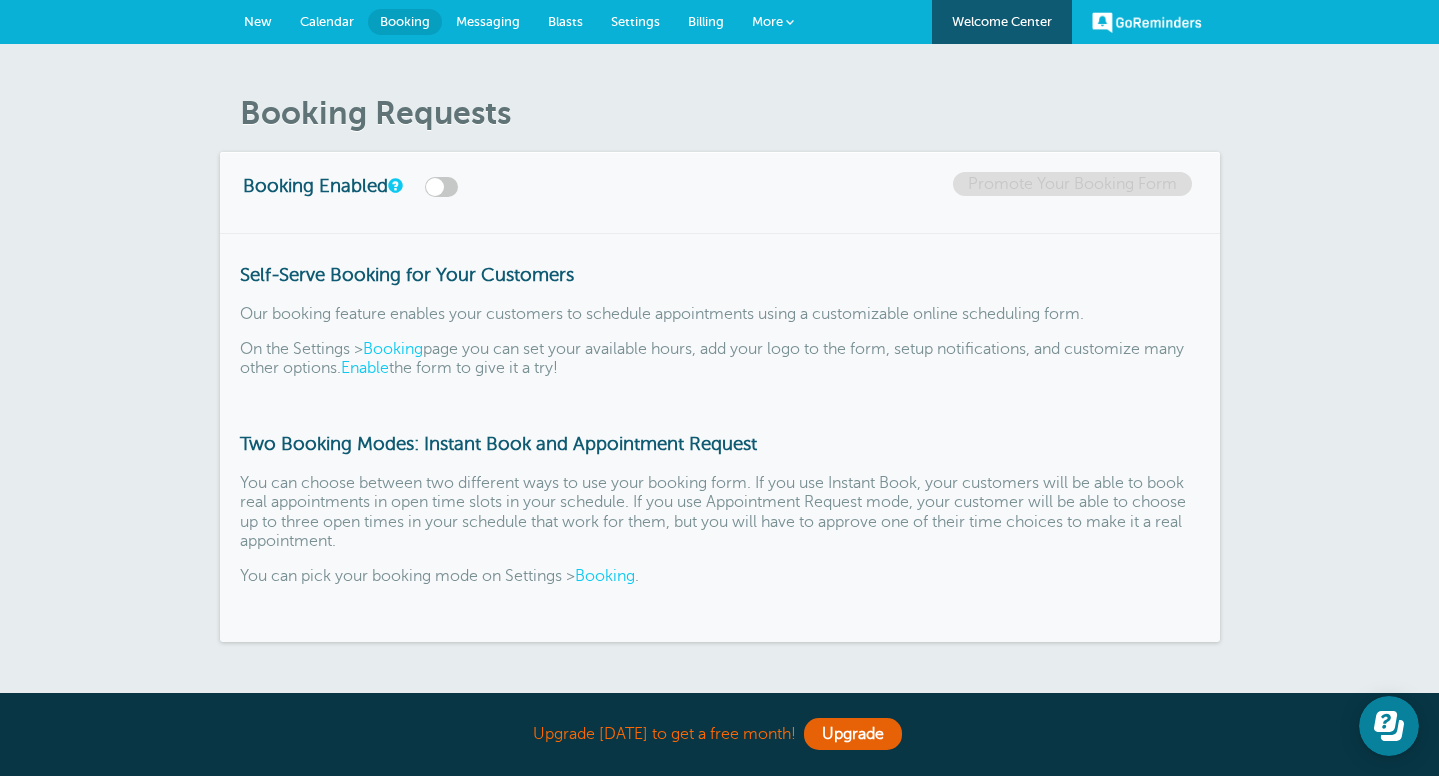 click on "Messaging" at bounding box center (488, 21) 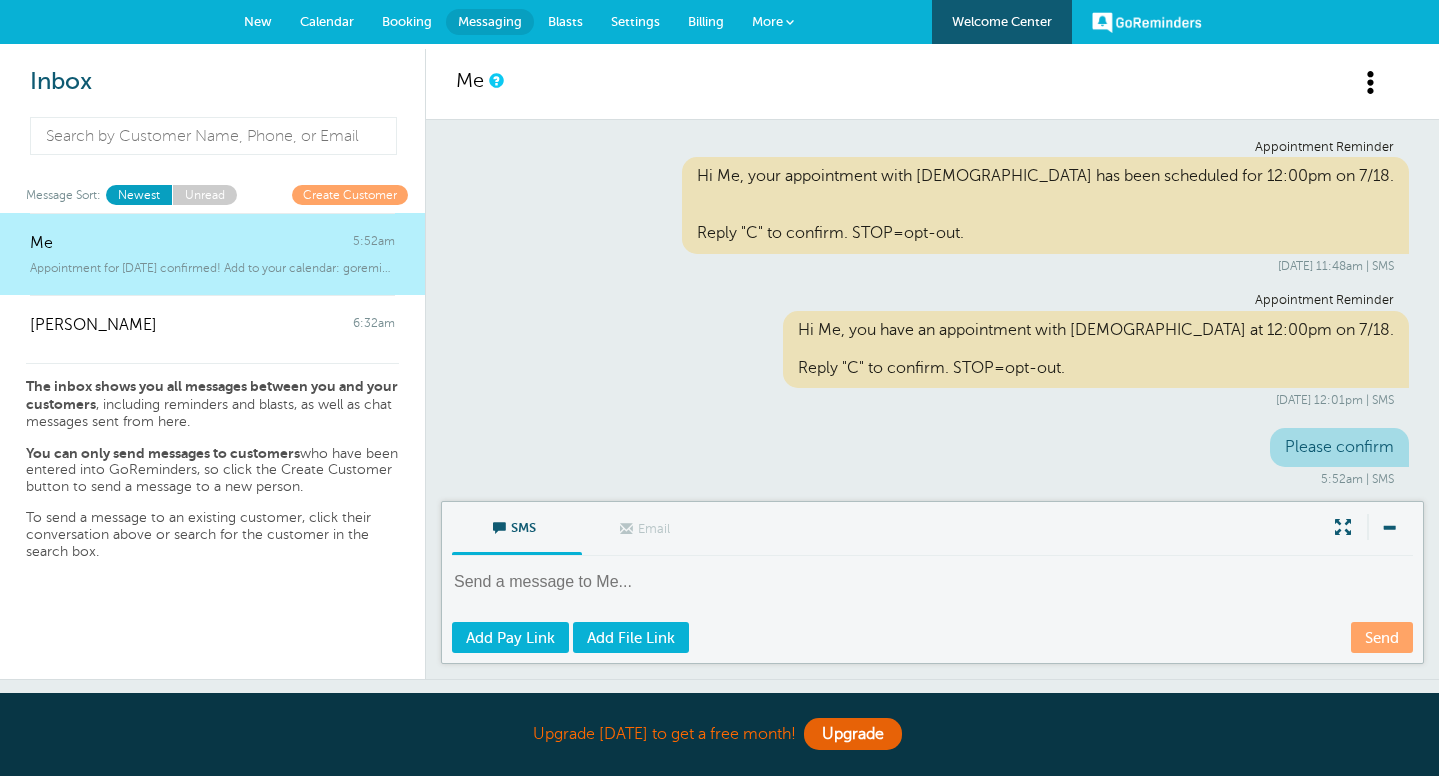 scroll, scrollTop: 0, scrollLeft: 0, axis: both 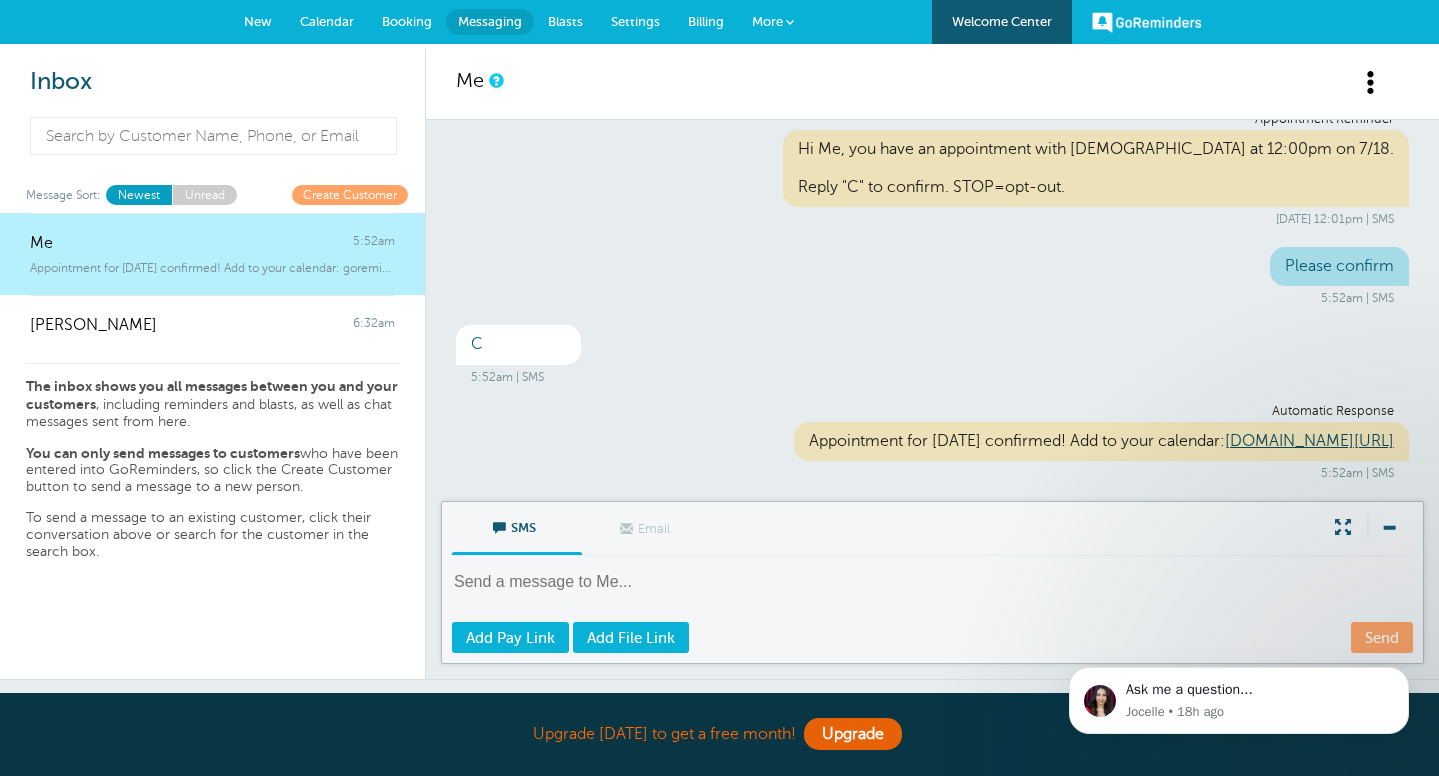 click on "New" at bounding box center (258, 21) 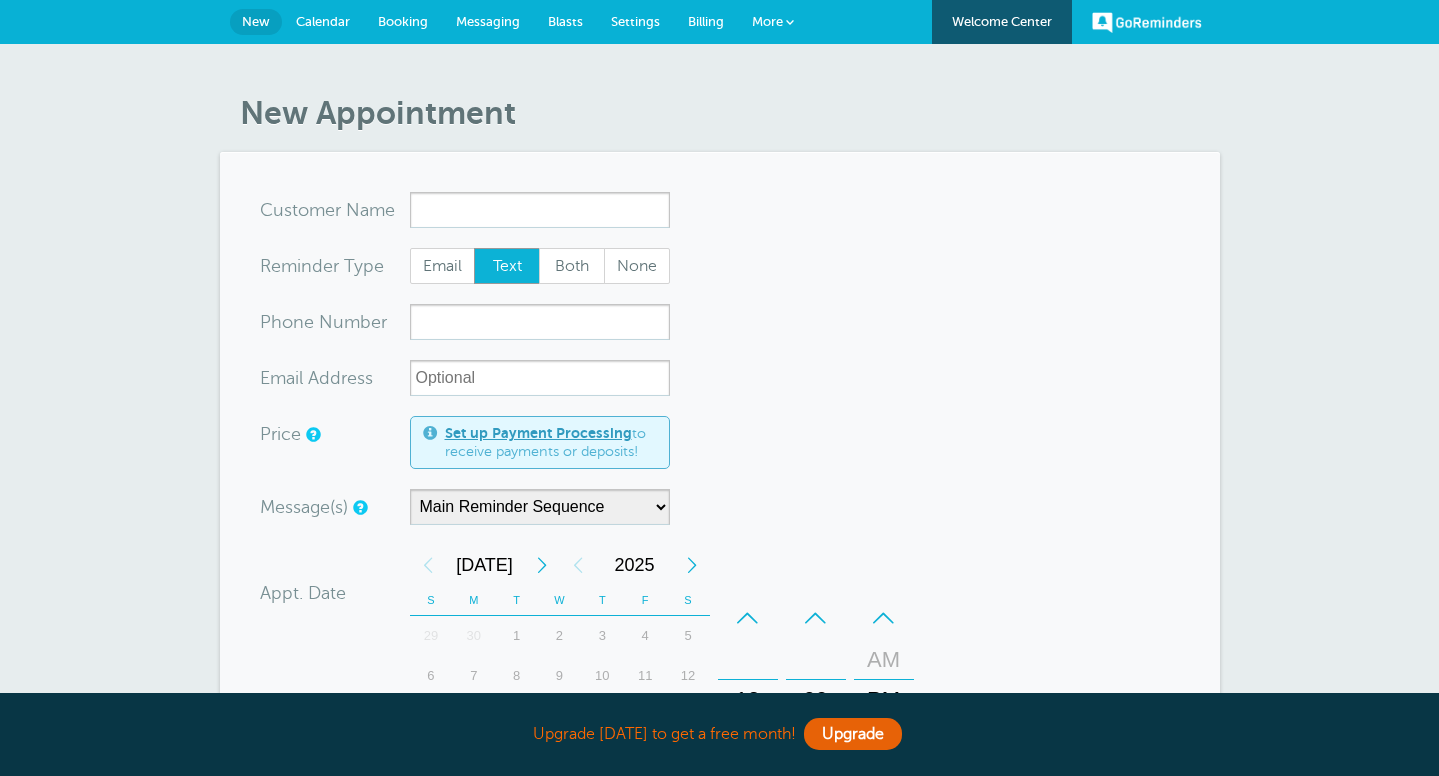 scroll, scrollTop: 0, scrollLeft: 0, axis: both 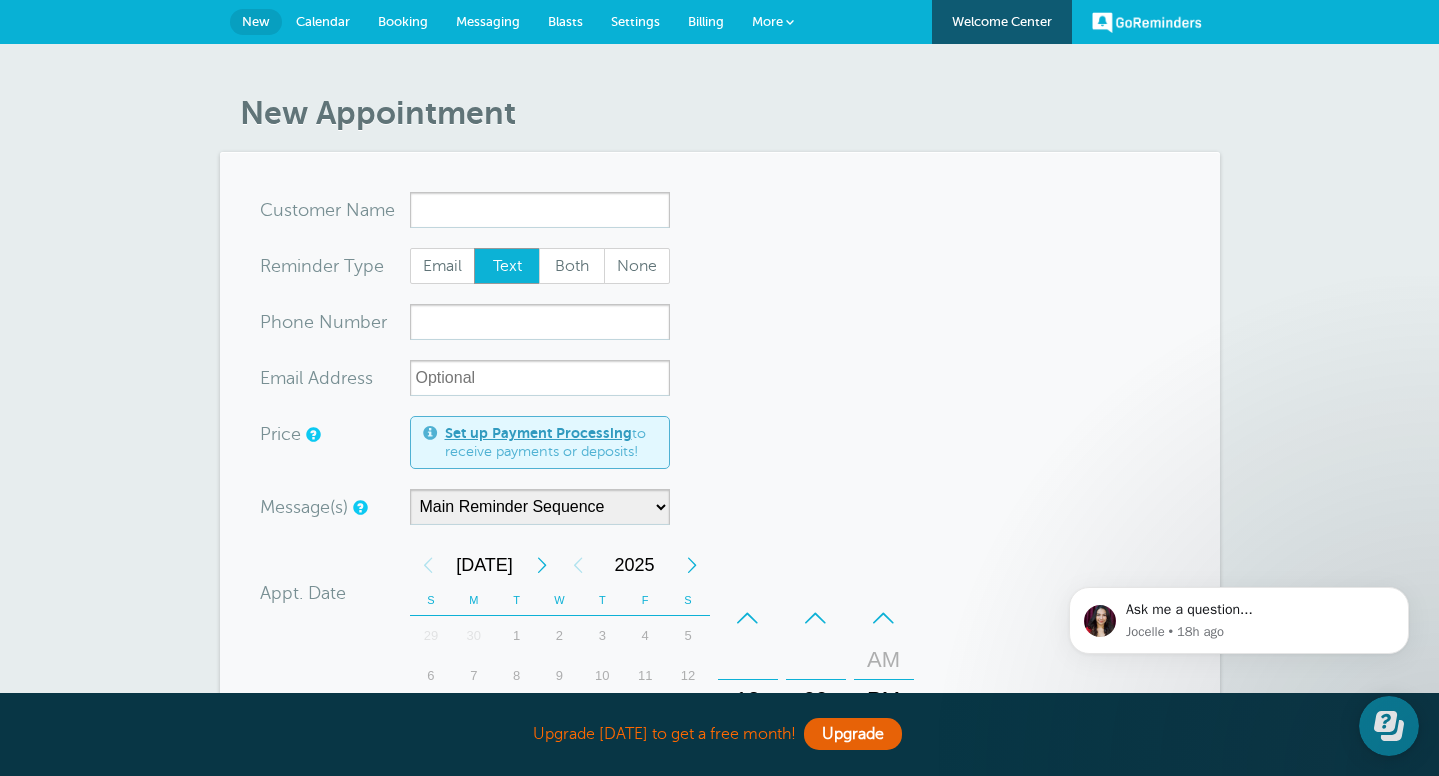 click on "Calendar" at bounding box center [323, 21] 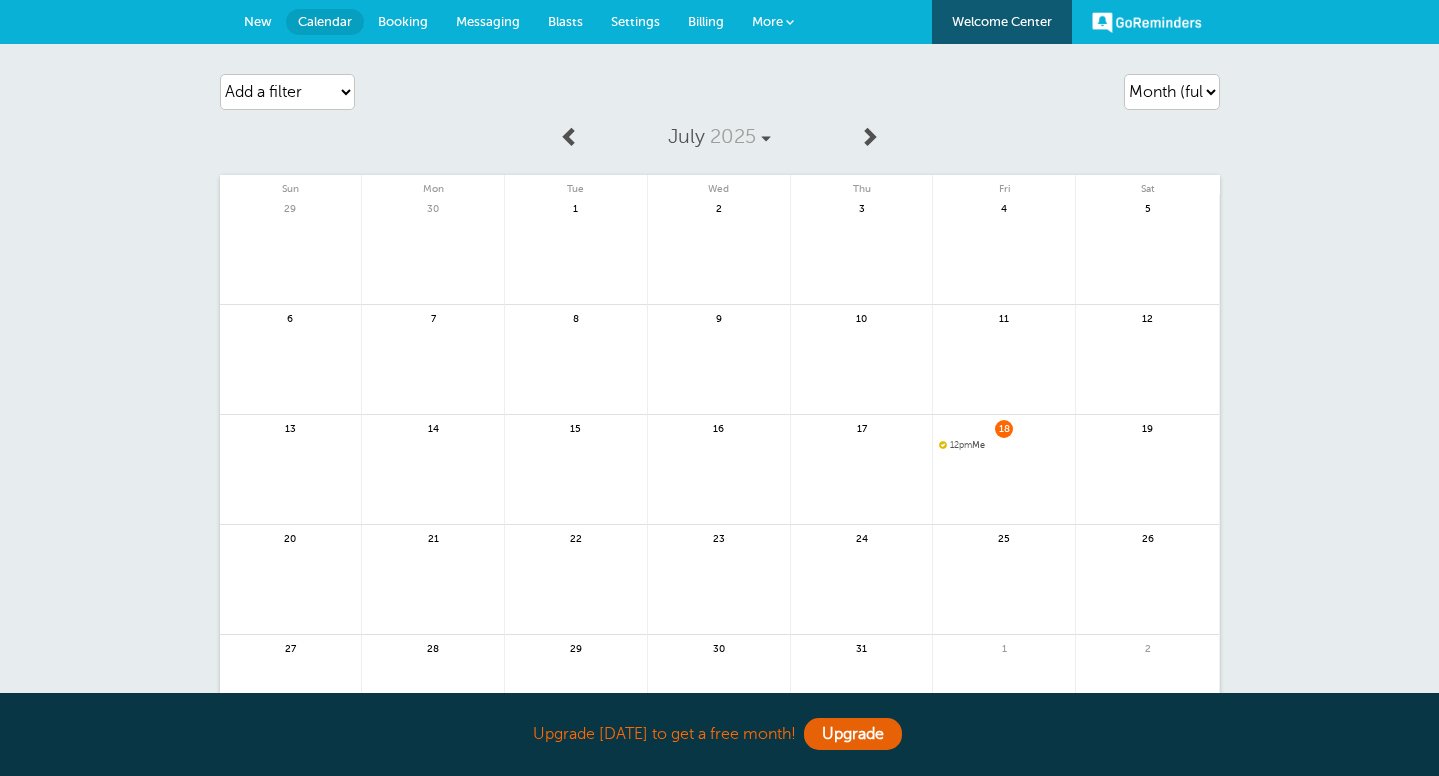scroll, scrollTop: 0, scrollLeft: 0, axis: both 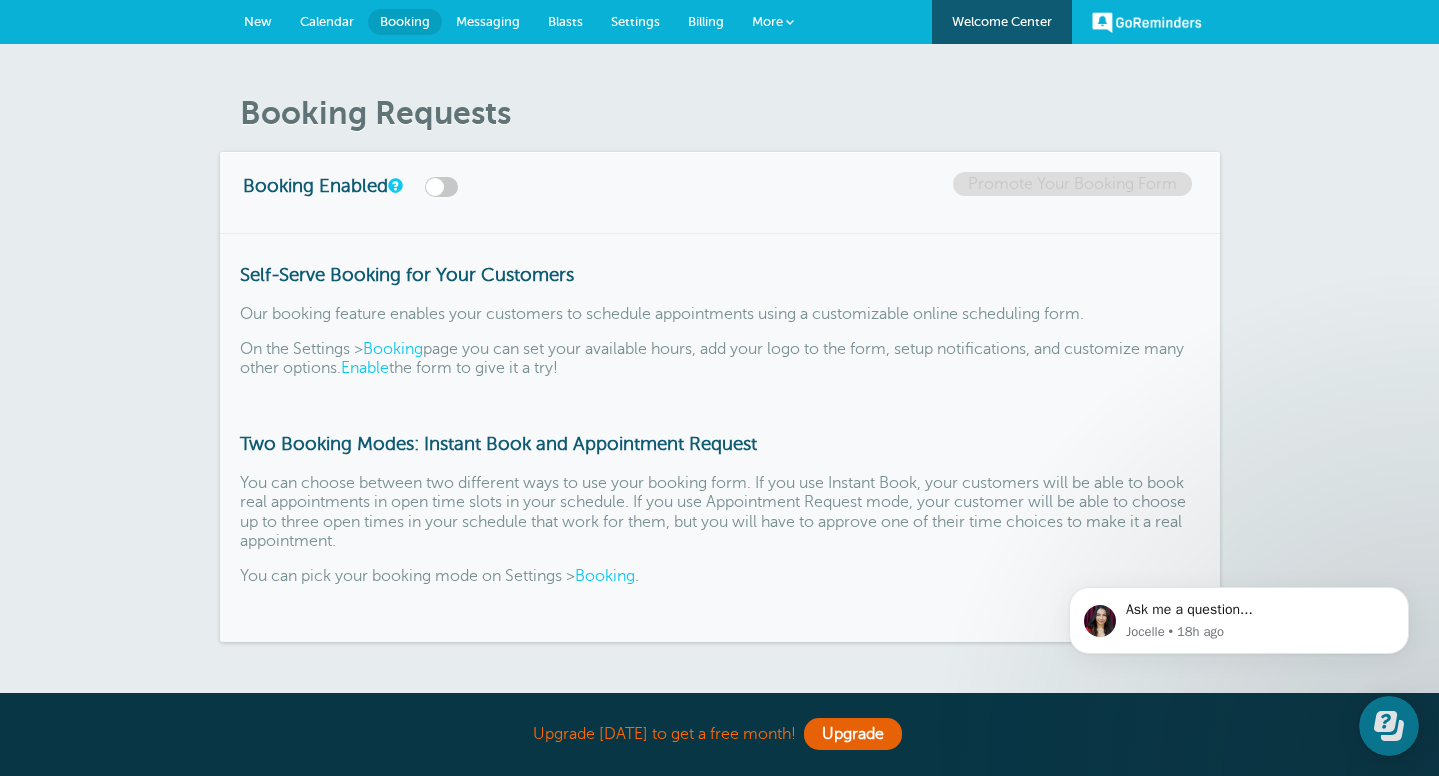click on "Messaging" at bounding box center [488, 21] 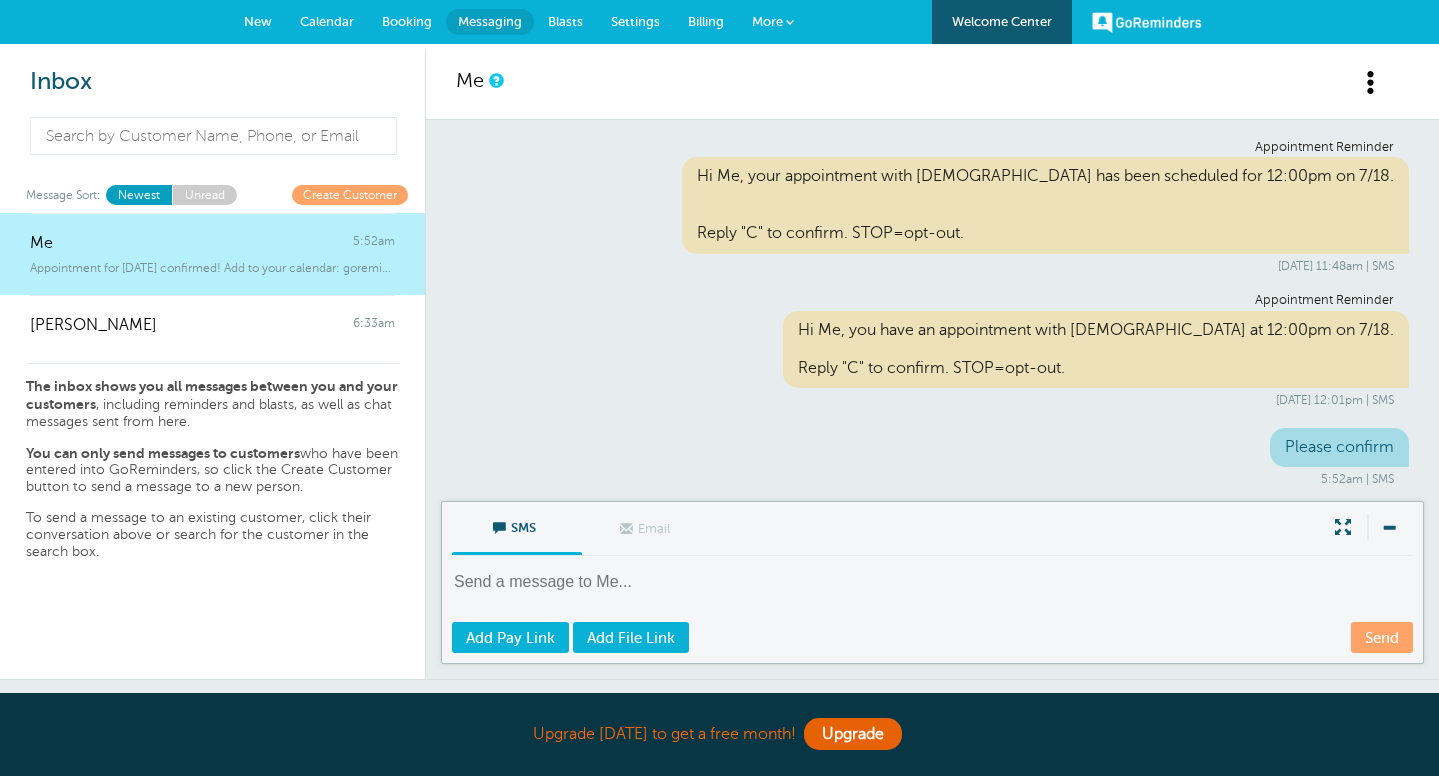 scroll, scrollTop: 0, scrollLeft: 0, axis: both 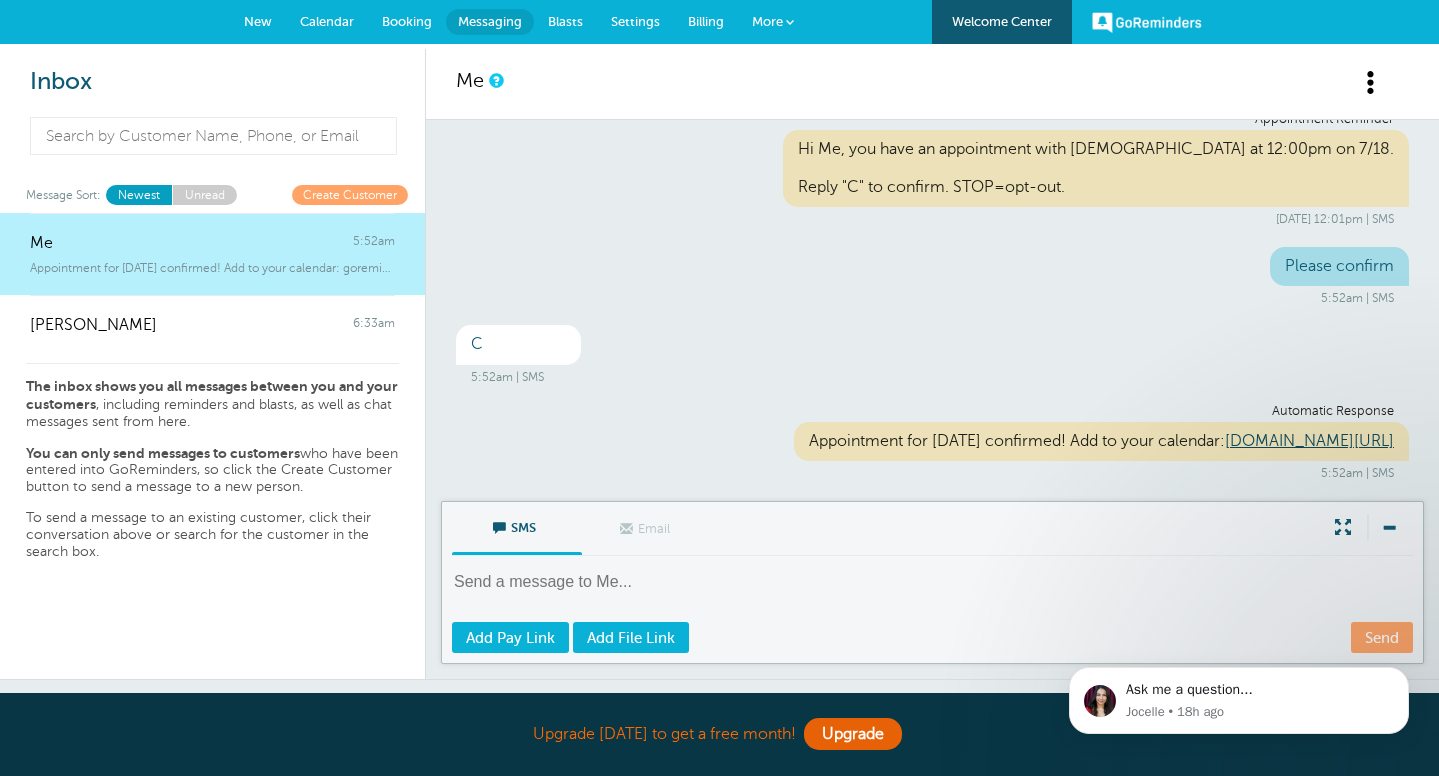 click on "Blasts" at bounding box center [565, 21] 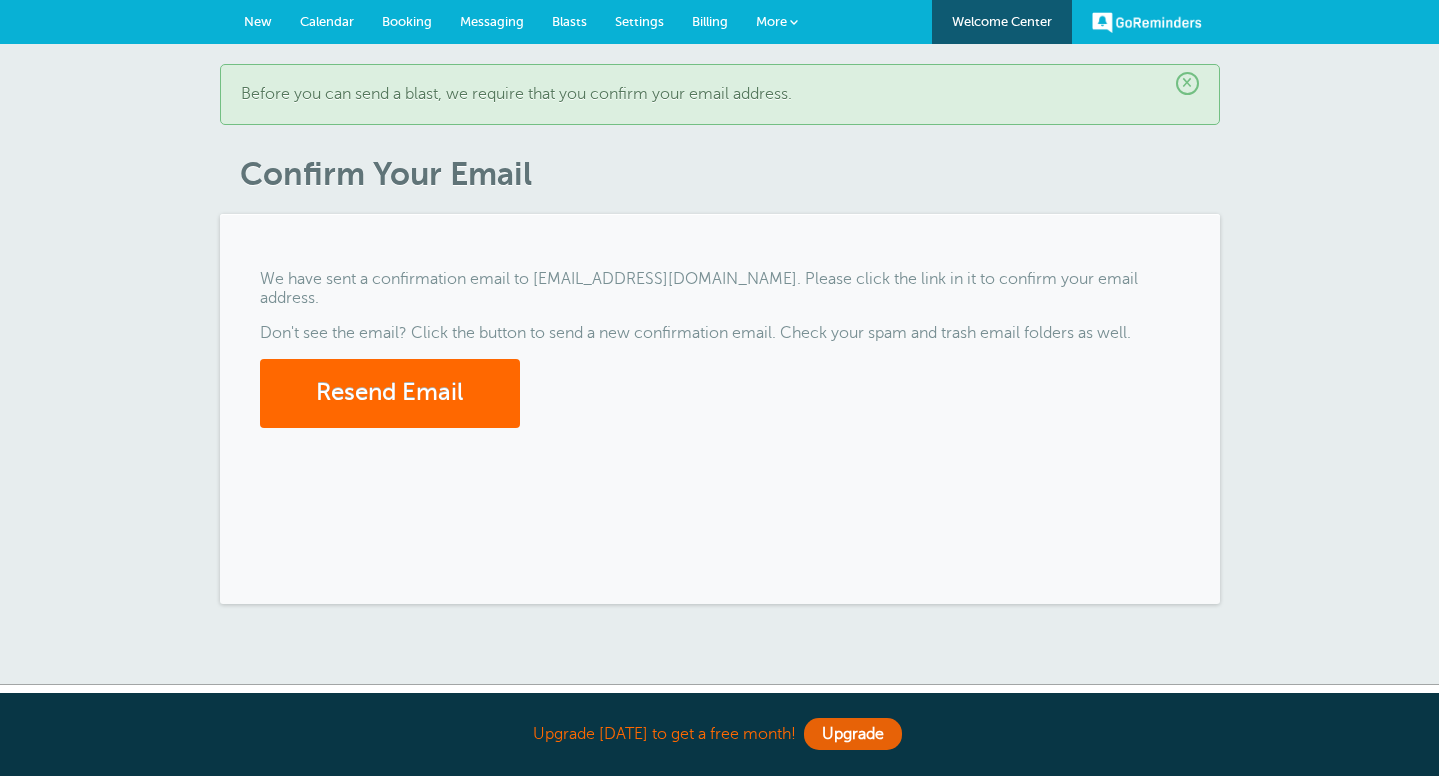 scroll, scrollTop: 0, scrollLeft: 0, axis: both 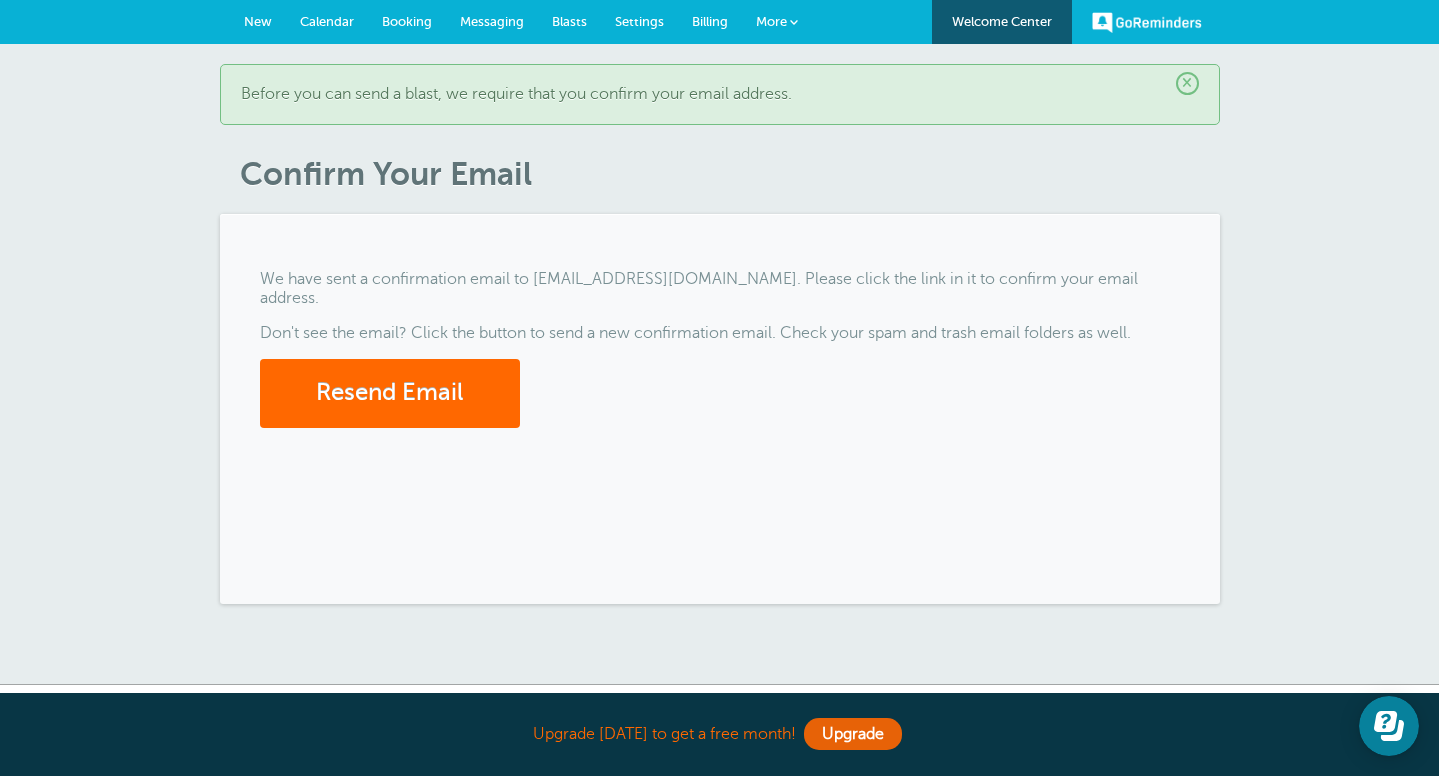 click on "GoReminders" at bounding box center [1147, 22] 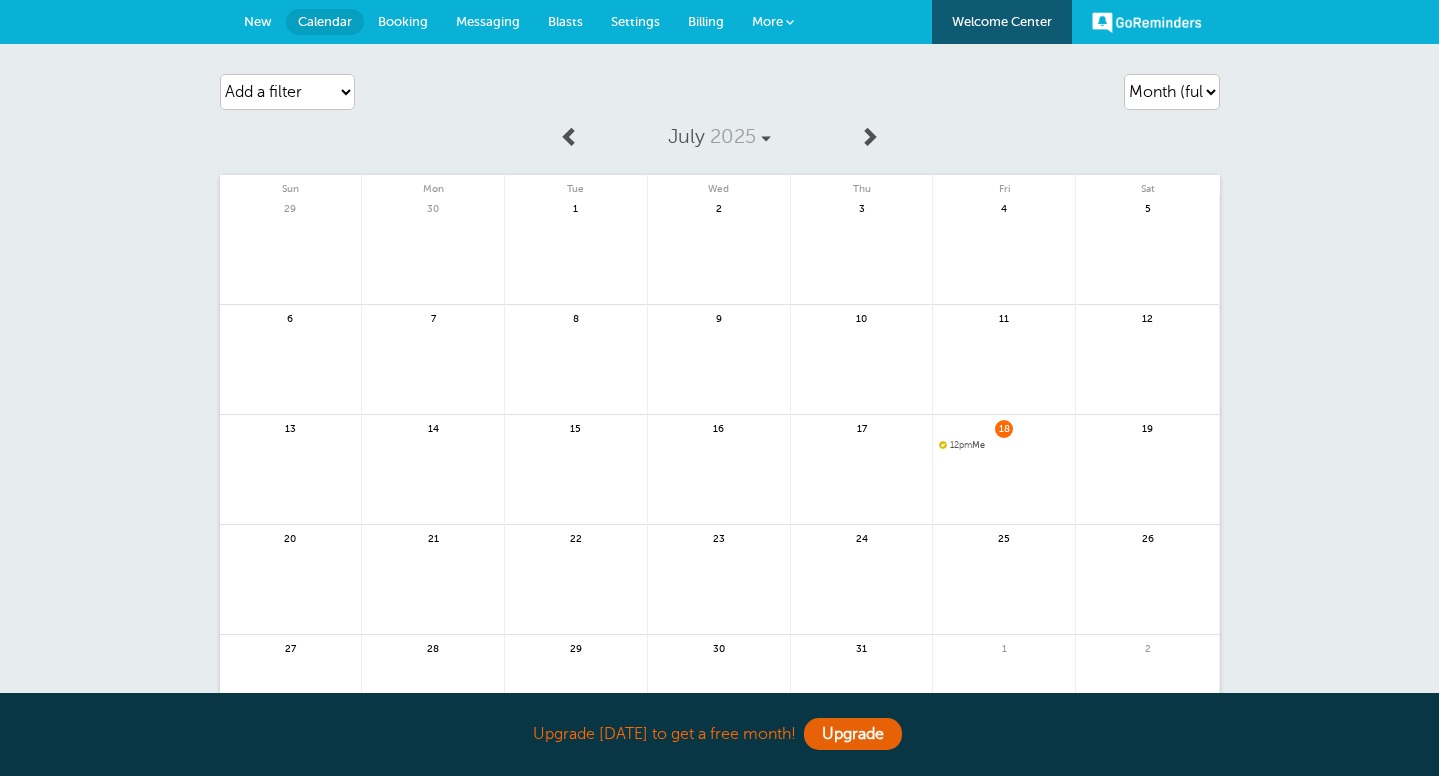scroll, scrollTop: 0, scrollLeft: 0, axis: both 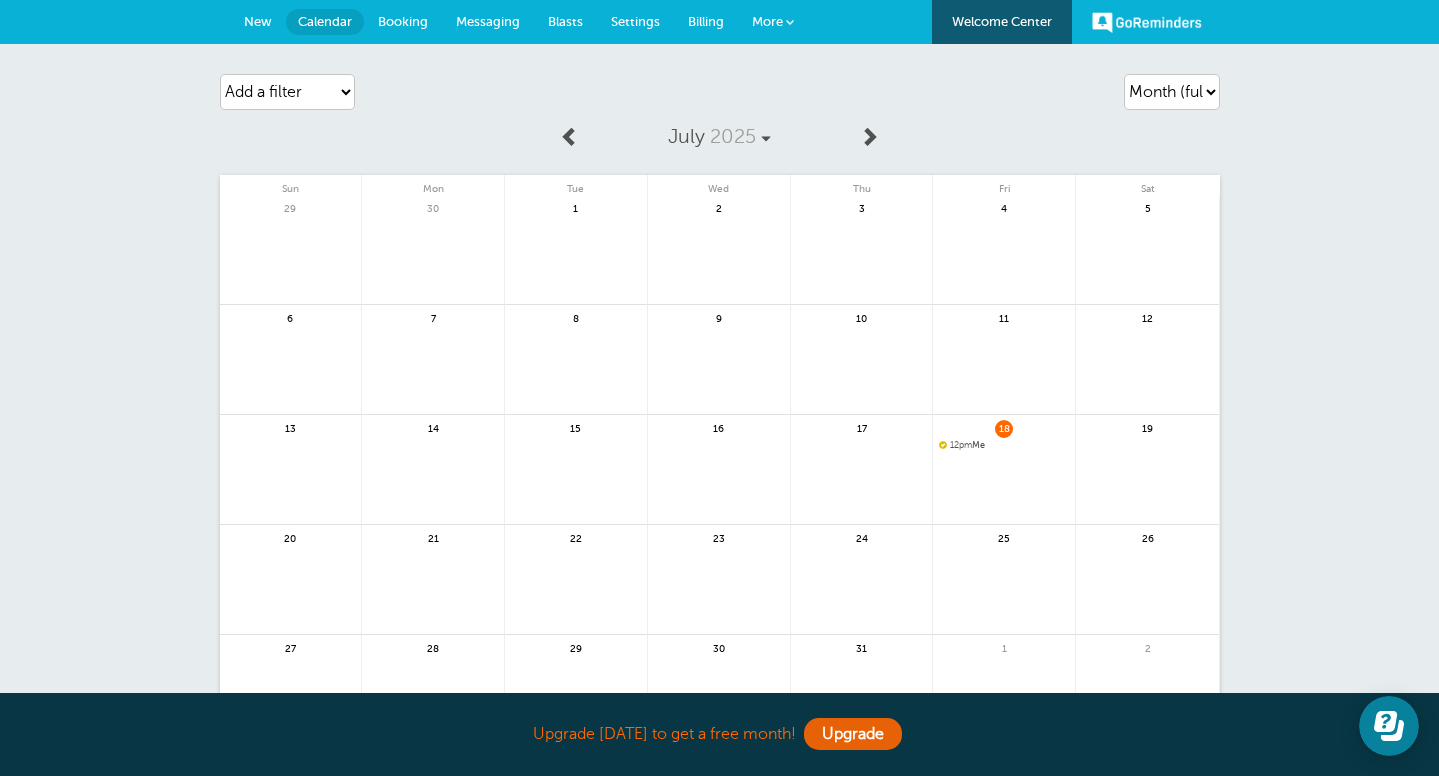 click on "Settings" at bounding box center (635, 21) 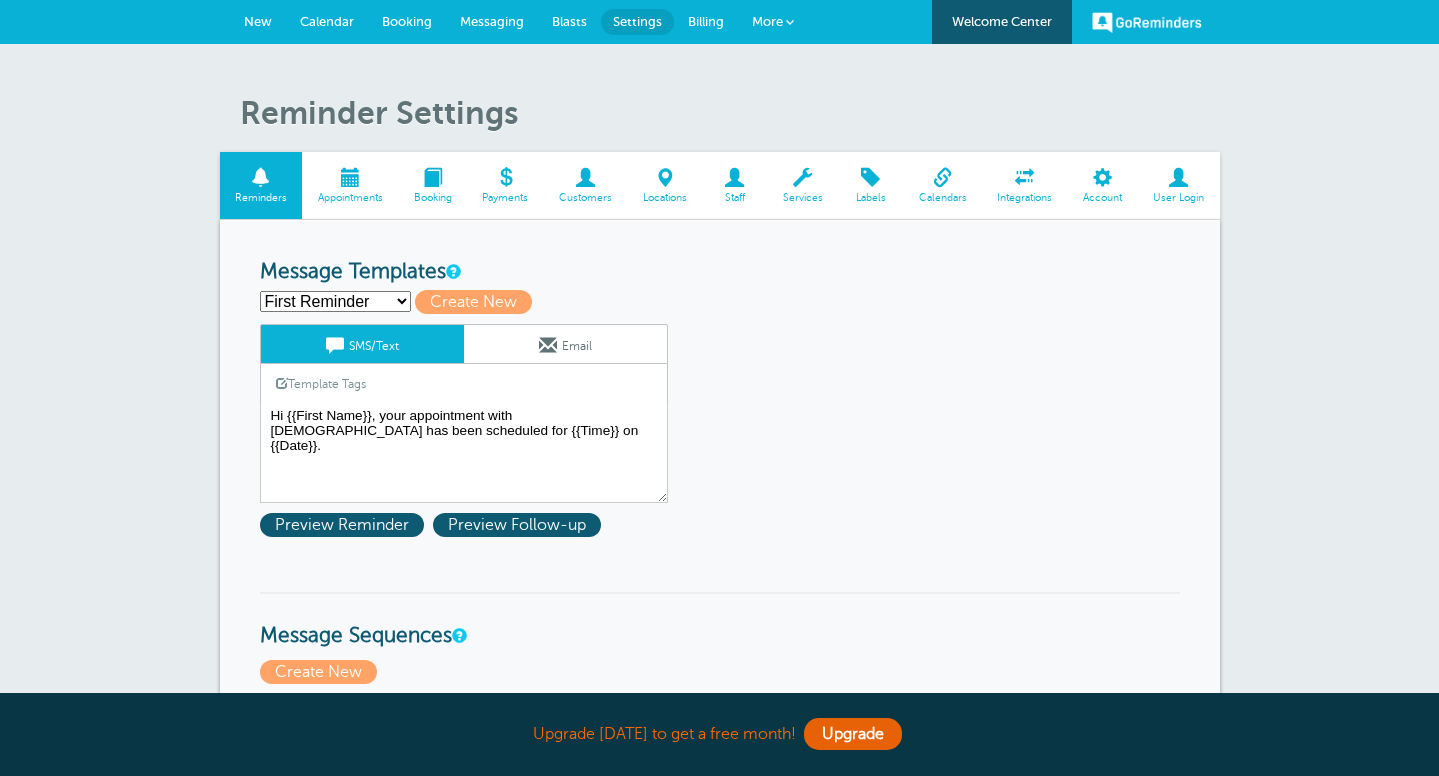 scroll, scrollTop: 0, scrollLeft: 0, axis: both 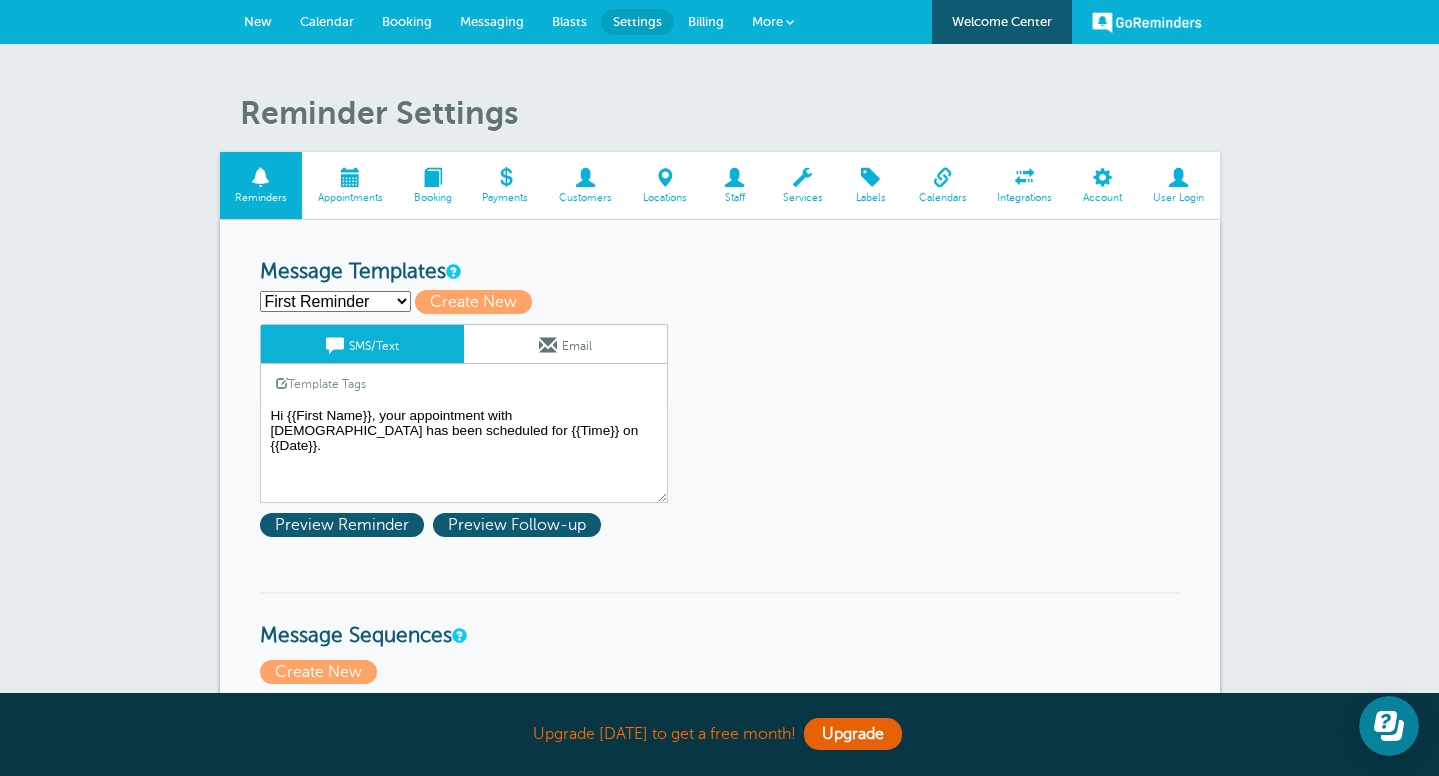 click at bounding box center (1103, 177) 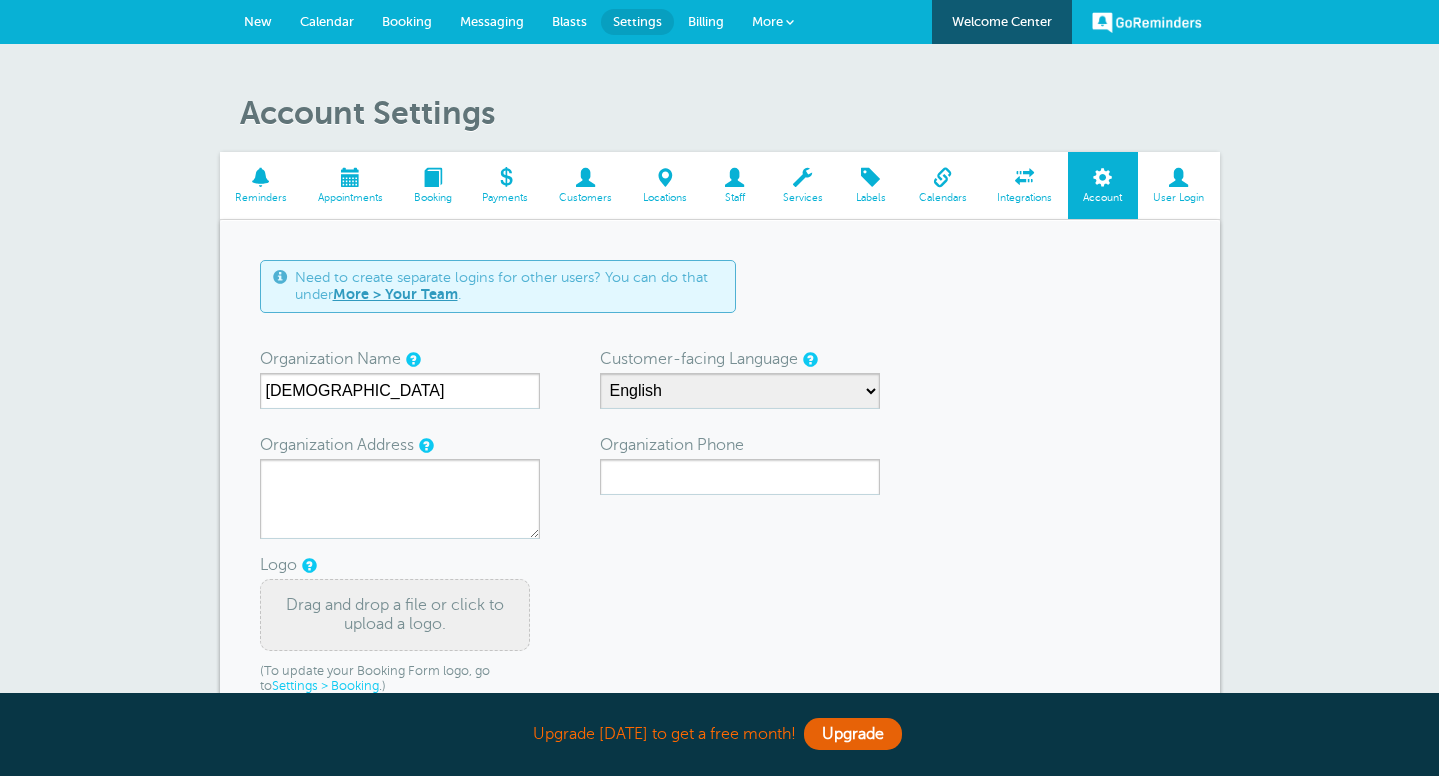 scroll, scrollTop: 0, scrollLeft: 0, axis: both 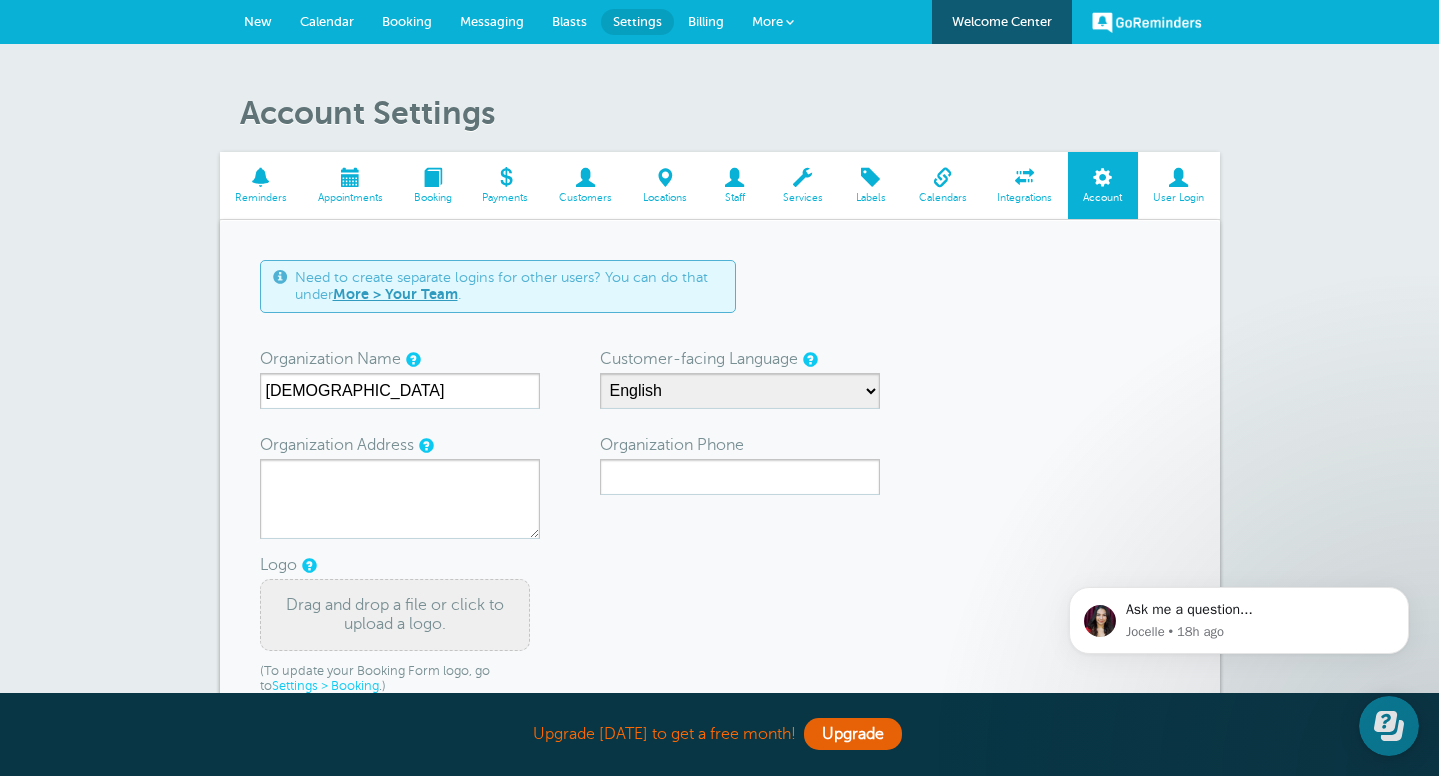 click on "Billing" at bounding box center (706, 21) 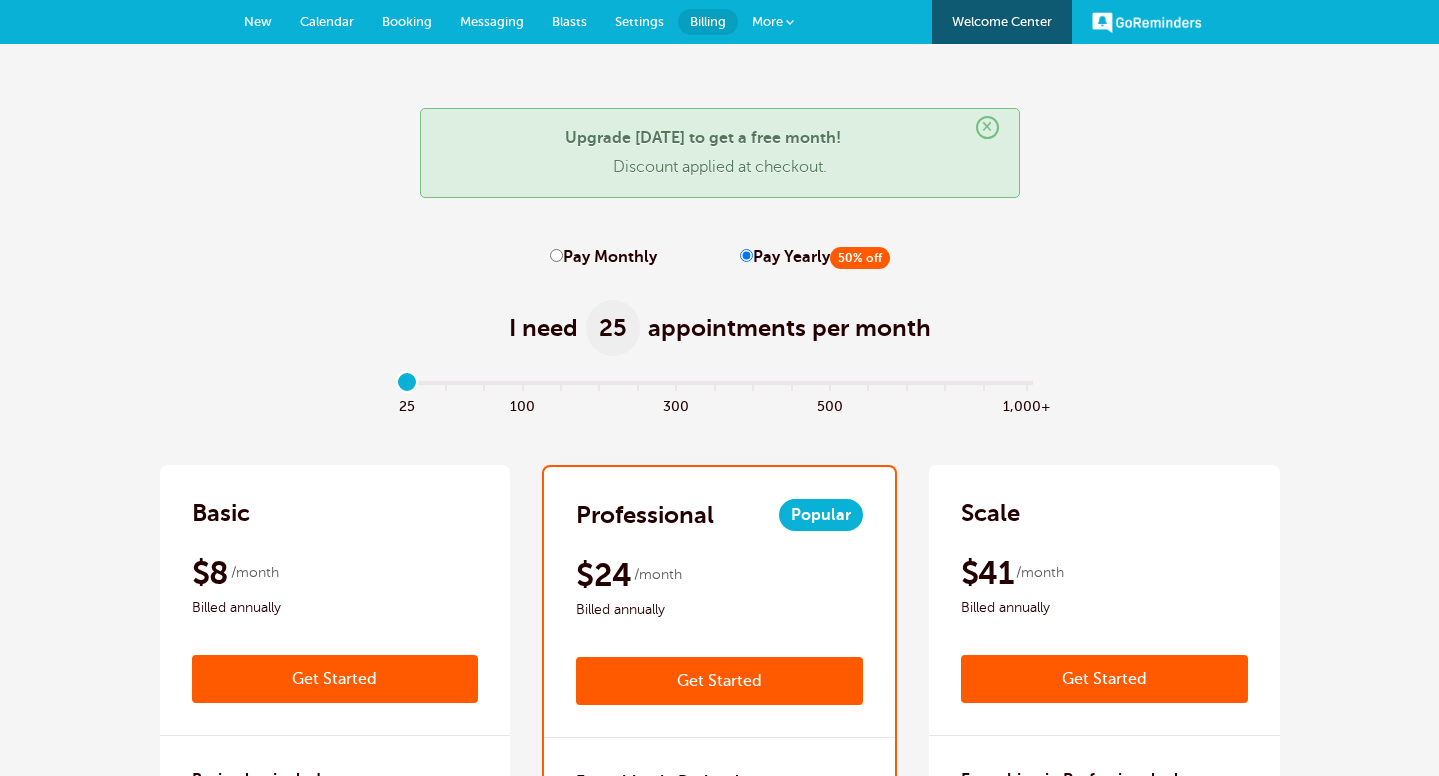 scroll, scrollTop: 0, scrollLeft: 0, axis: both 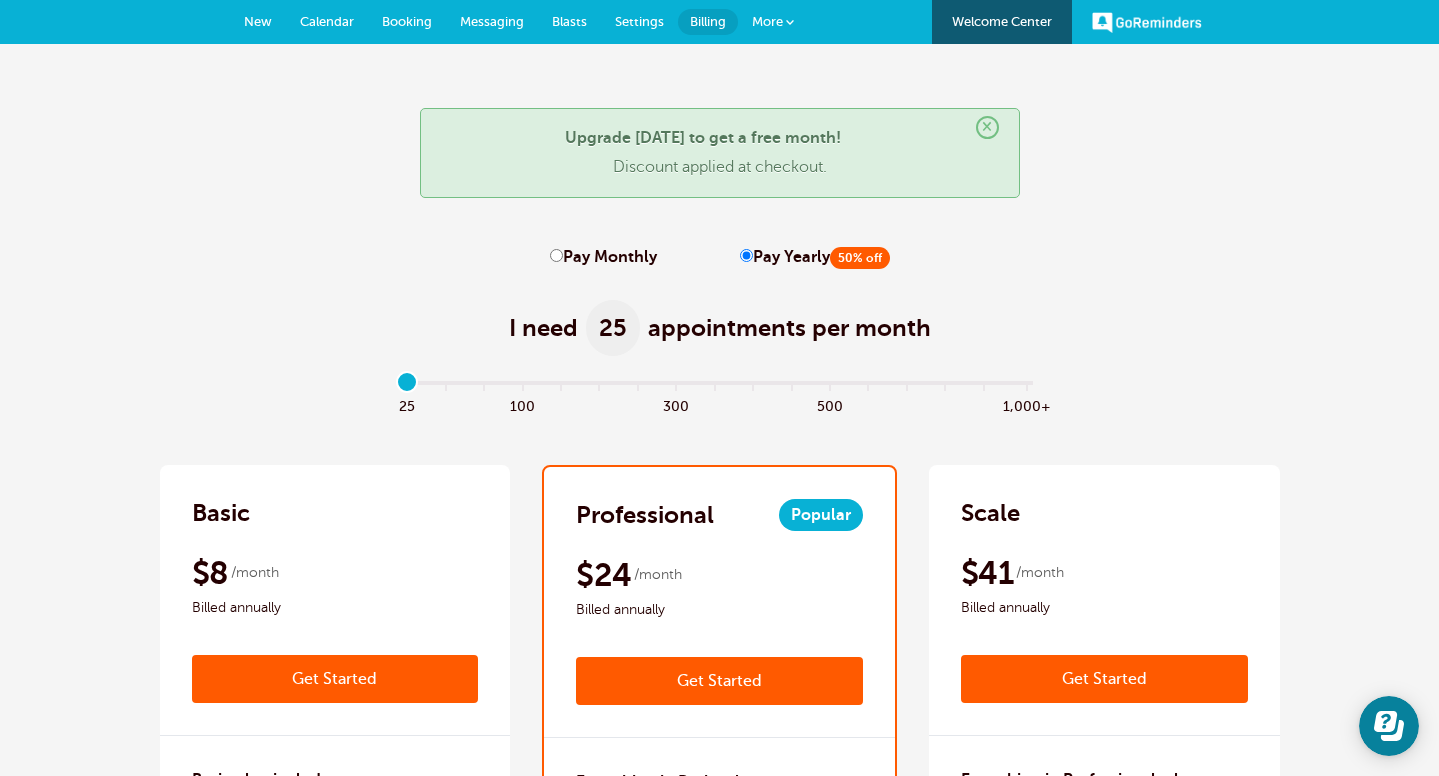 click on "Settings" at bounding box center [639, 21] 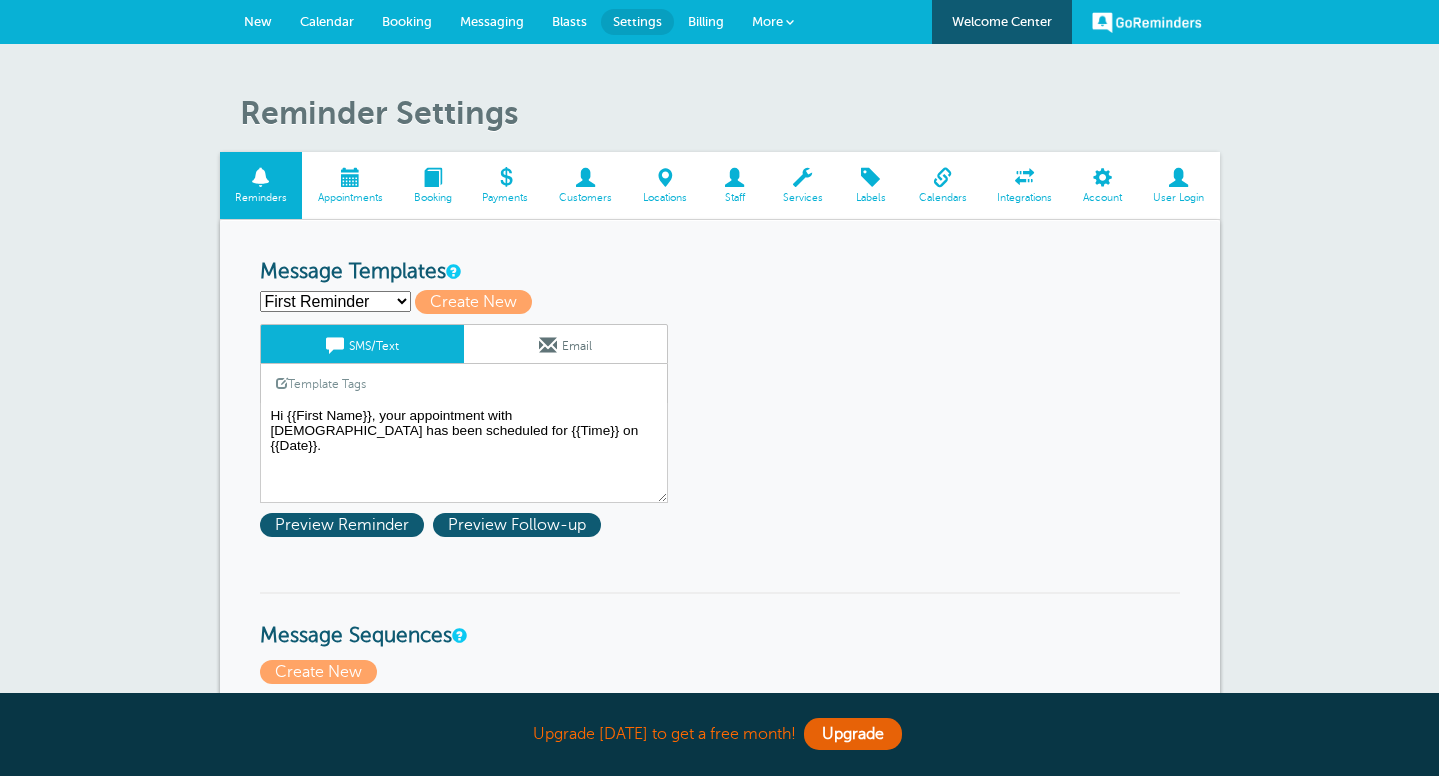 scroll, scrollTop: 0, scrollLeft: 0, axis: both 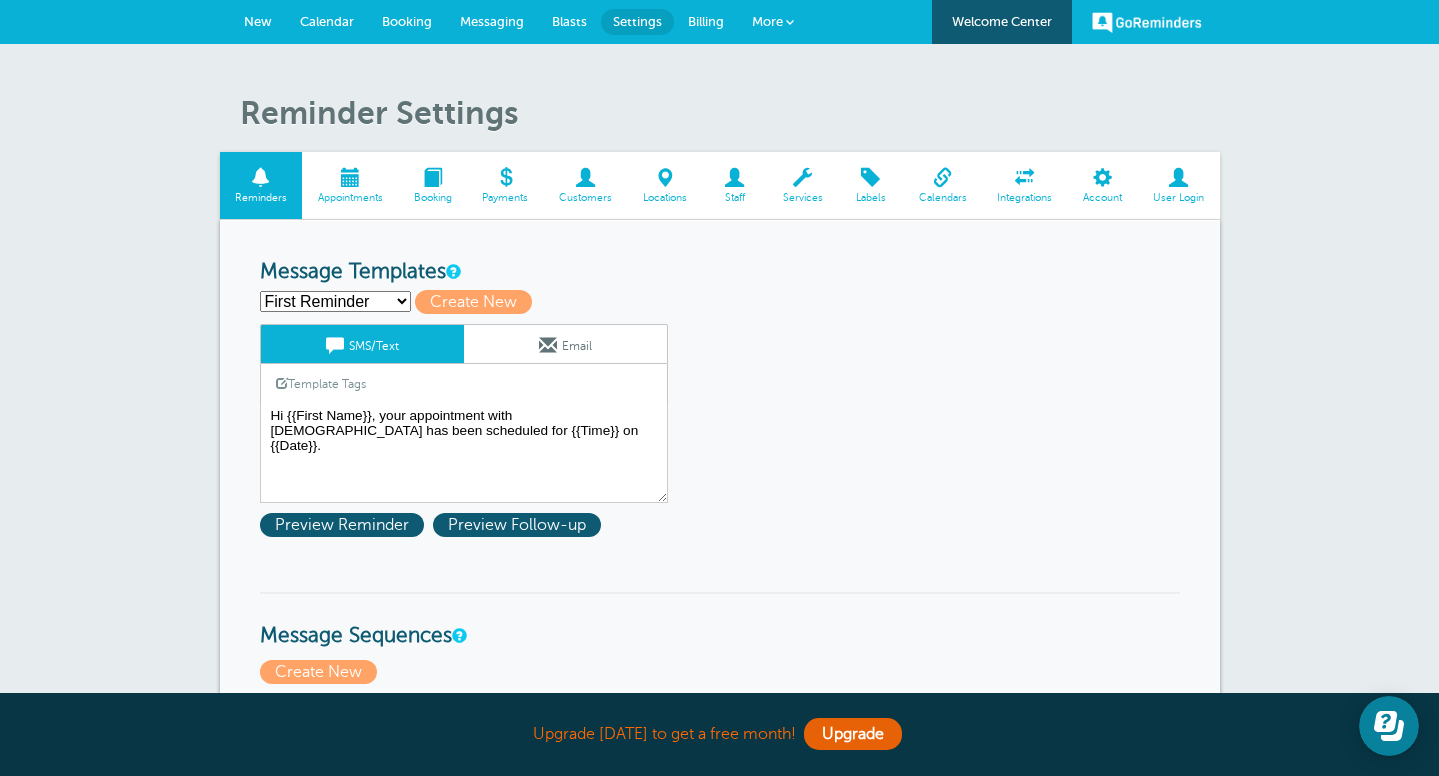 click at bounding box center [1103, 177] 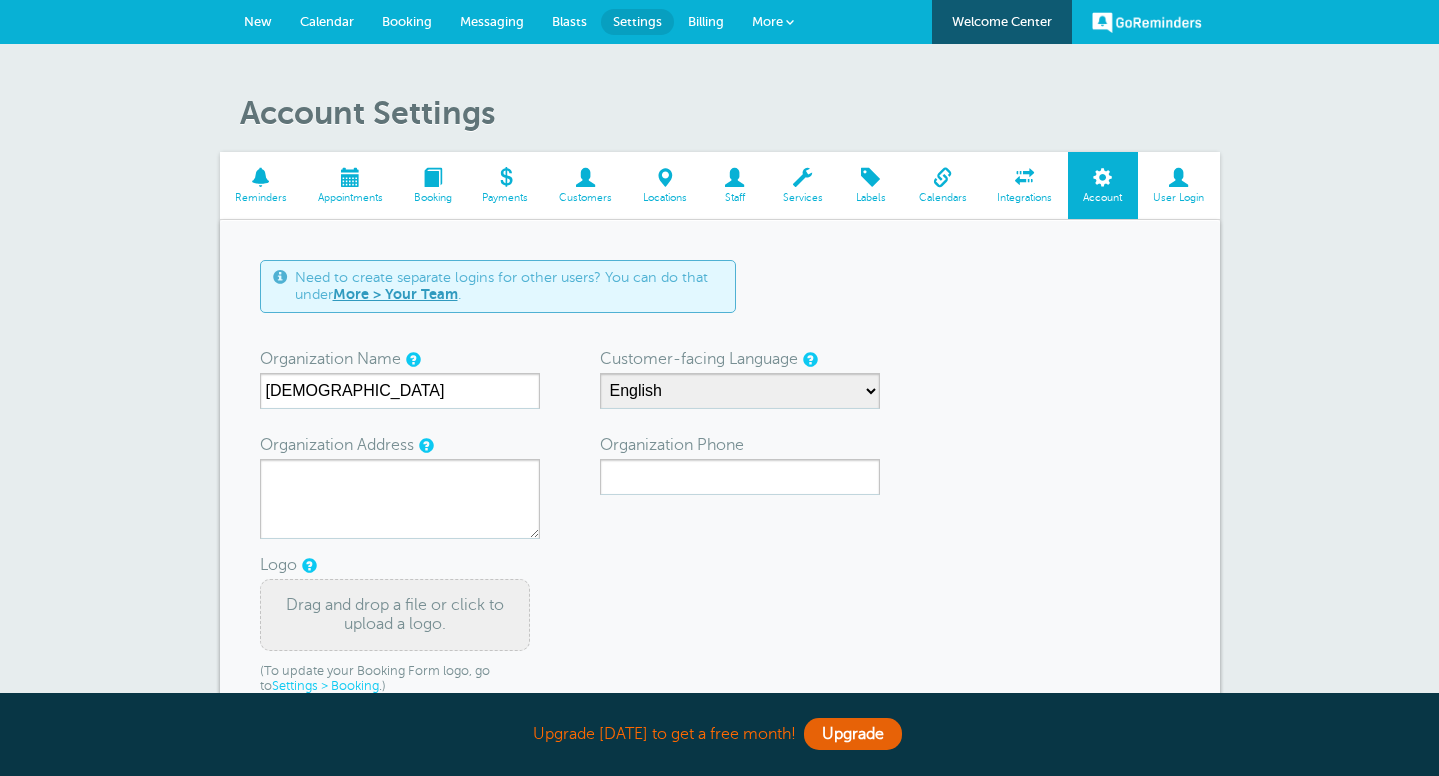 scroll, scrollTop: 0, scrollLeft: 0, axis: both 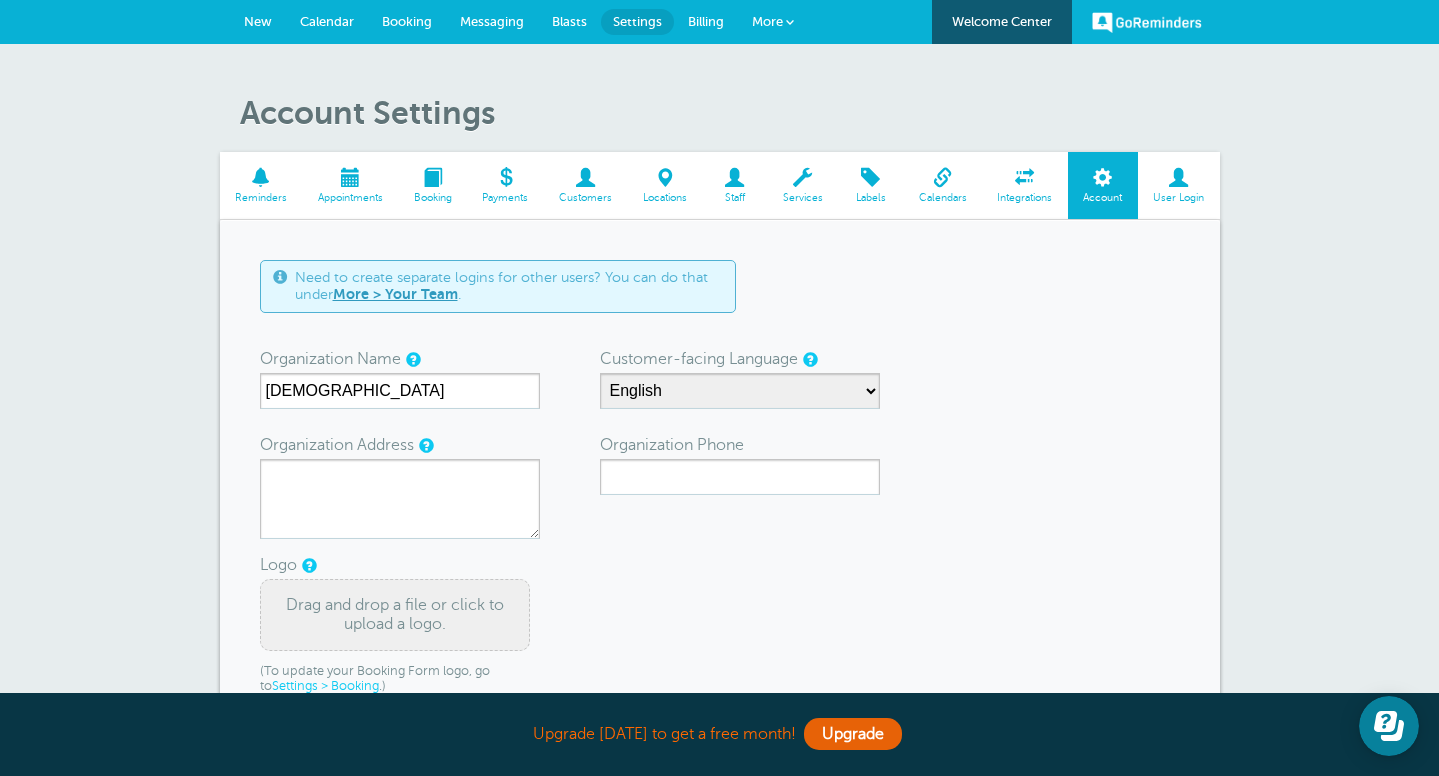 click on "More > Your Team" at bounding box center [395, 294] 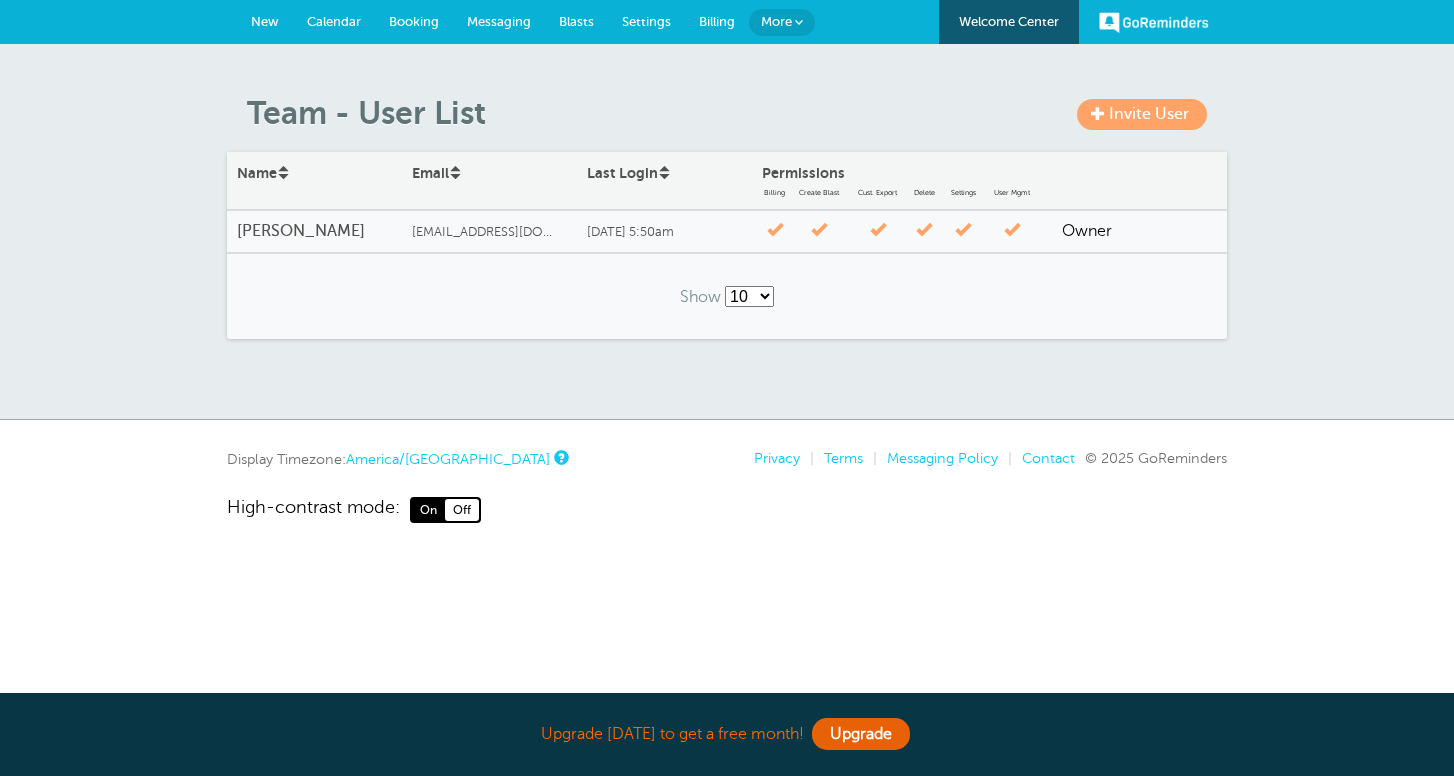 scroll, scrollTop: 0, scrollLeft: 0, axis: both 